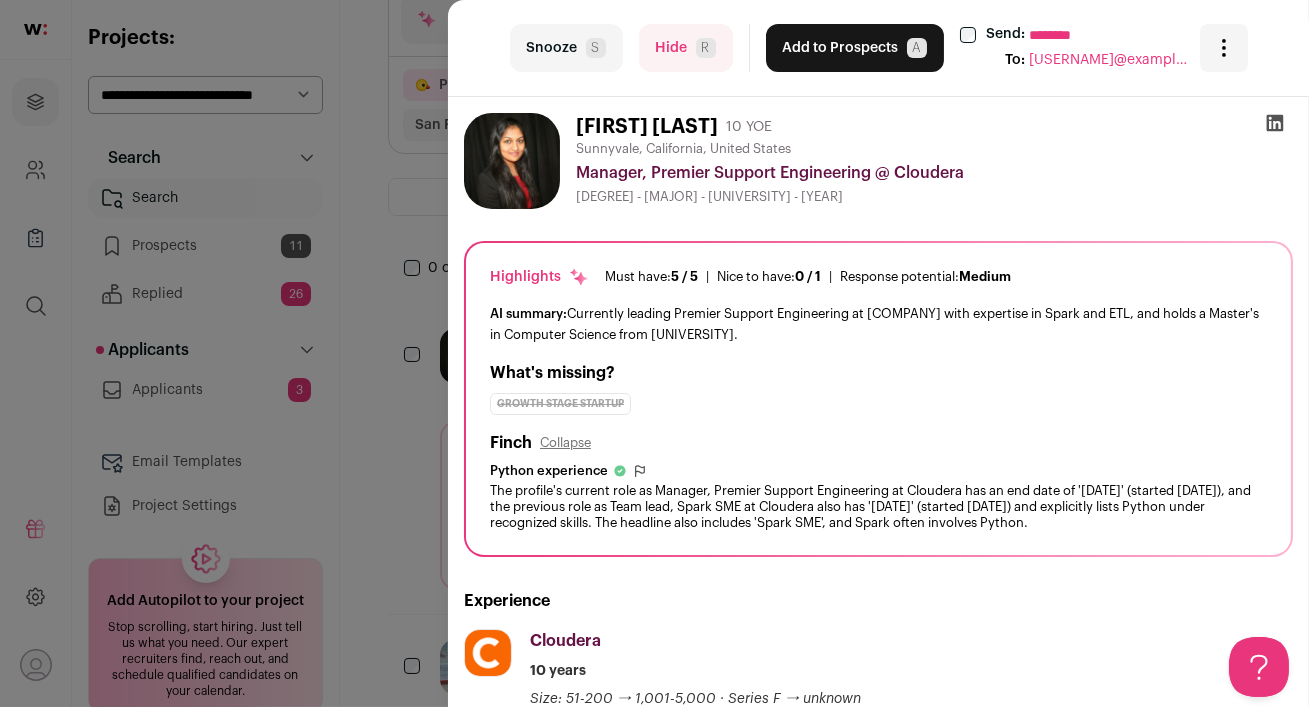 scroll, scrollTop: 0, scrollLeft: 0, axis: both 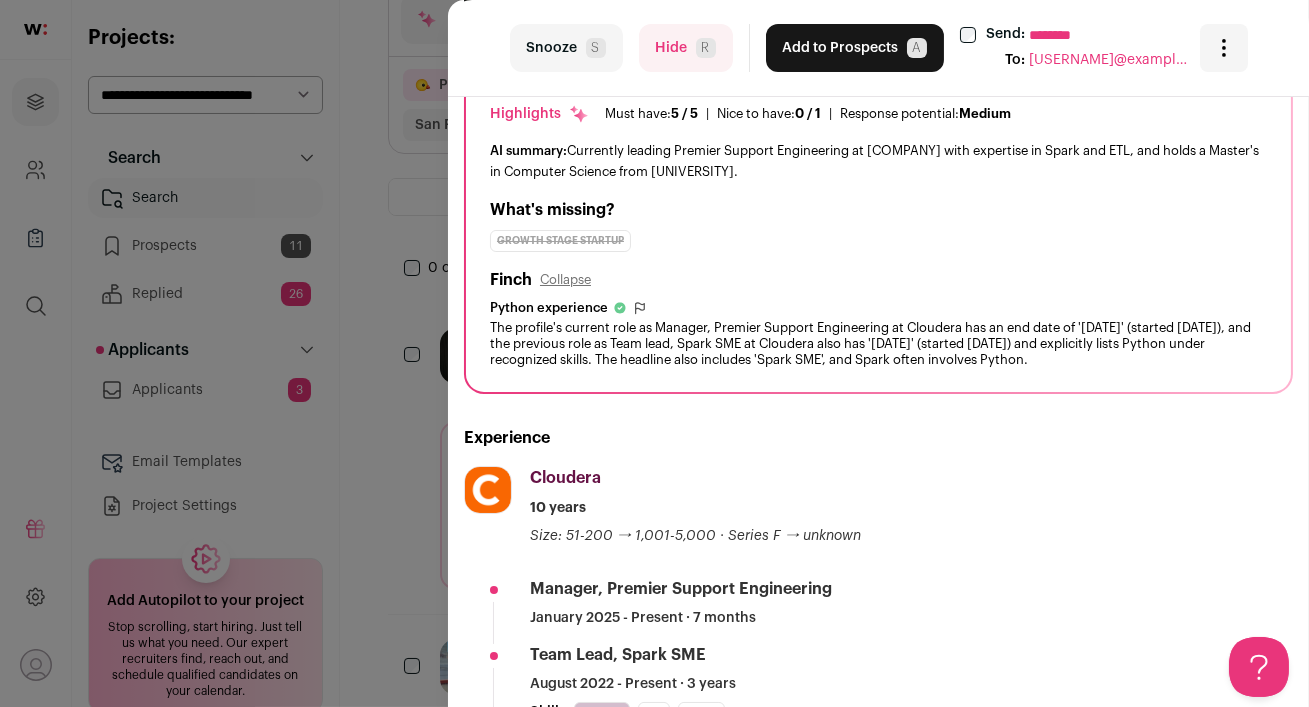 click on "Hide
R" at bounding box center [686, 48] 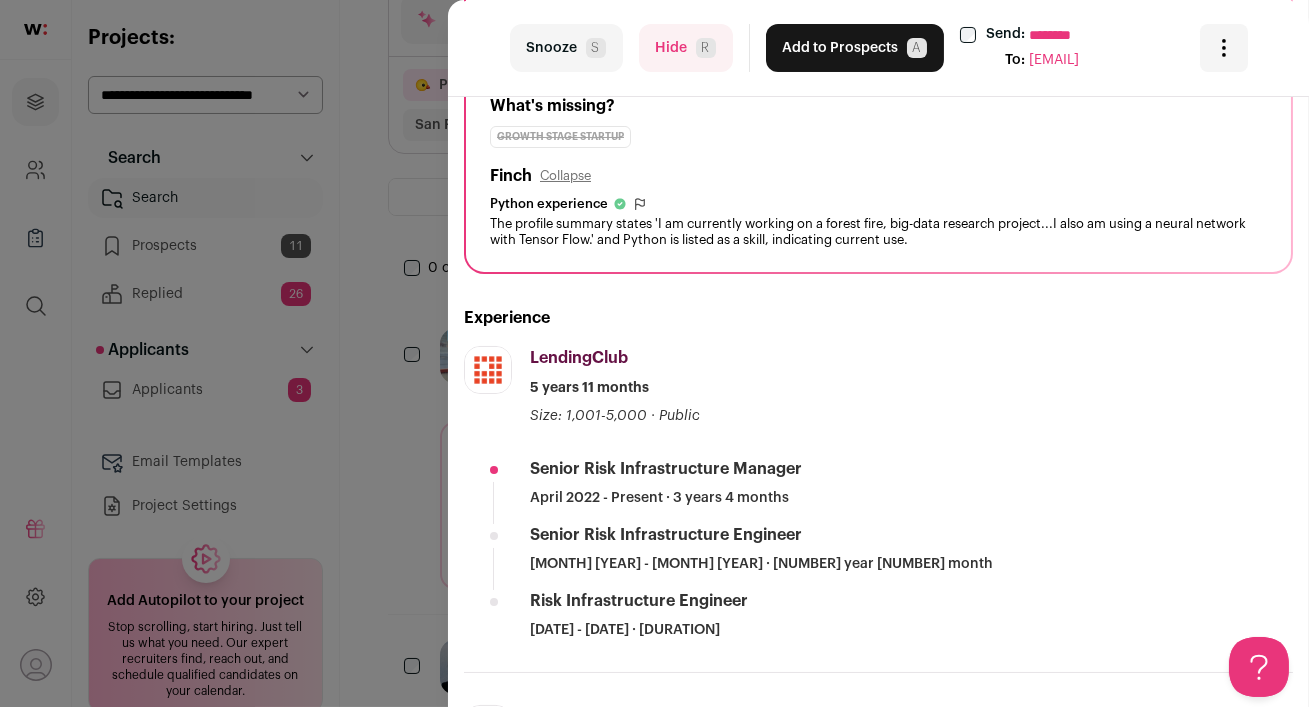 scroll, scrollTop: 447, scrollLeft: 0, axis: vertical 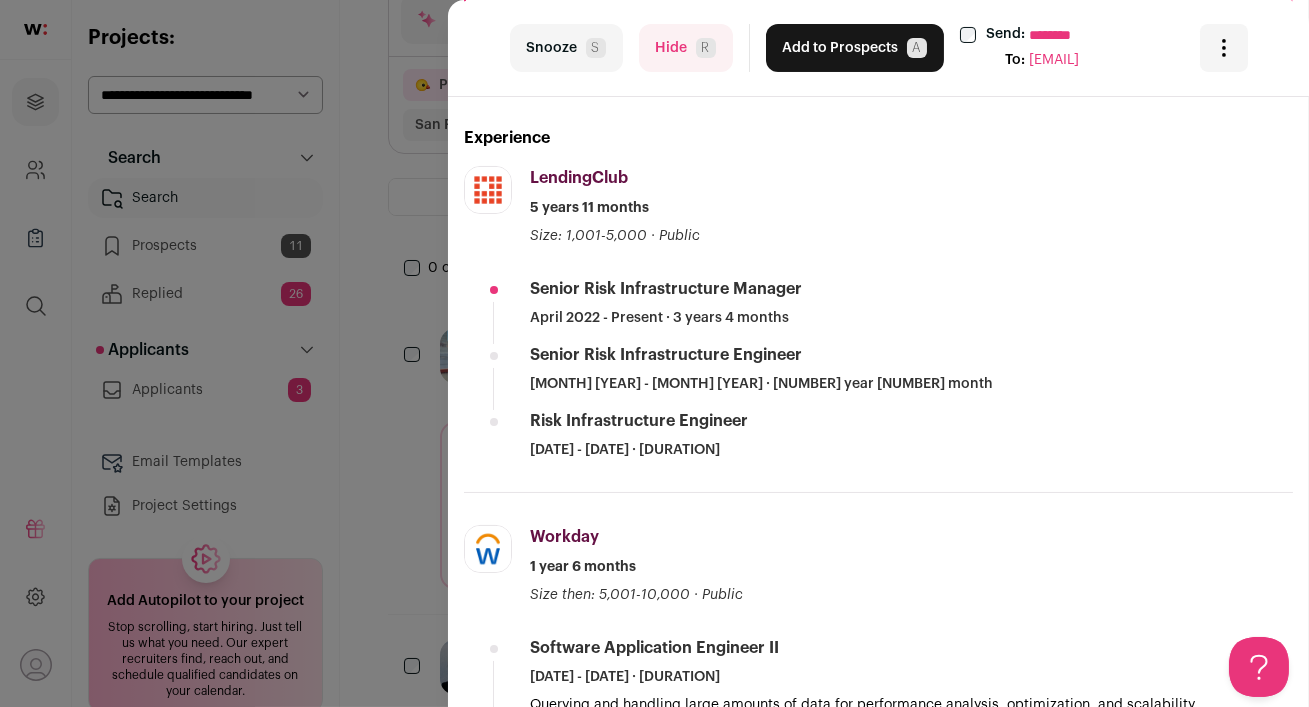 click on "Hide
R" at bounding box center [686, 48] 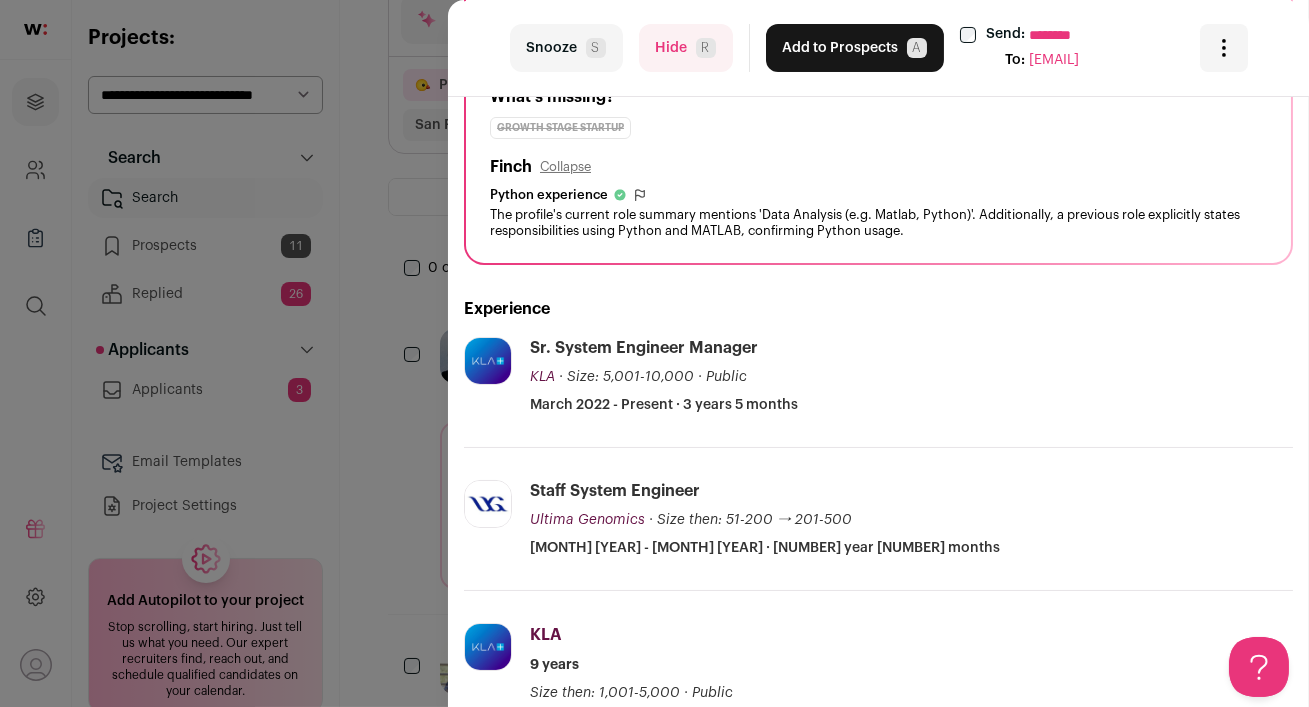 scroll, scrollTop: 277, scrollLeft: 0, axis: vertical 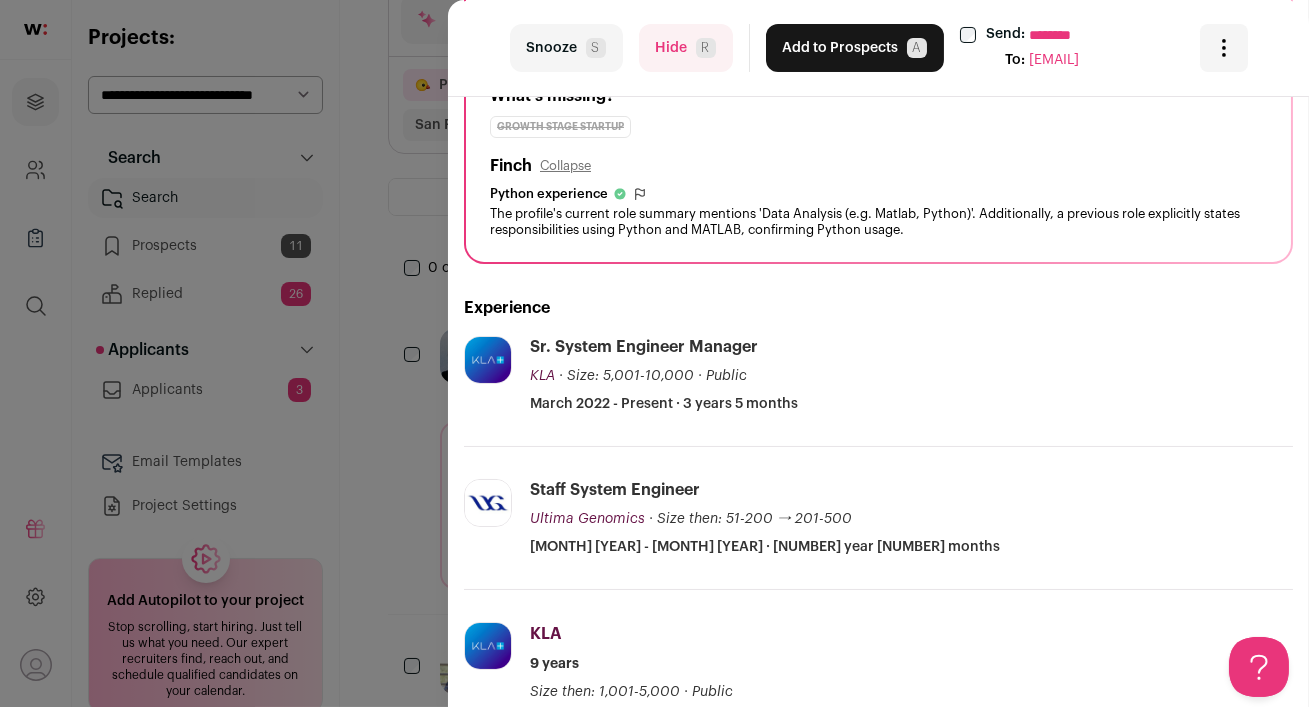 click on "Hide
R" at bounding box center [686, 48] 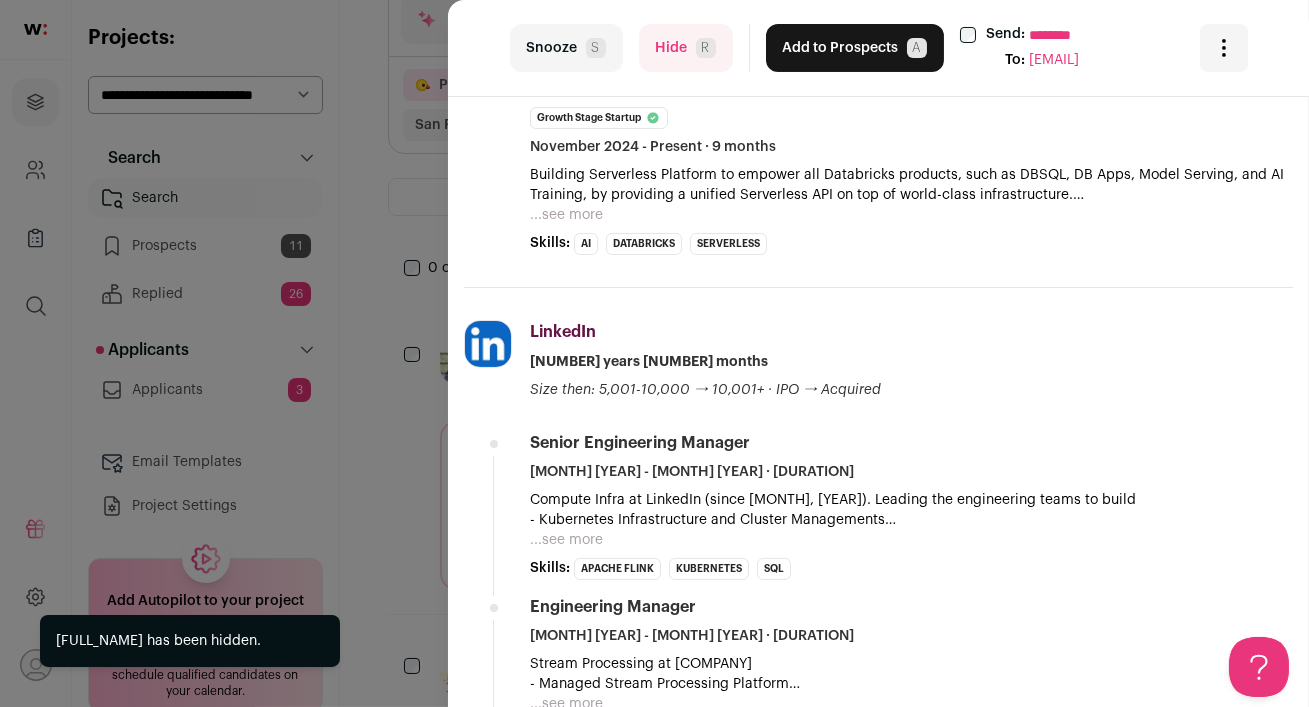 scroll, scrollTop: 481, scrollLeft: 0, axis: vertical 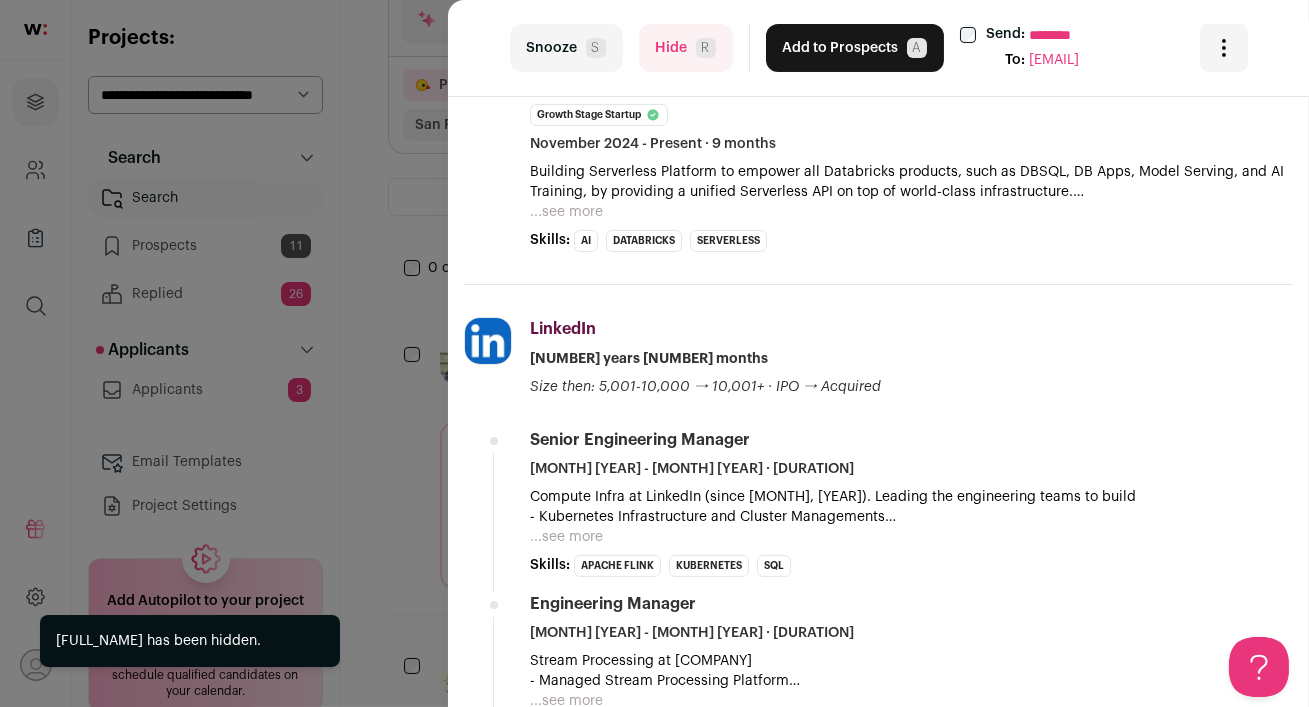 click on "Hide
R" at bounding box center [686, 48] 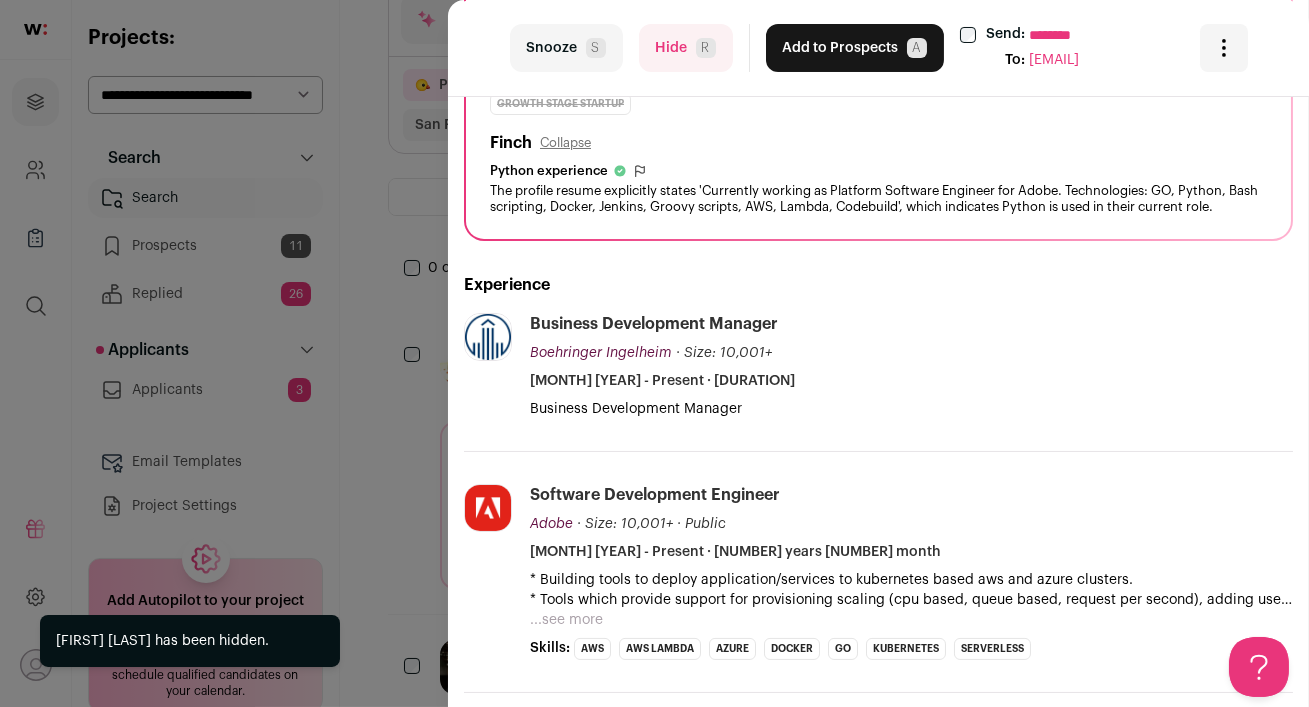 scroll, scrollTop: 301, scrollLeft: 0, axis: vertical 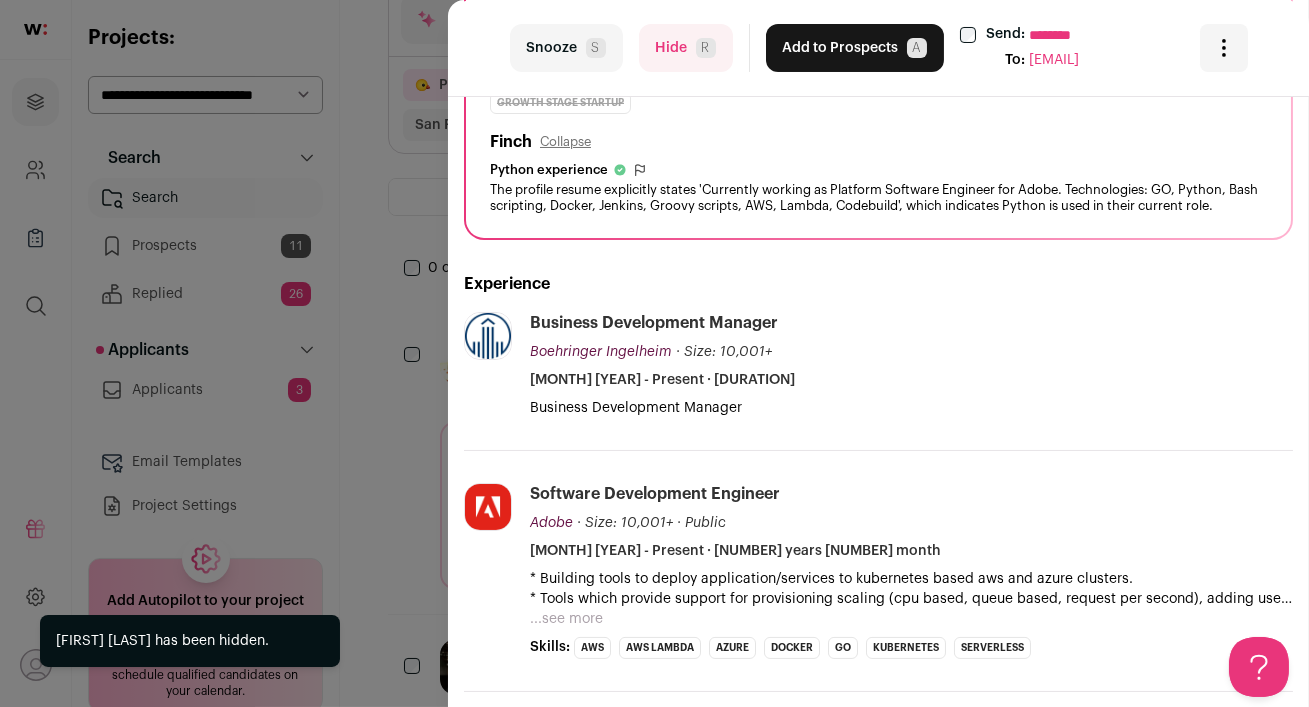 click on "Hide
R" at bounding box center (686, 48) 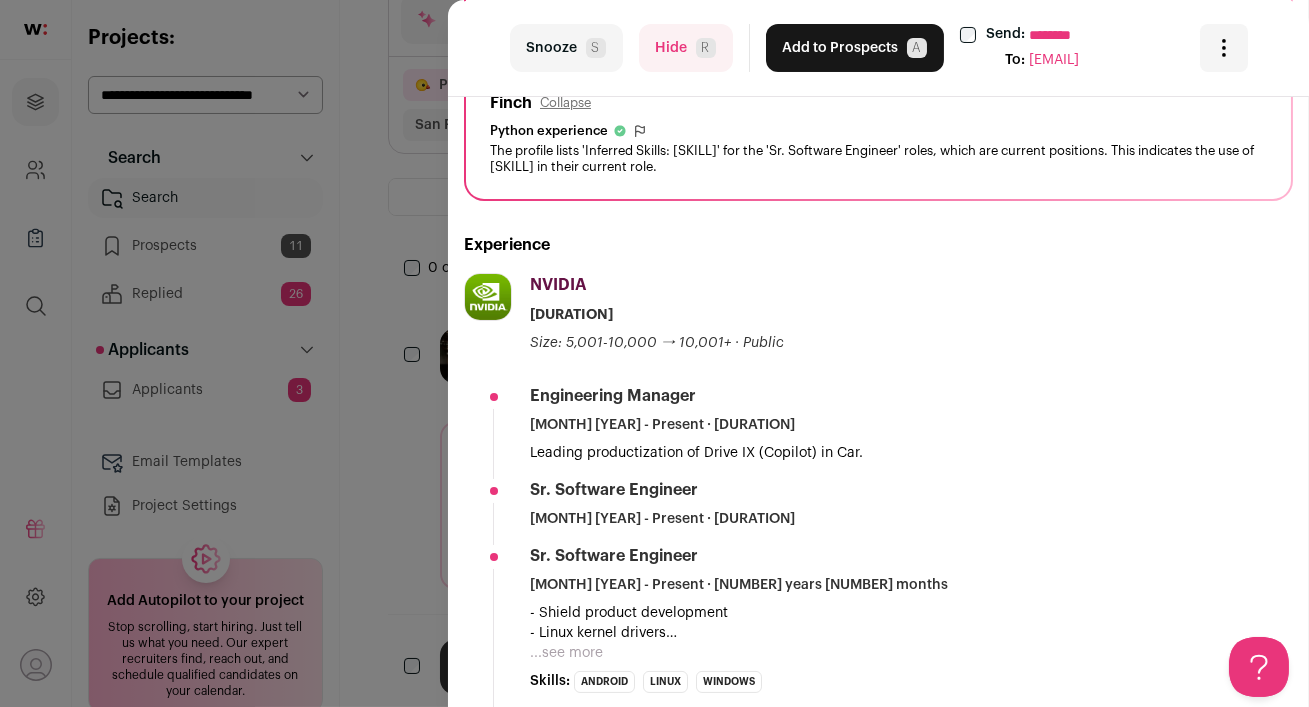 scroll, scrollTop: 184, scrollLeft: 0, axis: vertical 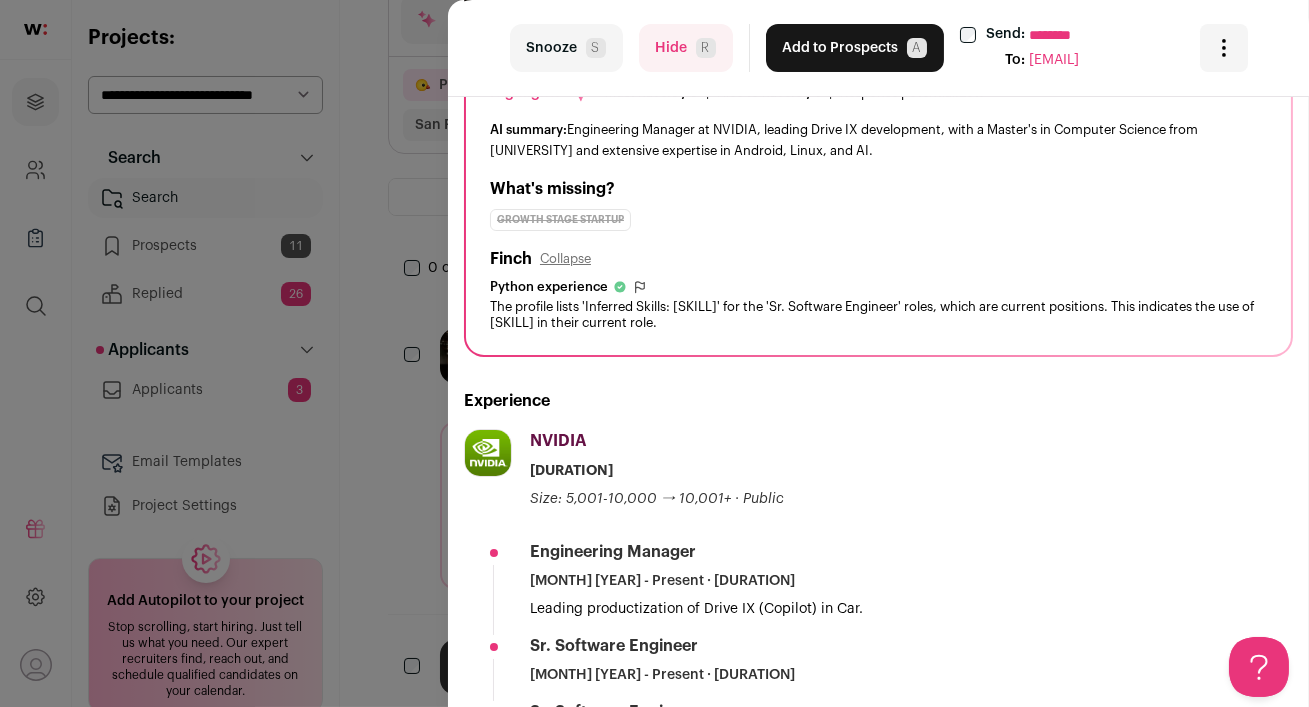 click on "Hide
R" at bounding box center [686, 48] 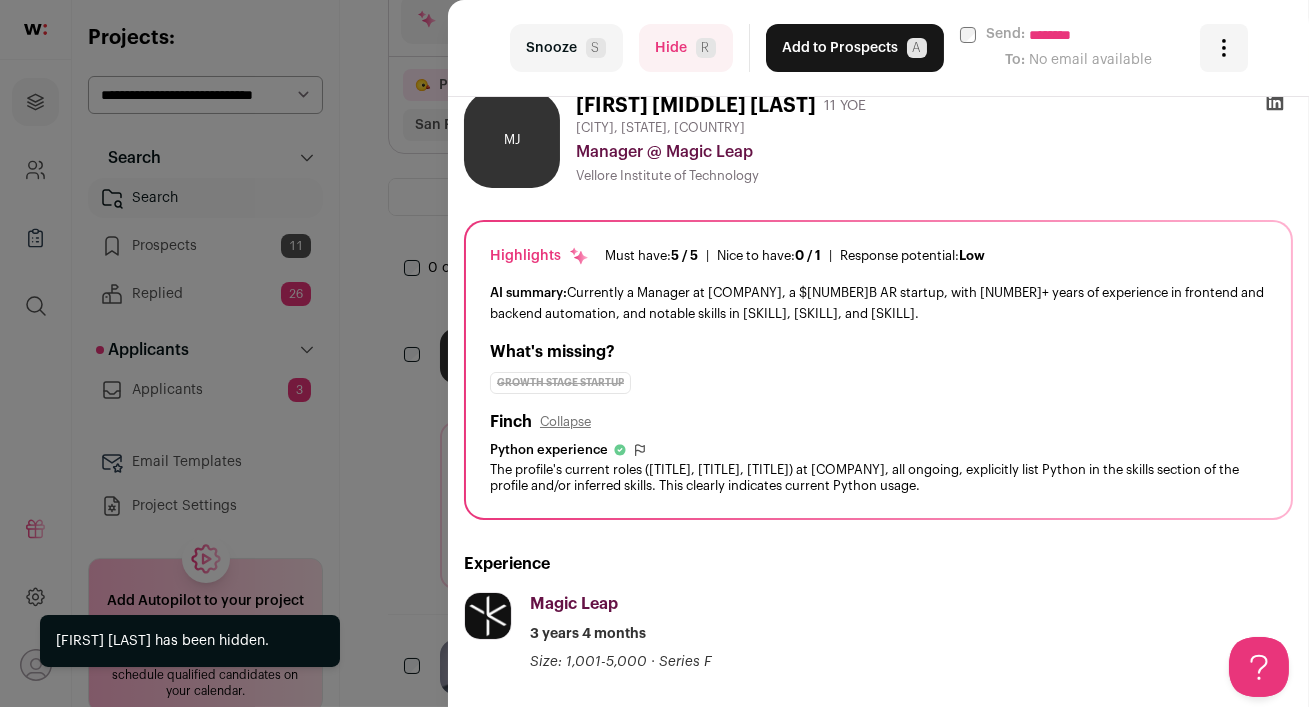 scroll, scrollTop: 0, scrollLeft: 0, axis: both 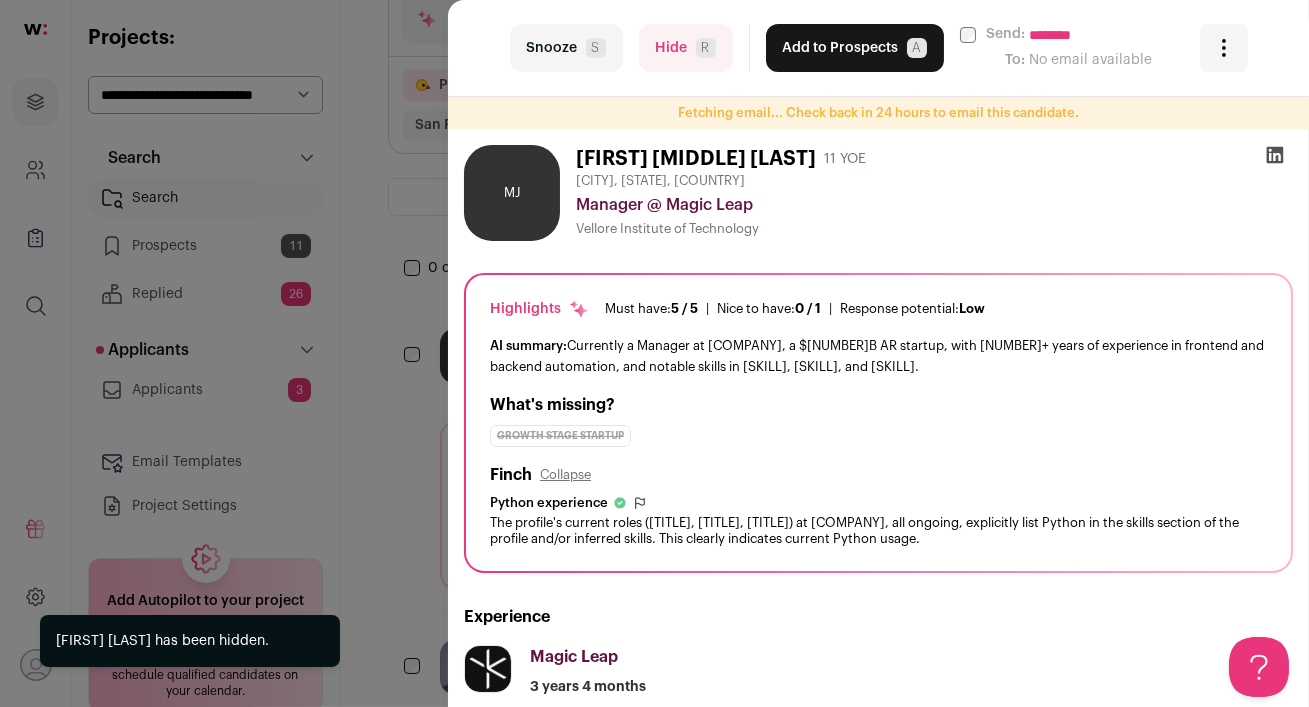 click on "Hide
R" at bounding box center (686, 48) 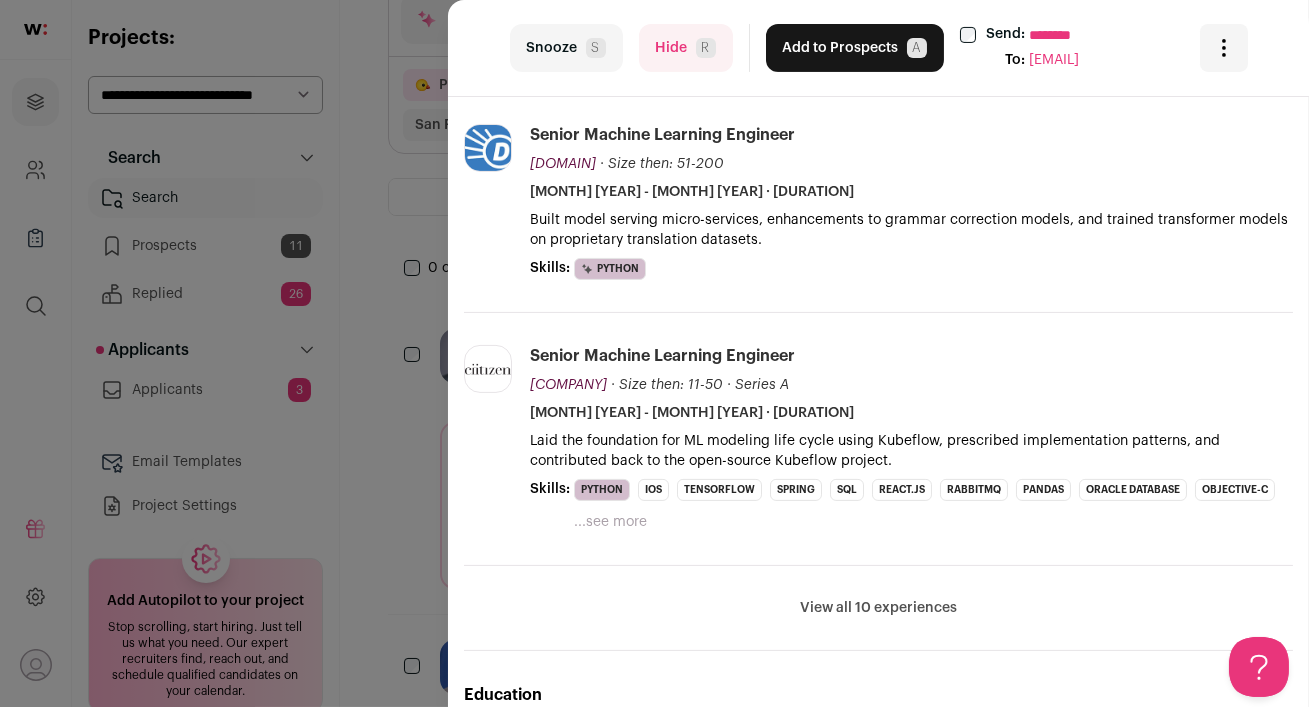 scroll, scrollTop: 1137, scrollLeft: 0, axis: vertical 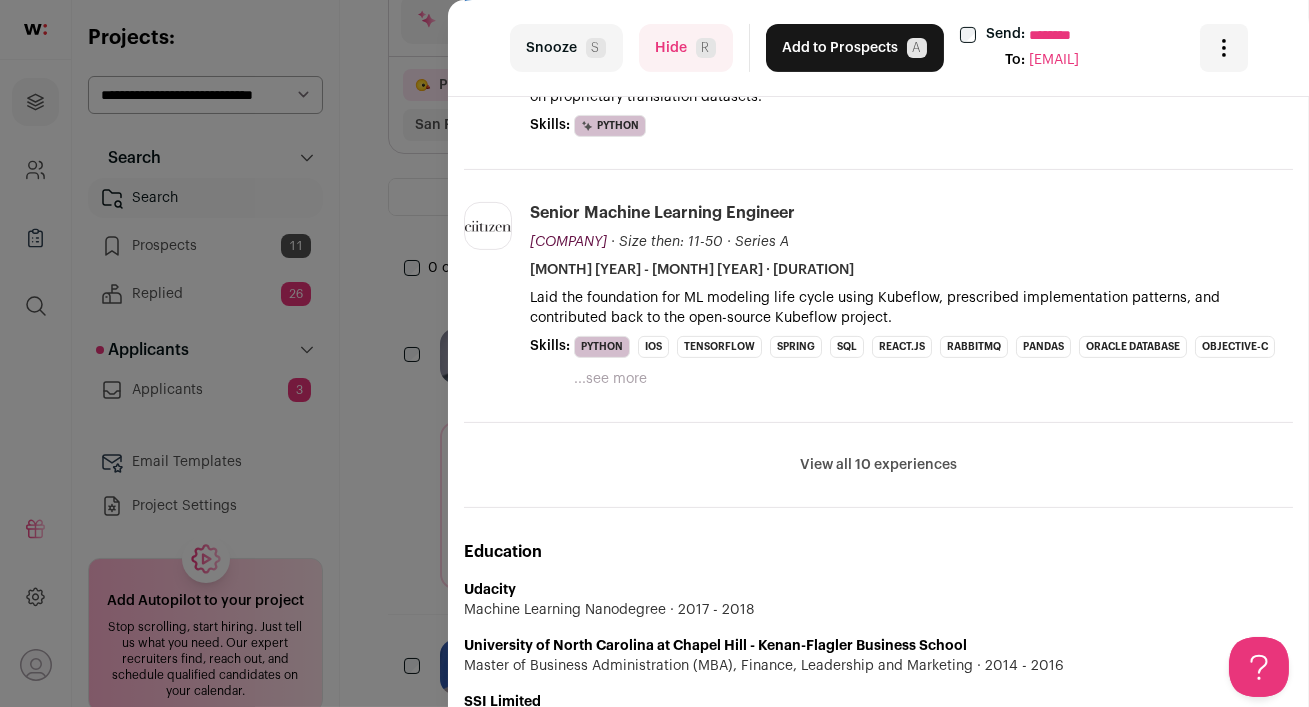 click on "View all 10 experiences" at bounding box center (878, 465) 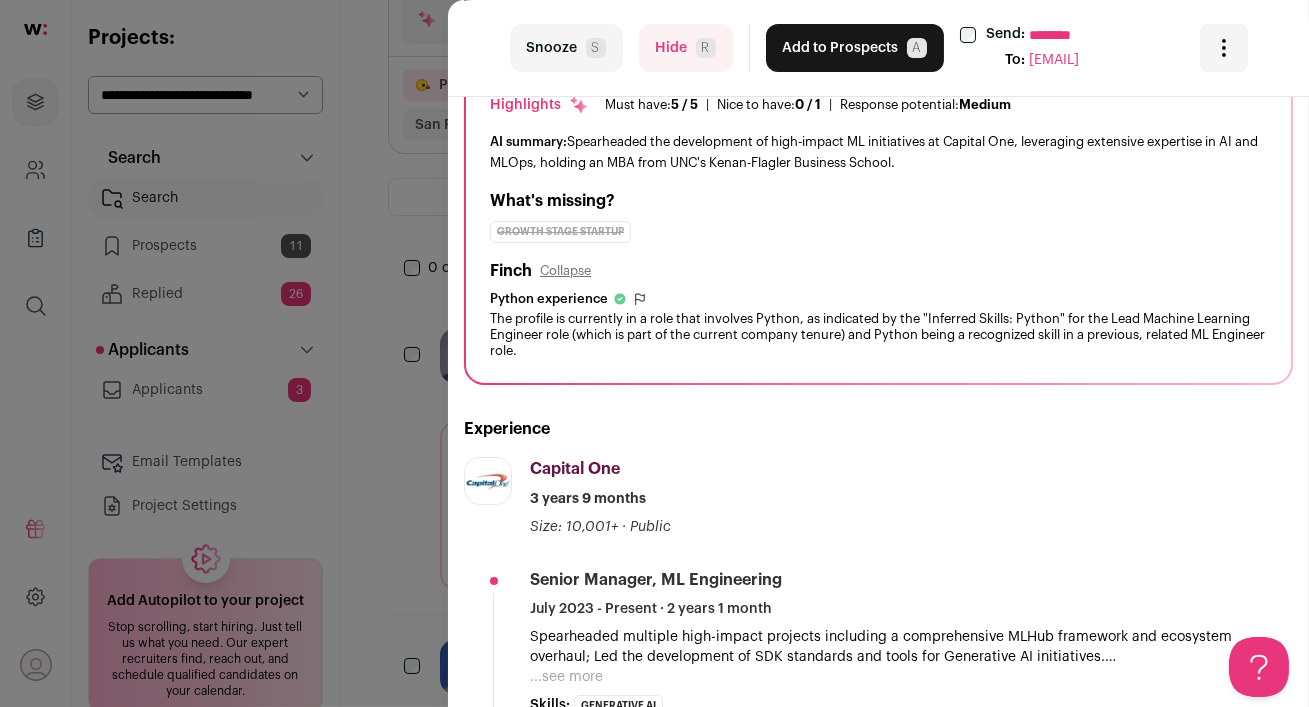 scroll, scrollTop: 0, scrollLeft: 0, axis: both 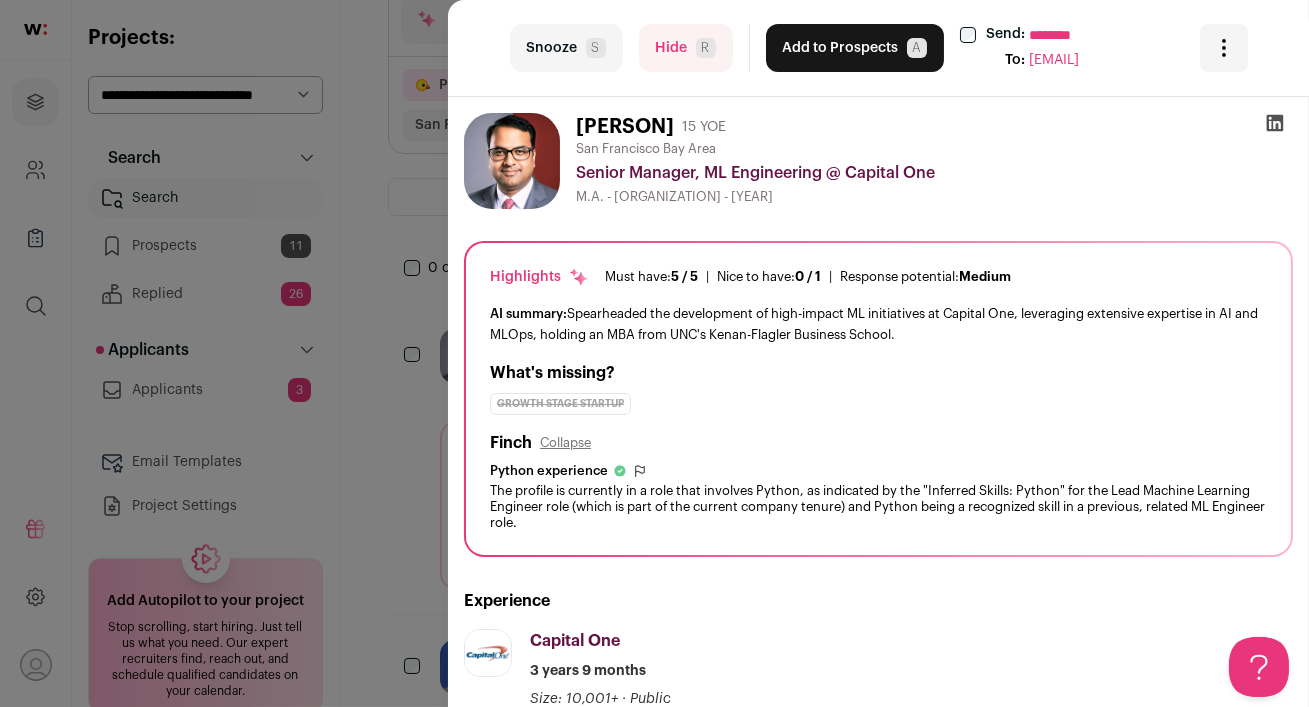 click on "Hide
R" at bounding box center [686, 48] 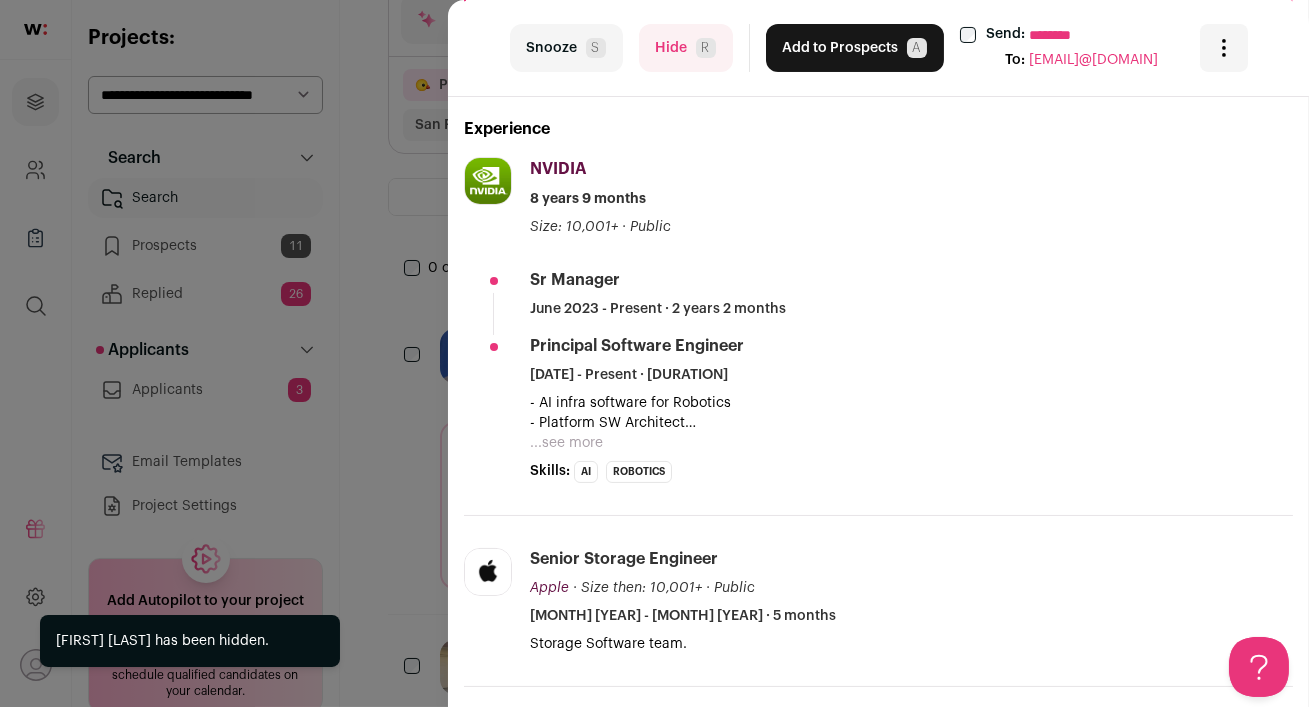 scroll, scrollTop: 443, scrollLeft: 0, axis: vertical 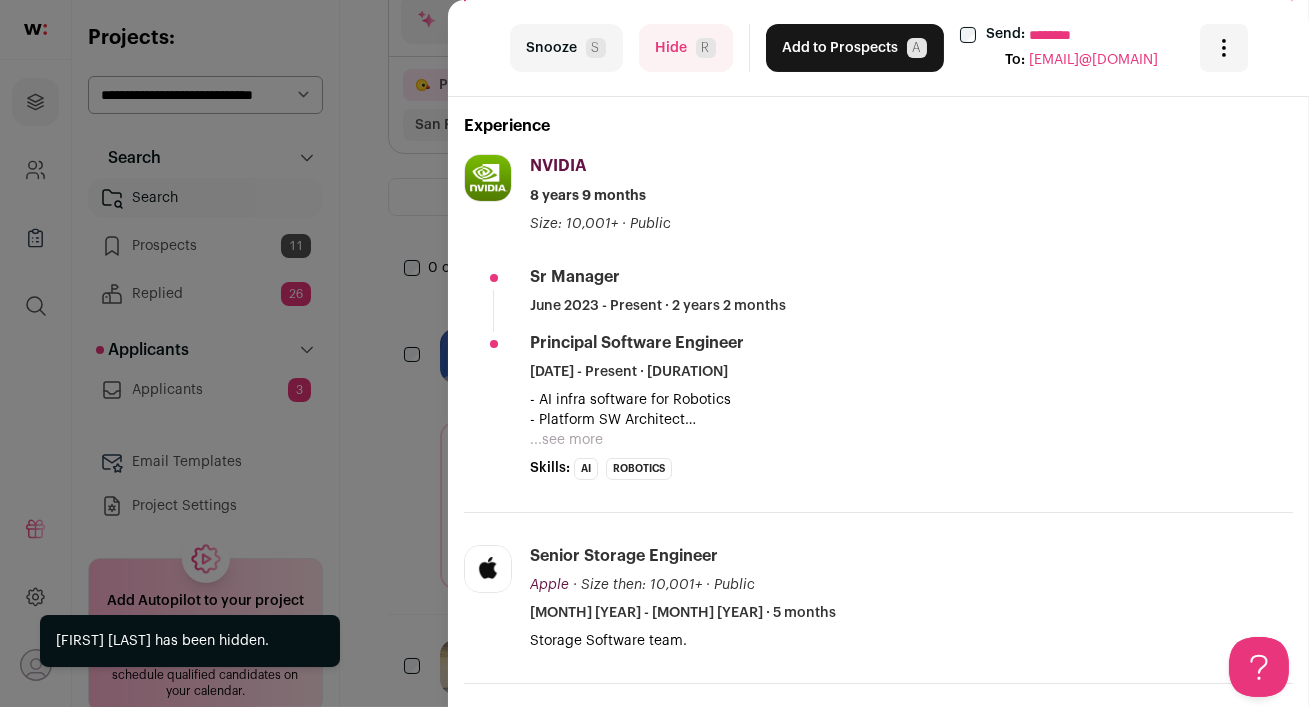 click on "Hide
R" at bounding box center (686, 48) 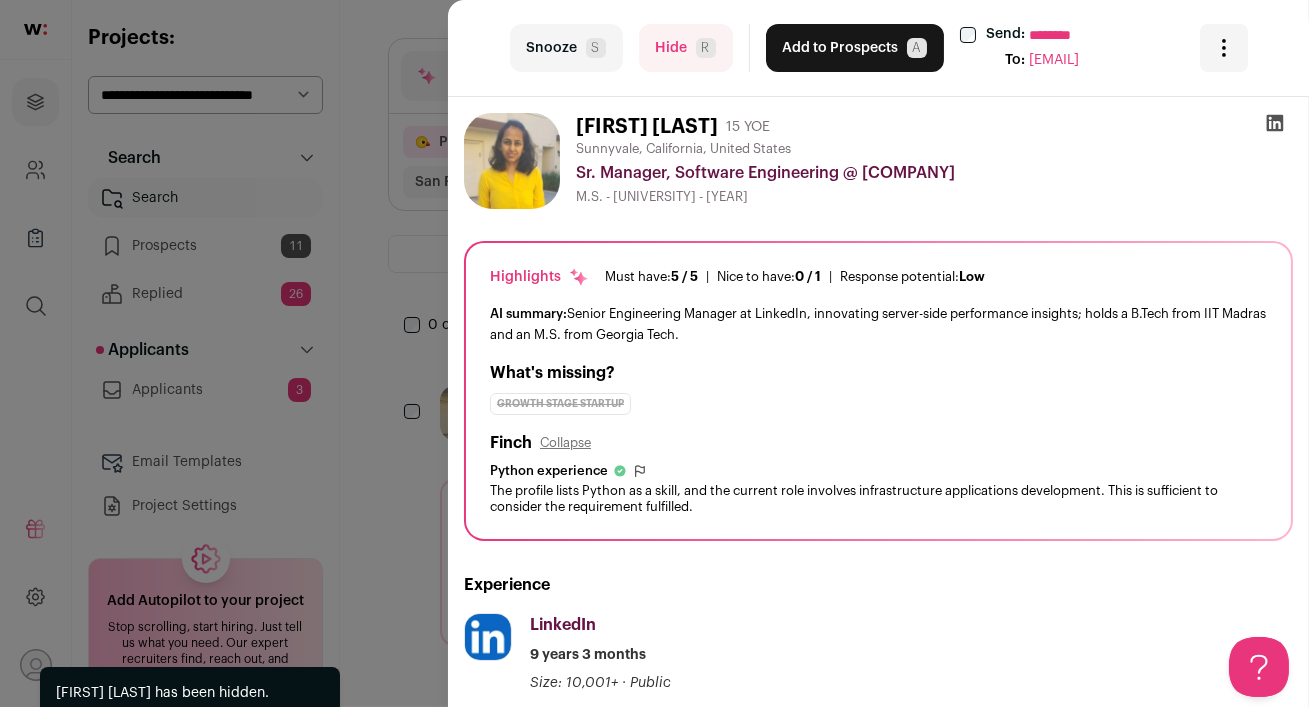 scroll, scrollTop: 110, scrollLeft: 0, axis: vertical 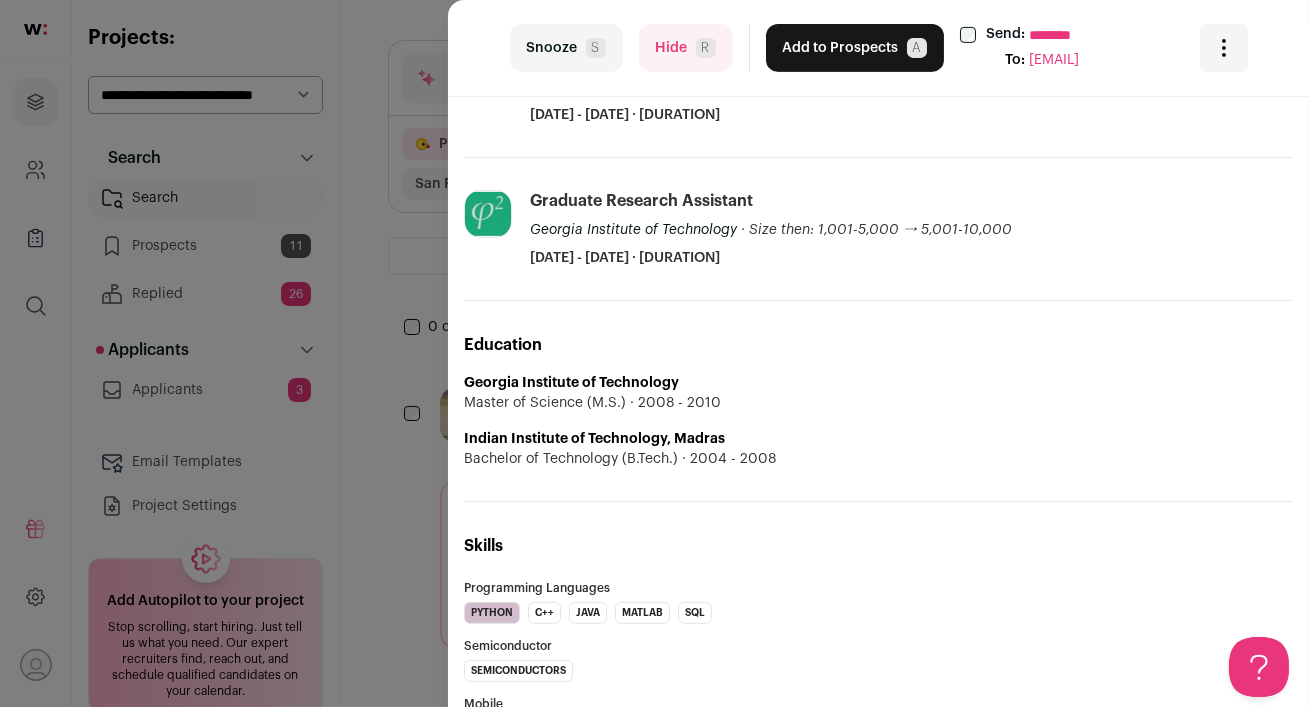 click on "Hide
R" at bounding box center (686, 48) 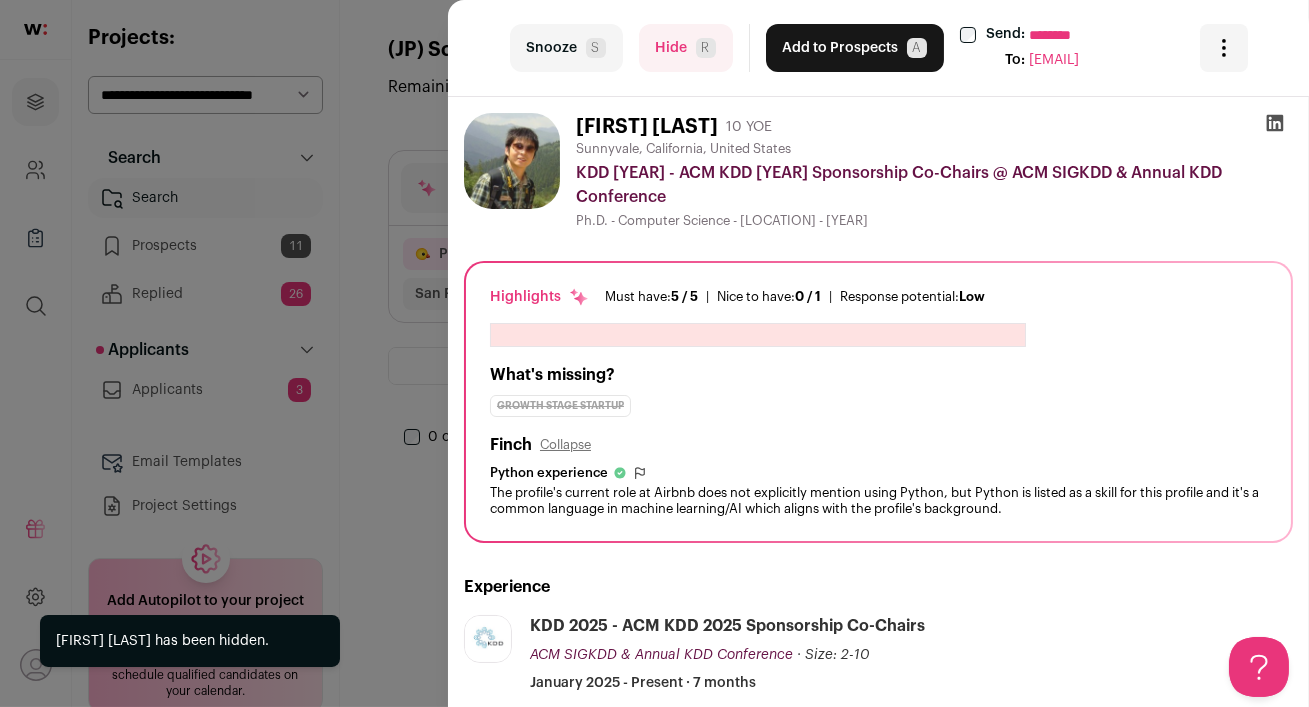 scroll, scrollTop: 0, scrollLeft: 0, axis: both 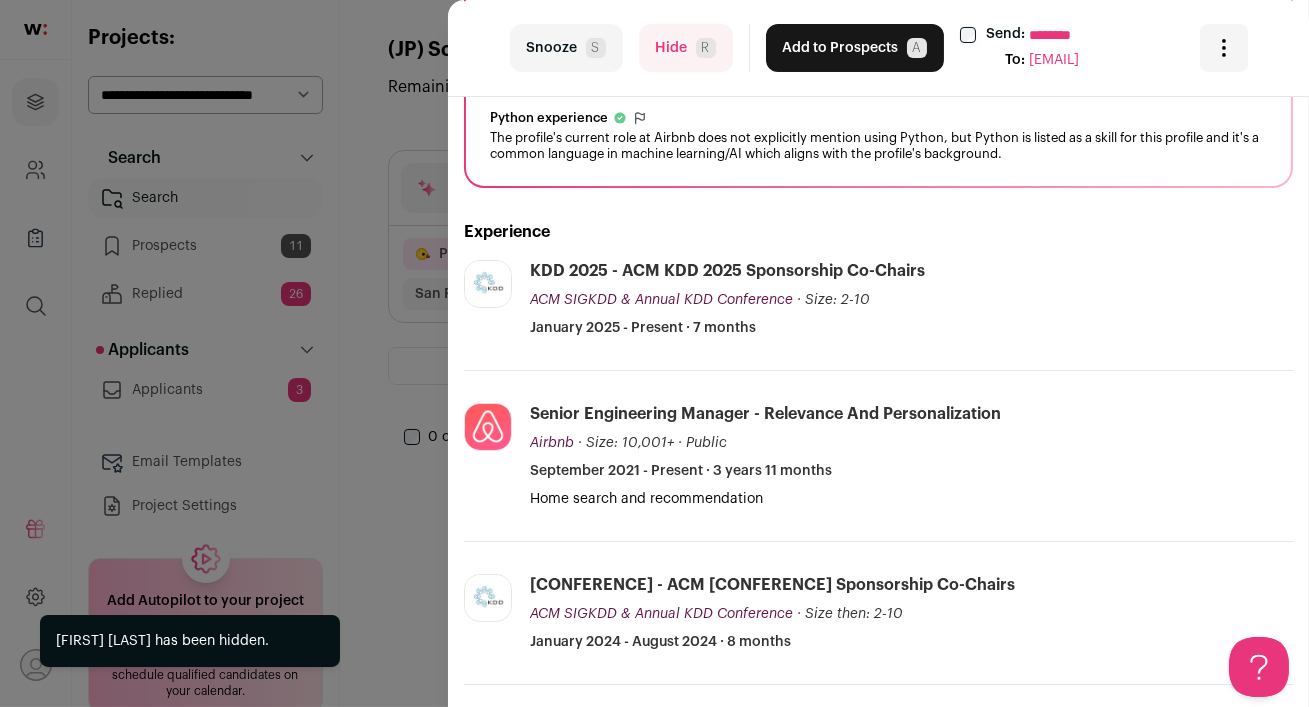 click on "Hide
R" at bounding box center [686, 48] 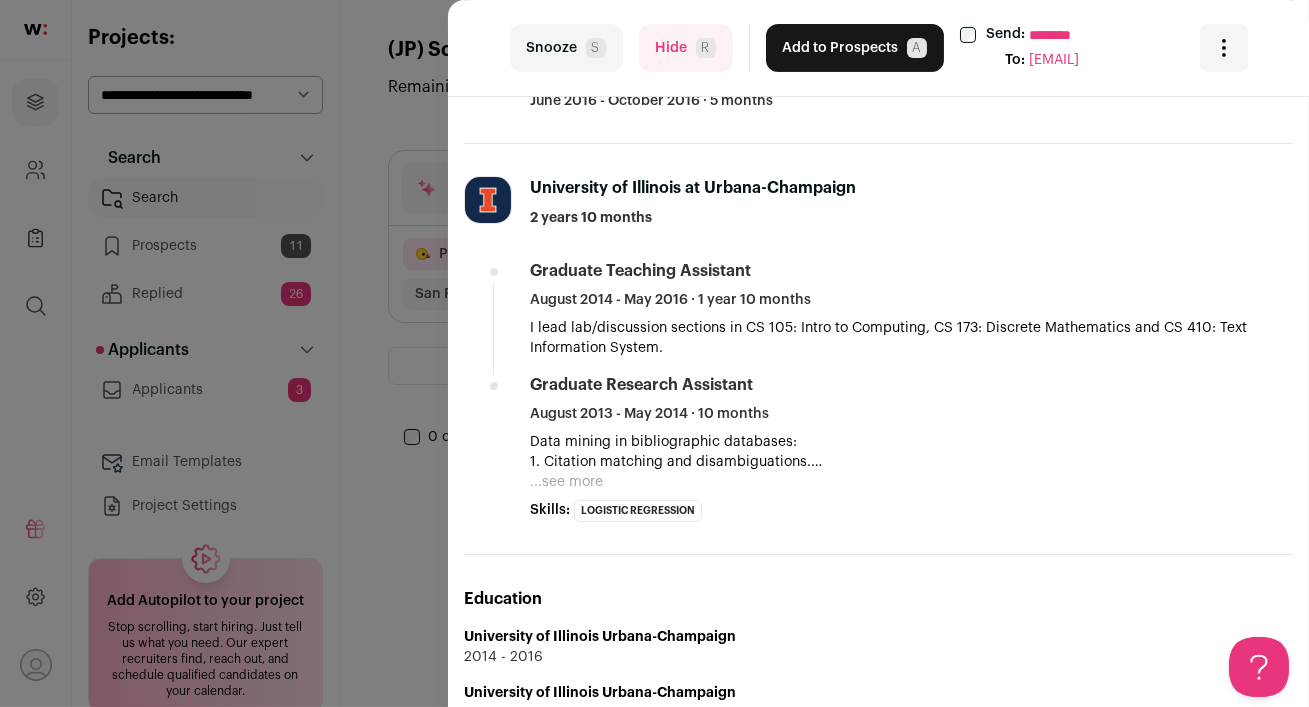 scroll, scrollTop: 1086, scrollLeft: 0, axis: vertical 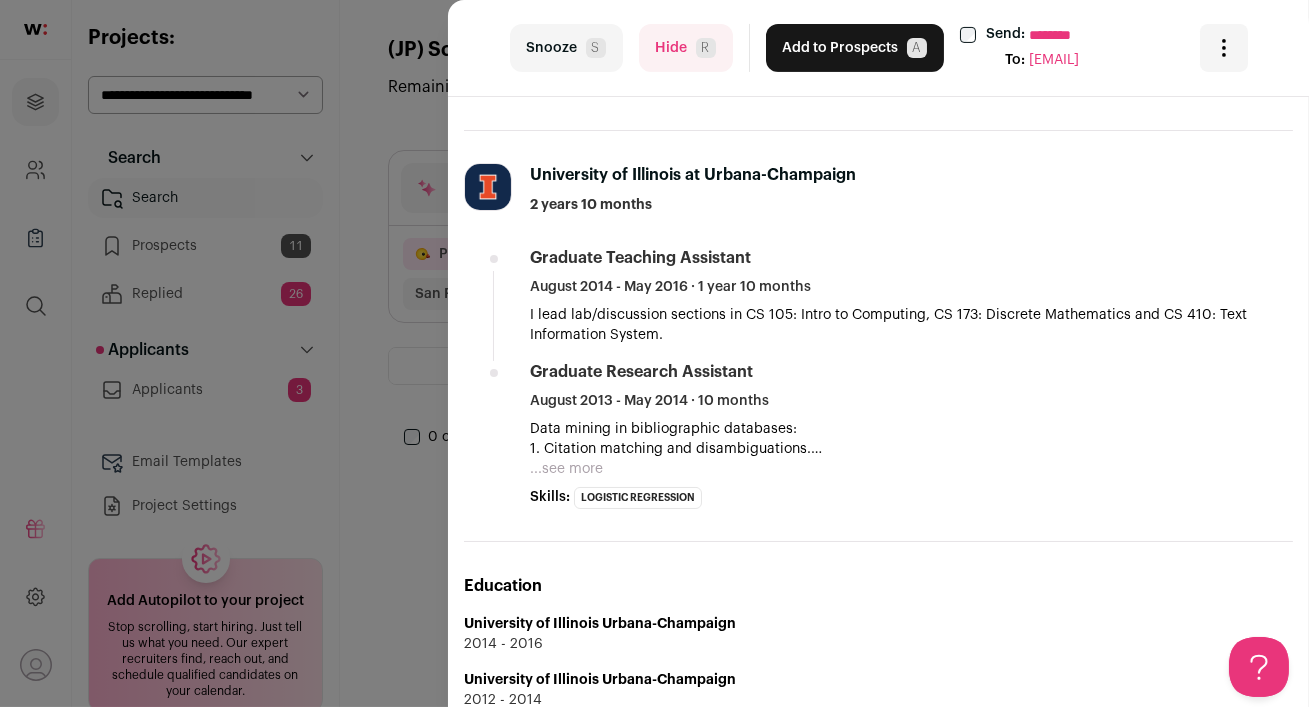 click on "Hide
R" at bounding box center [686, 48] 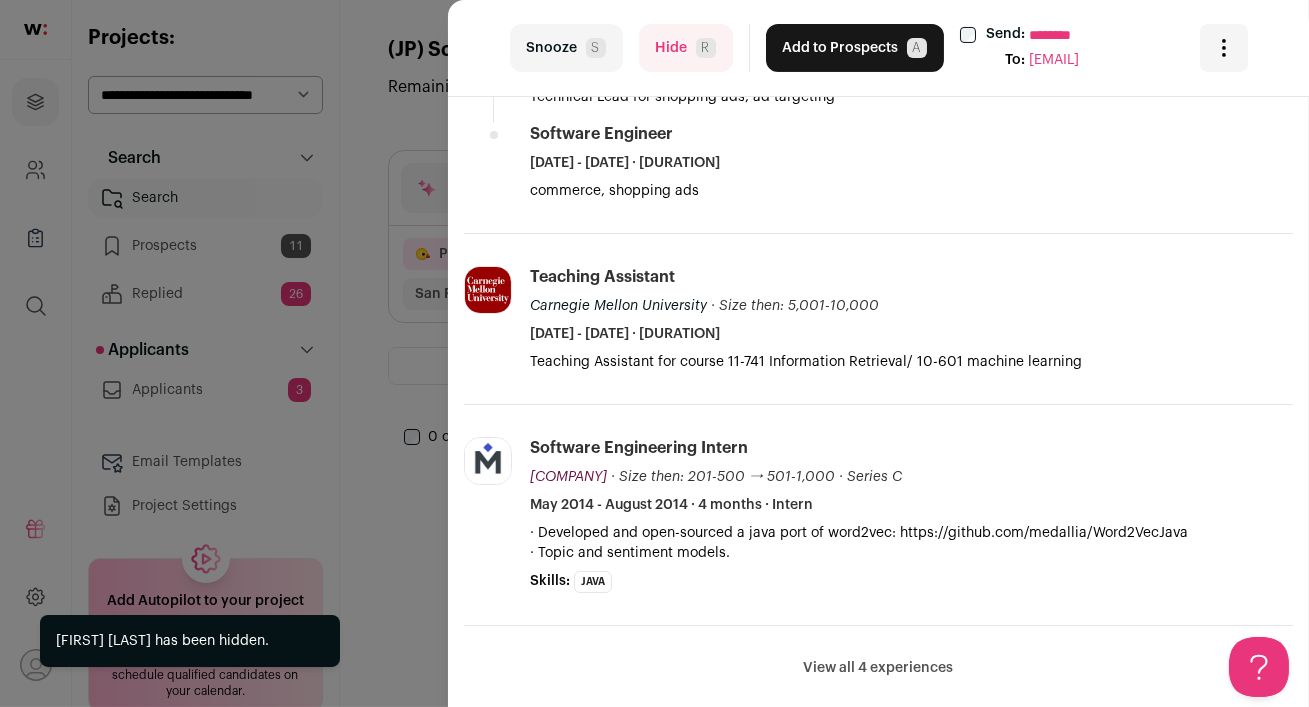 scroll, scrollTop: 873, scrollLeft: 0, axis: vertical 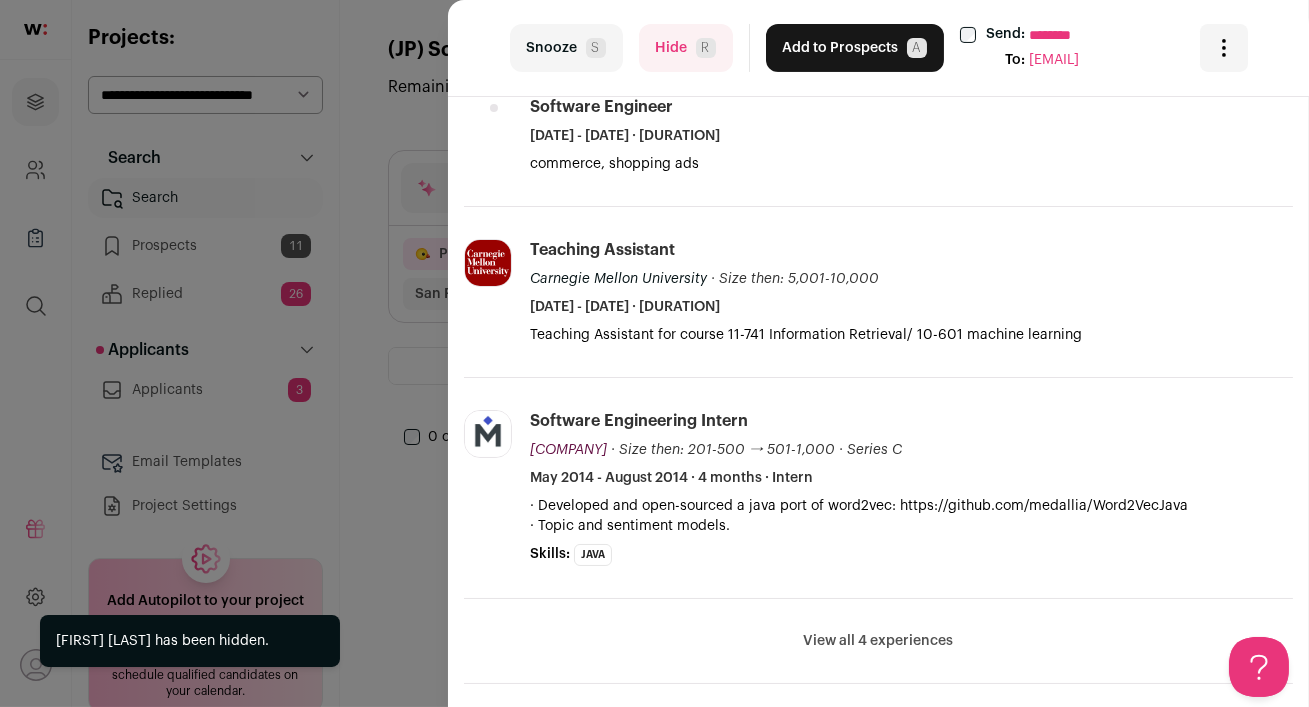 click on "Hide
R" at bounding box center [686, 48] 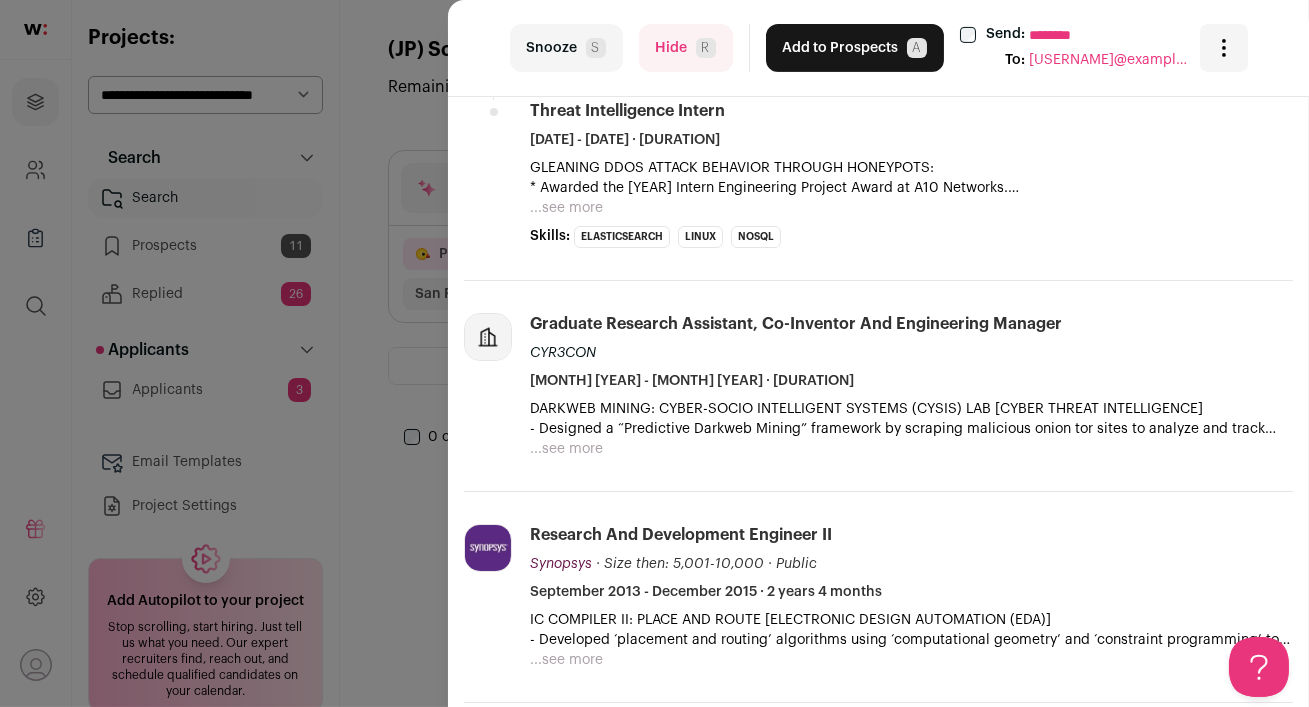 scroll, scrollTop: 1350, scrollLeft: 0, axis: vertical 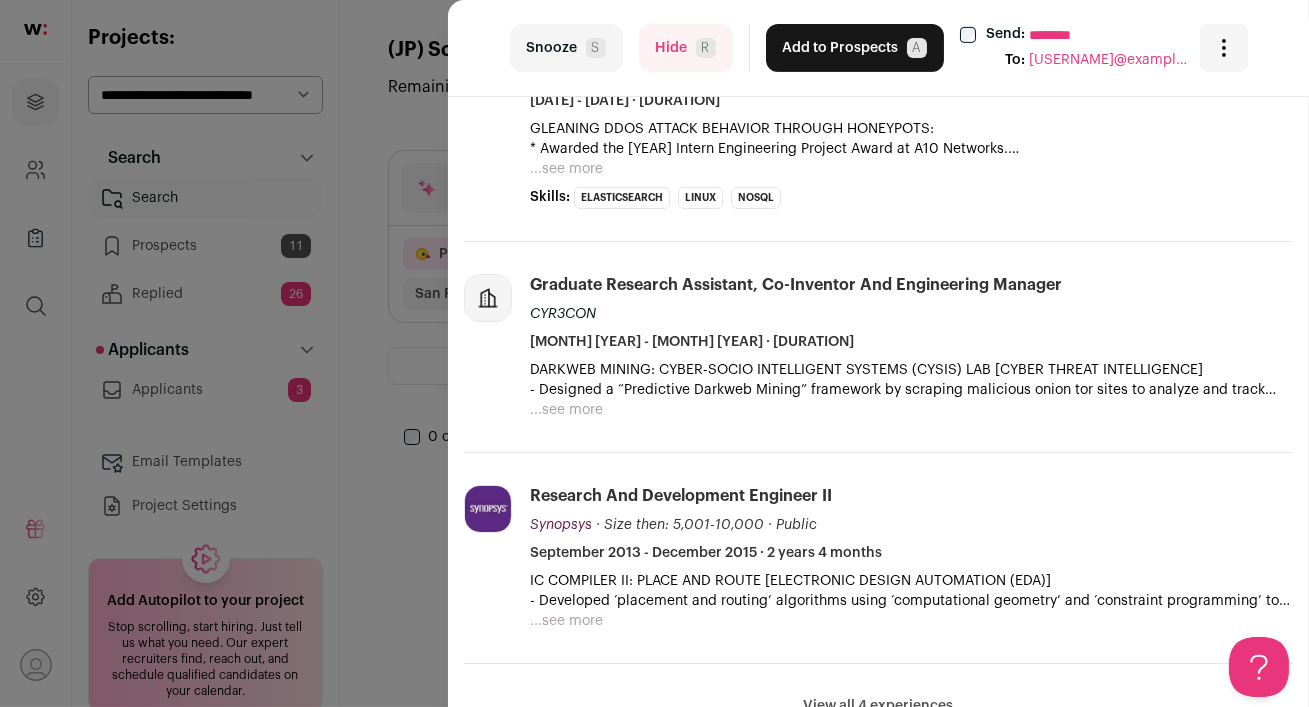 click on "Hide
R" at bounding box center [686, 48] 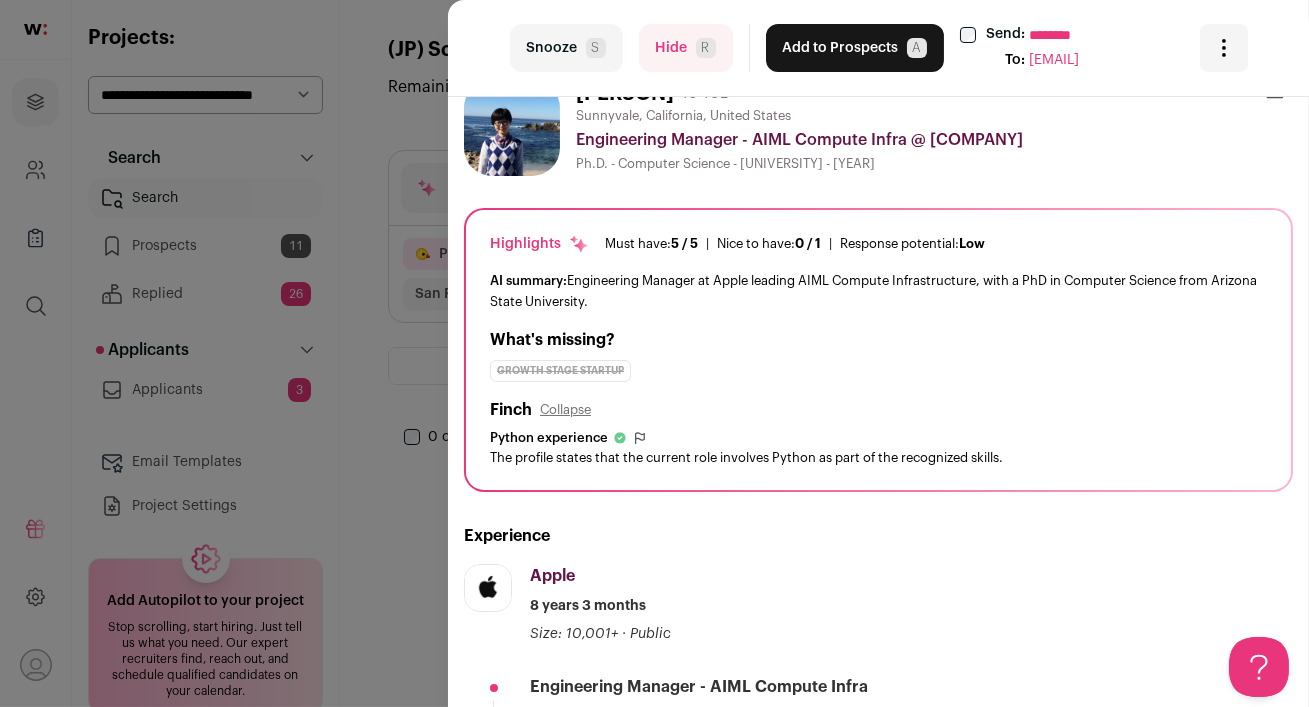 scroll, scrollTop: 0, scrollLeft: 0, axis: both 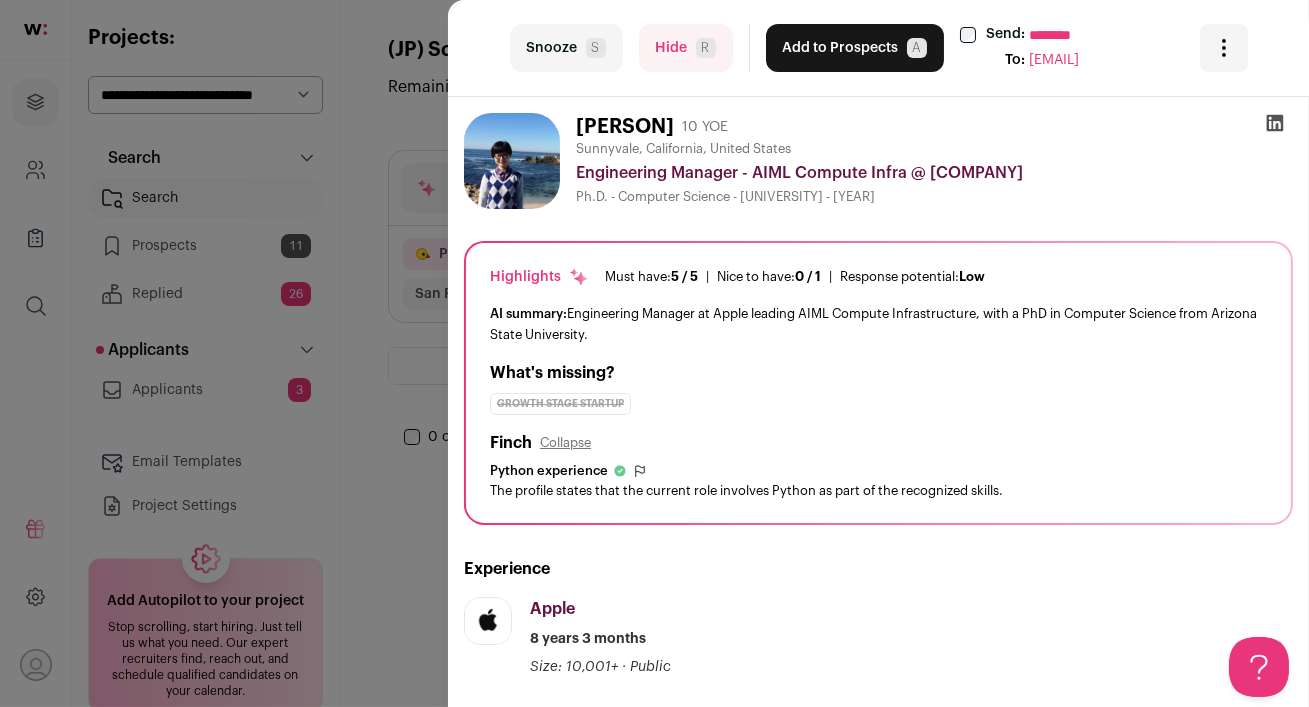 click at bounding box center [1275, 123] 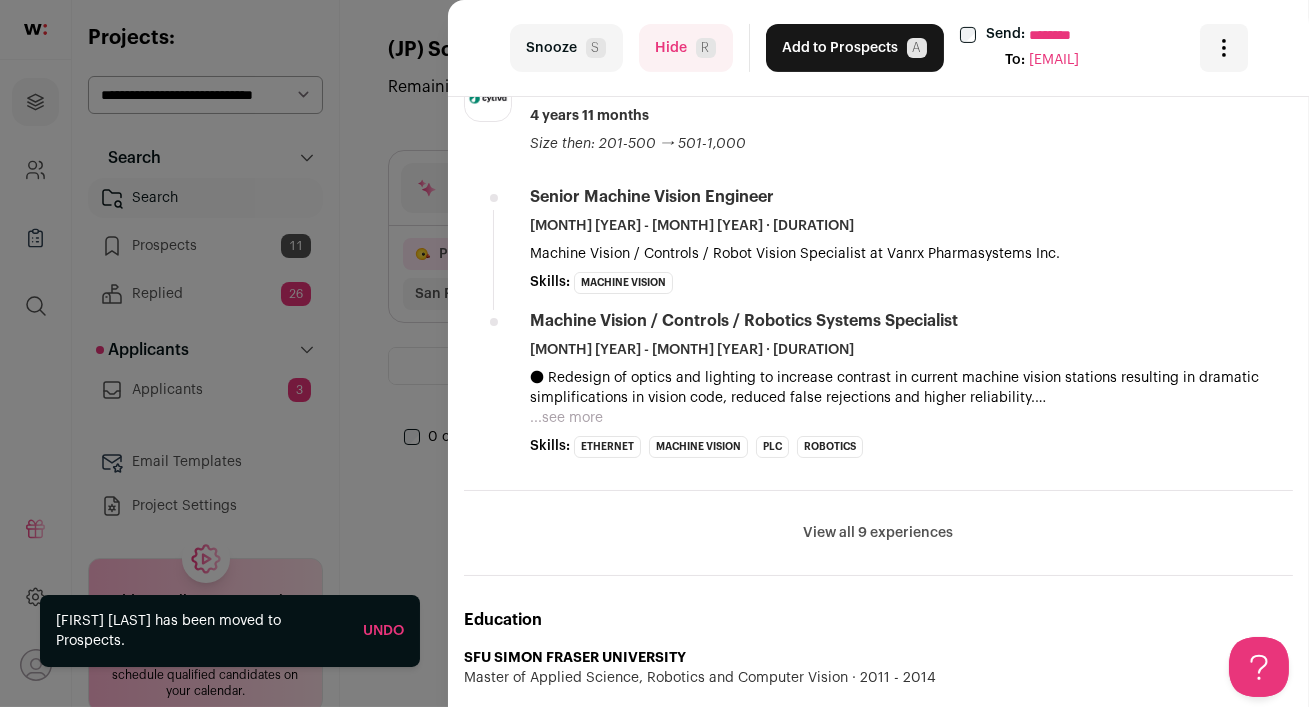 scroll, scrollTop: 1276, scrollLeft: 0, axis: vertical 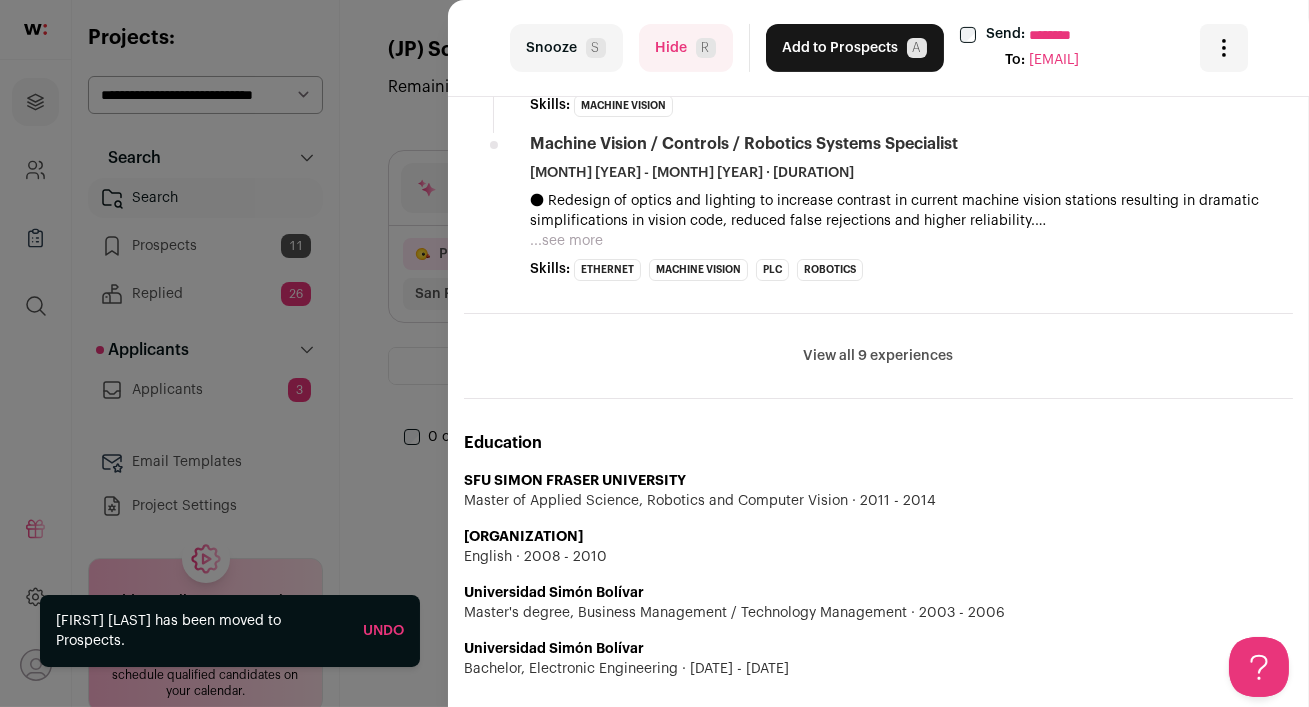 click on "Hide
R" at bounding box center [686, 48] 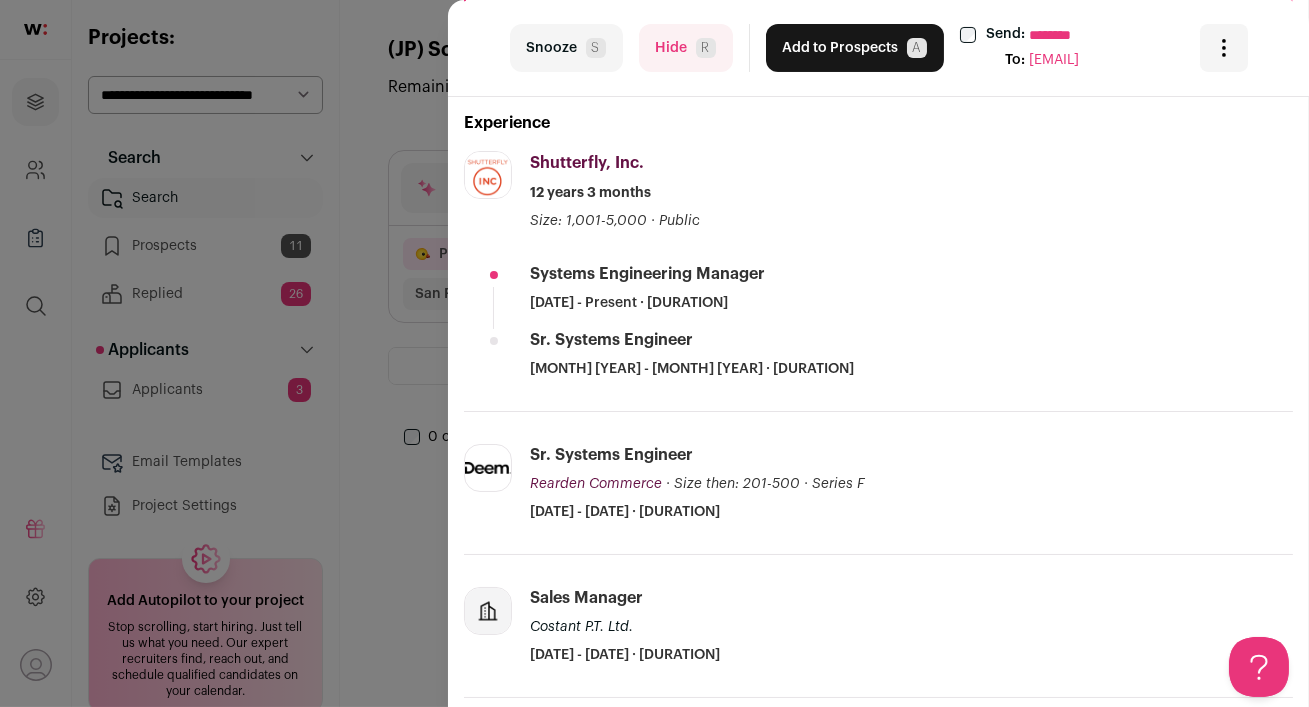 scroll, scrollTop: 401, scrollLeft: 0, axis: vertical 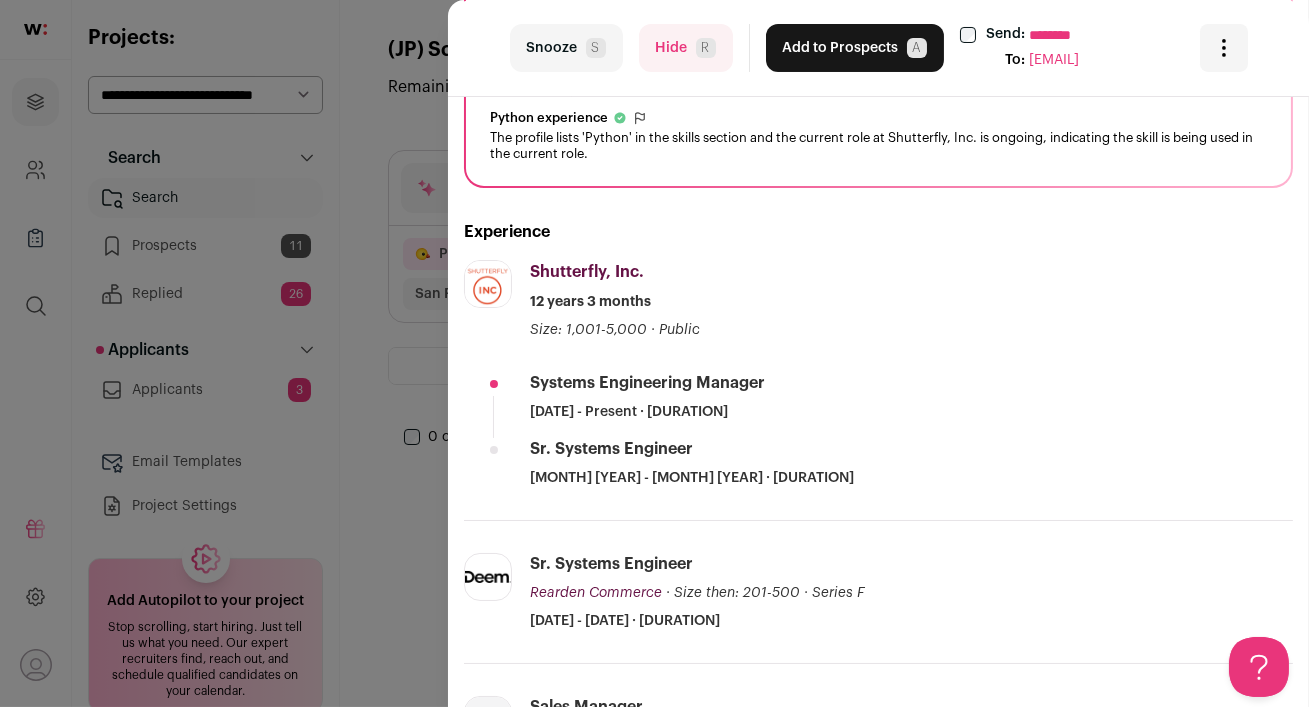 click on "Hide
R" at bounding box center (686, 48) 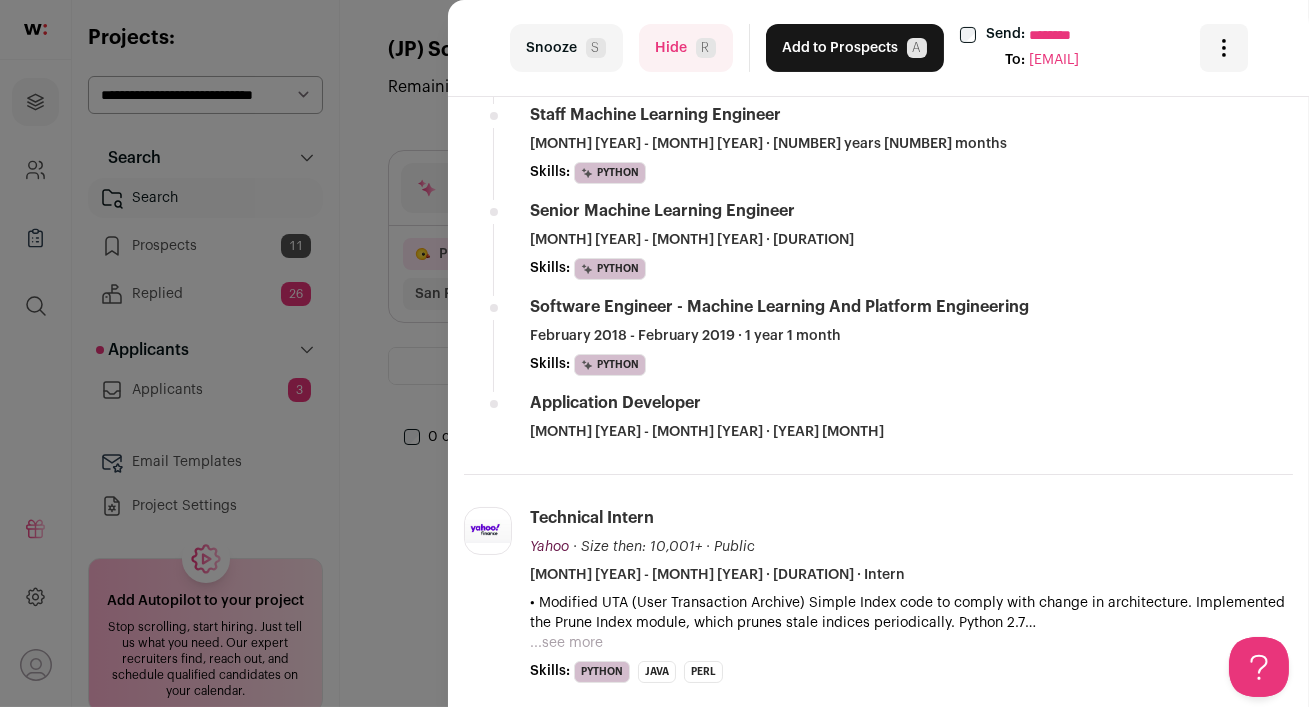 scroll, scrollTop: 815, scrollLeft: 0, axis: vertical 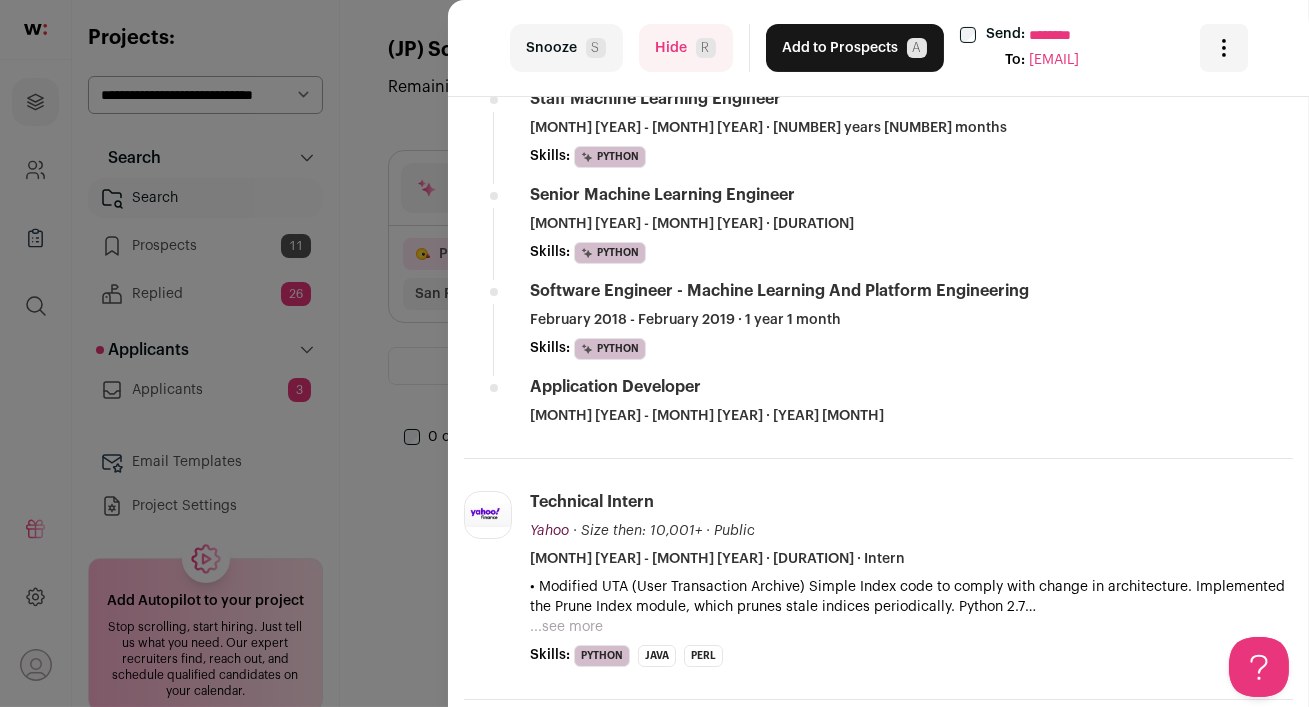 click on "Hide
R" at bounding box center (686, 48) 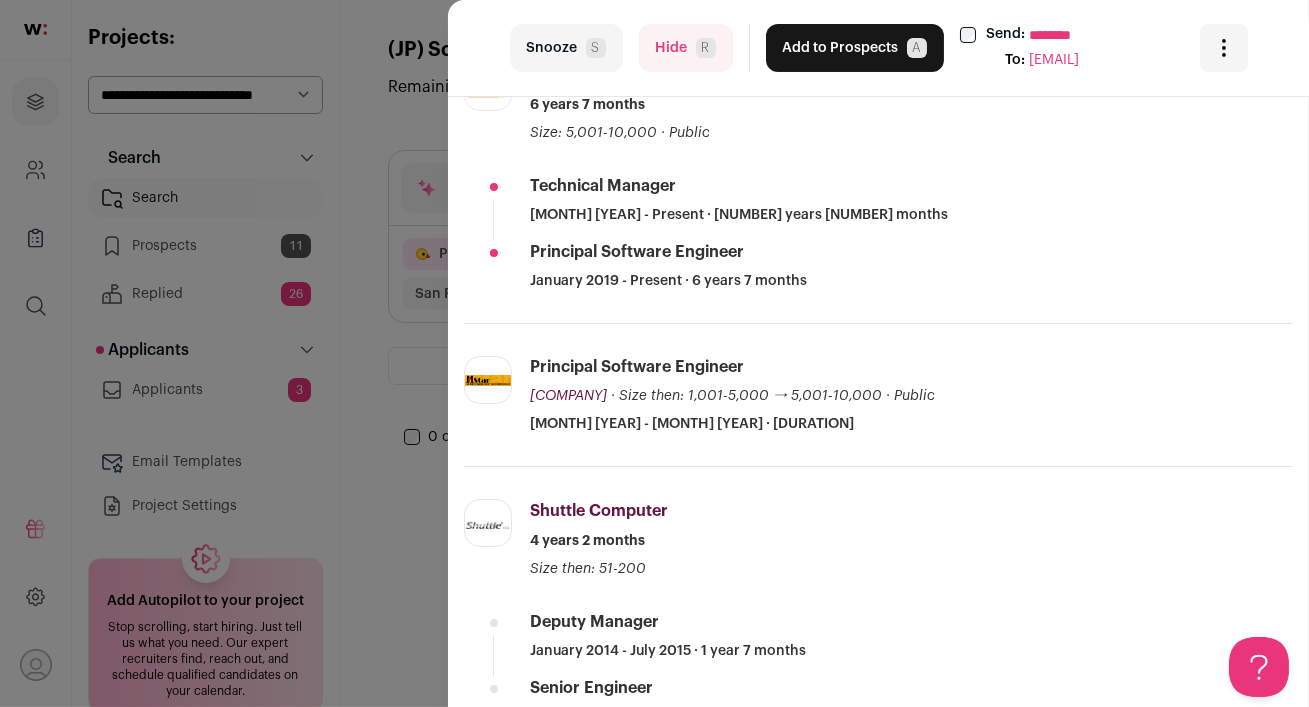 scroll, scrollTop: 552, scrollLeft: 0, axis: vertical 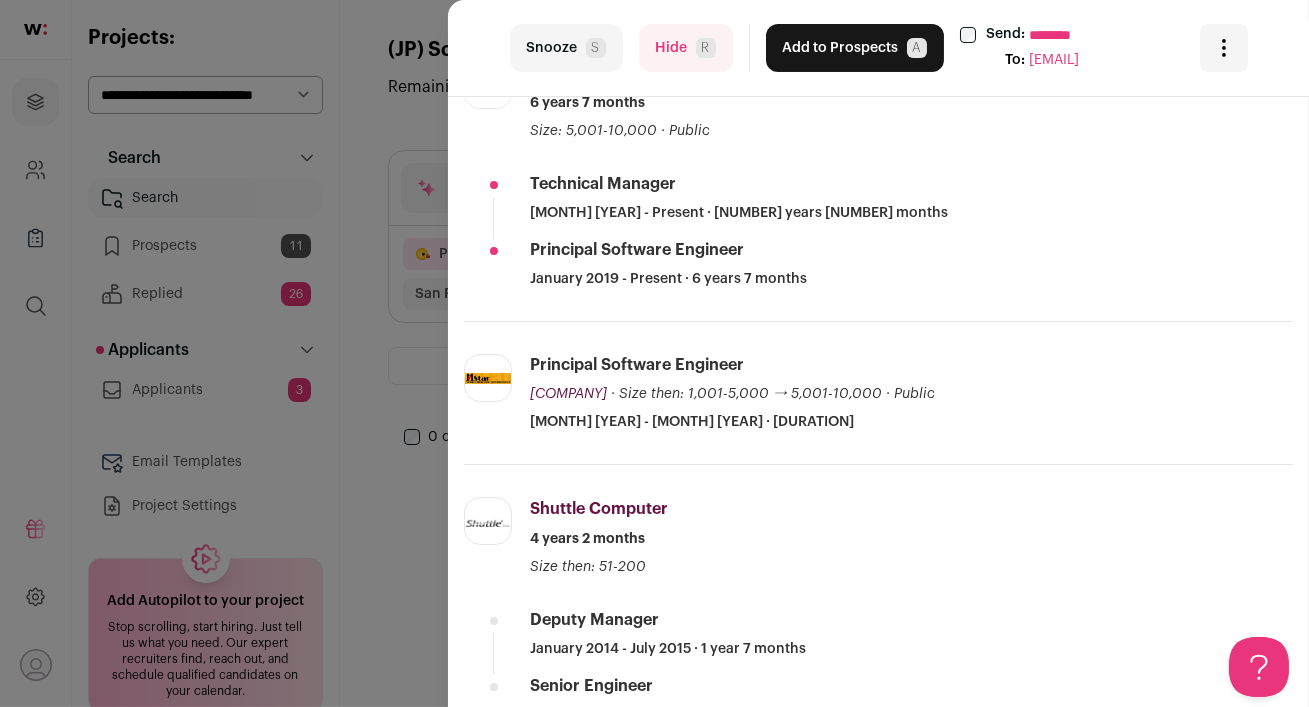 click on "Hide
R" at bounding box center [686, 48] 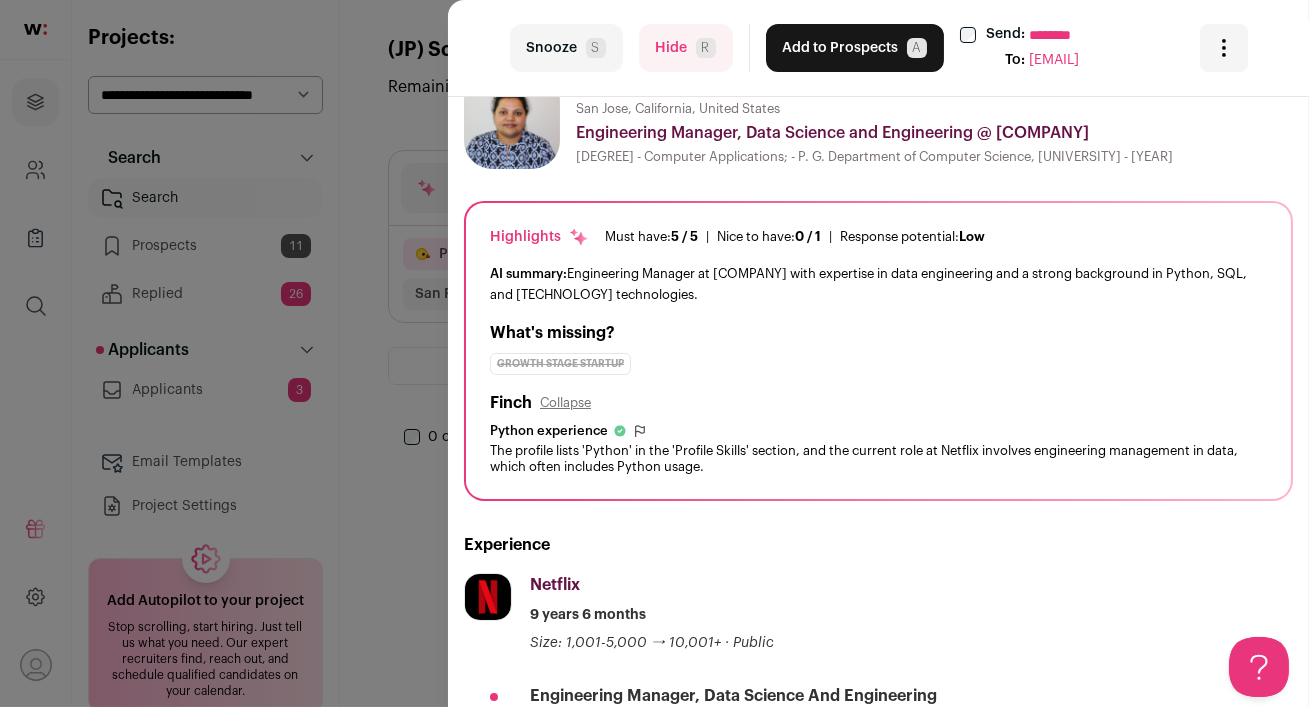 scroll, scrollTop: 0, scrollLeft: 0, axis: both 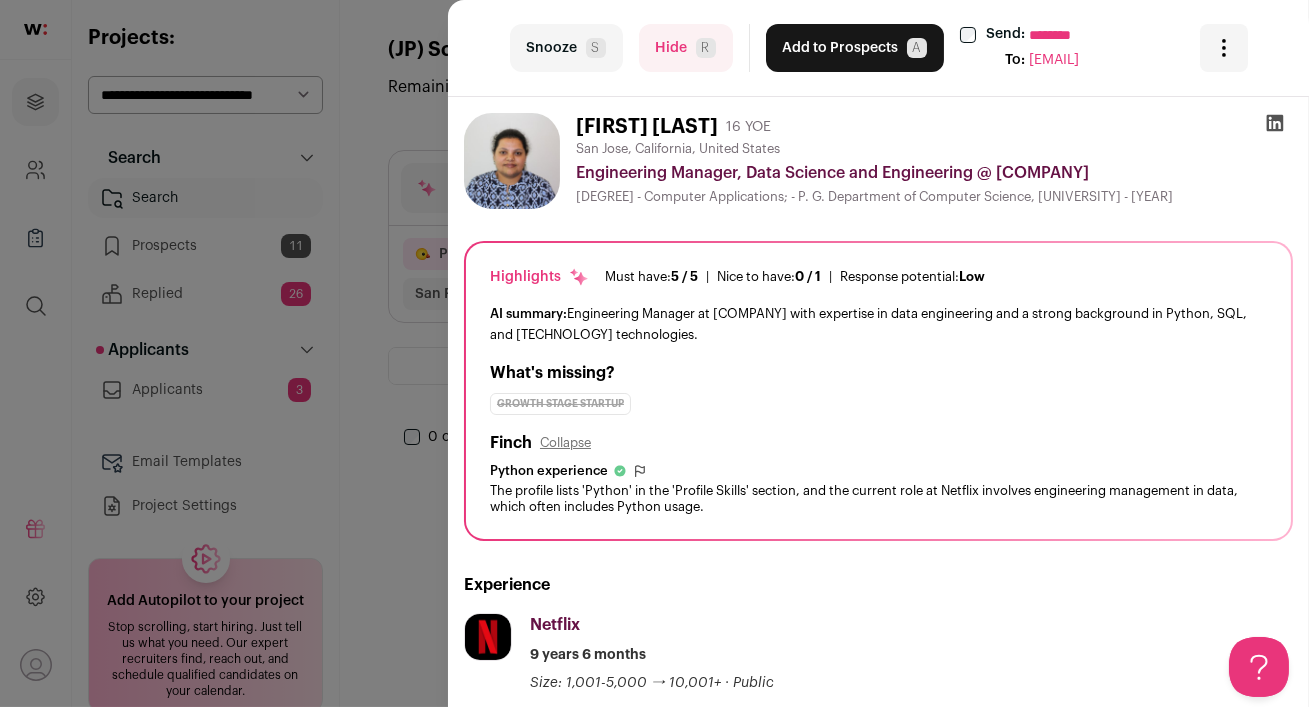 click on "Hide
R" at bounding box center (686, 48) 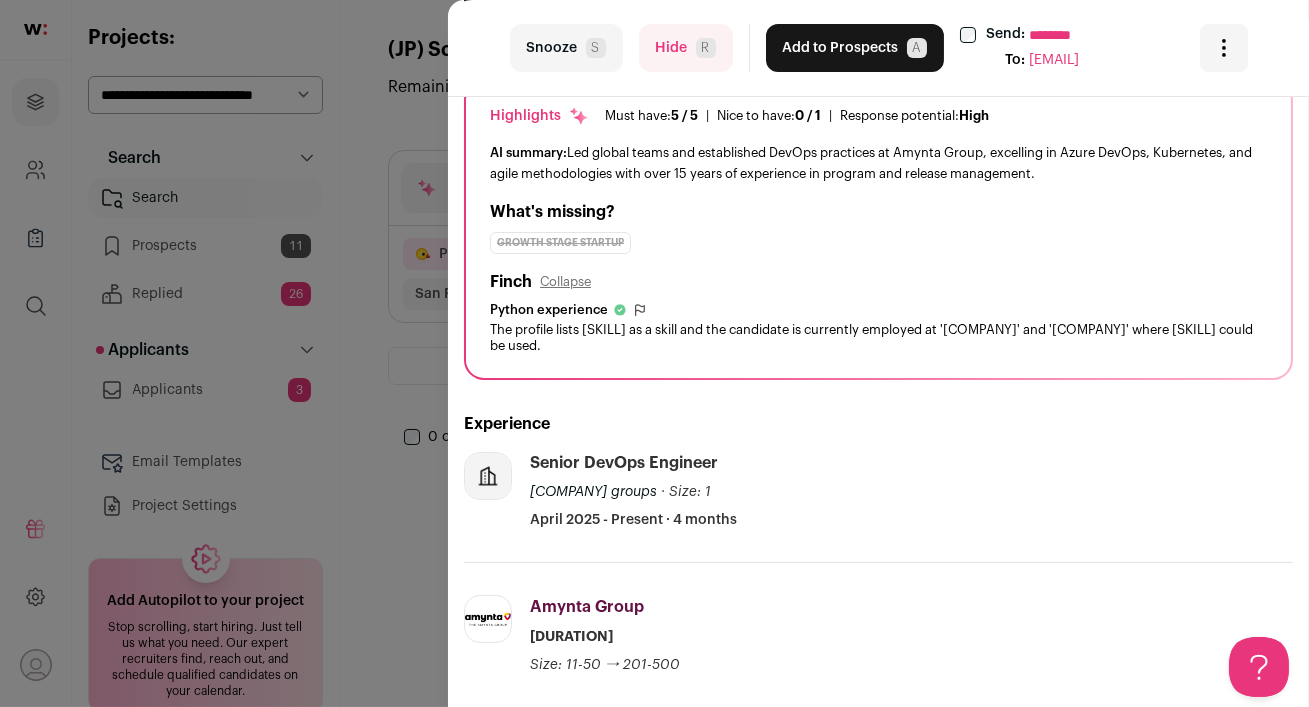 scroll, scrollTop: 176, scrollLeft: 0, axis: vertical 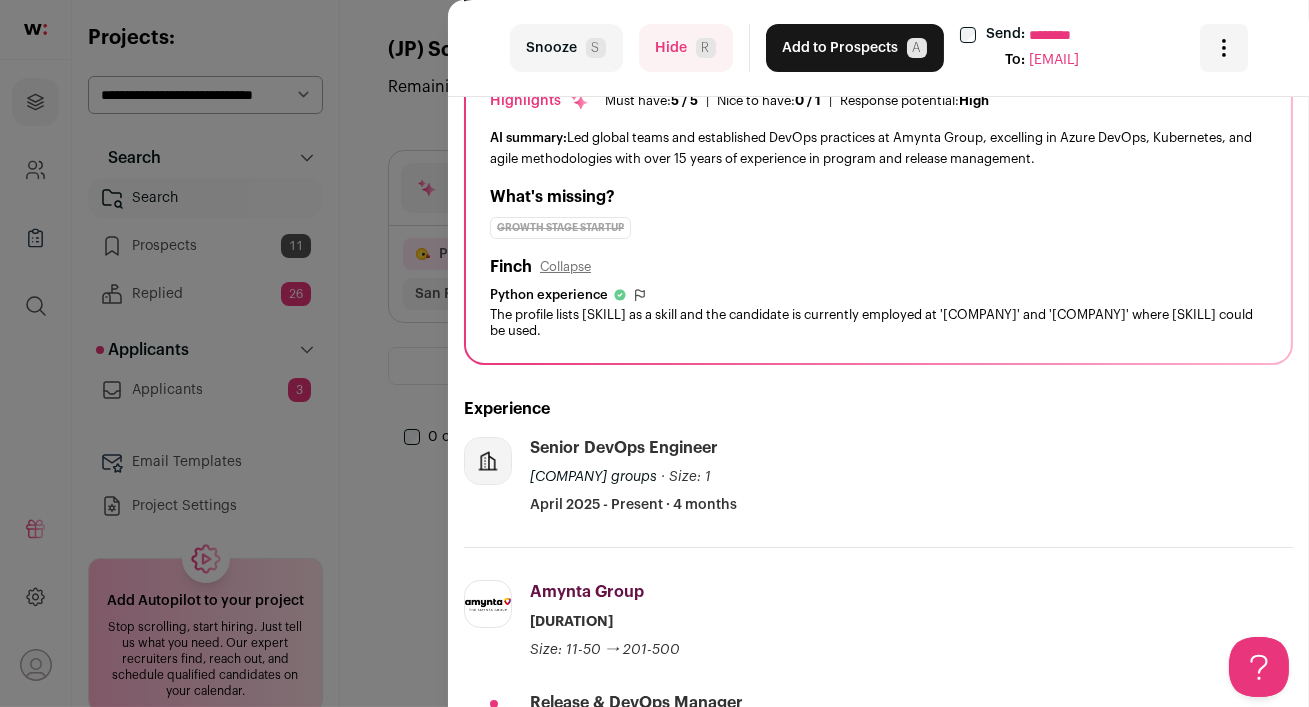 click on "Hide
R" at bounding box center [686, 48] 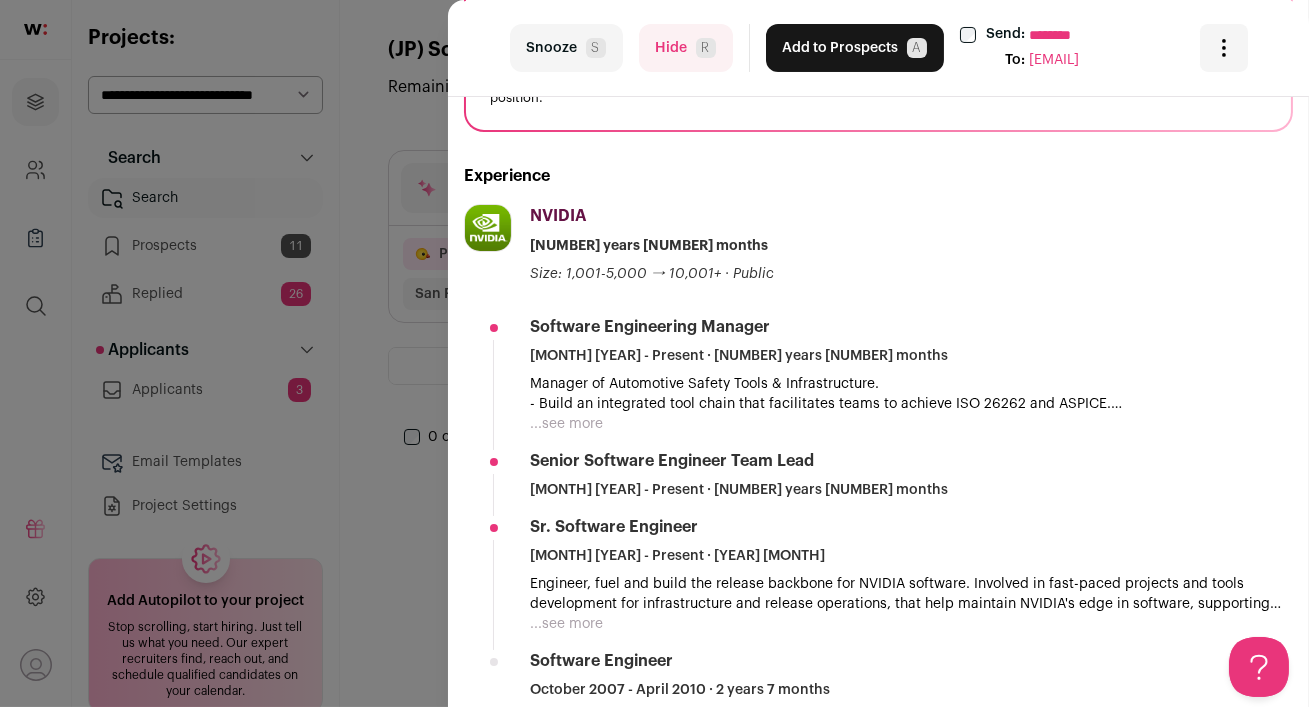 scroll, scrollTop: 672, scrollLeft: 0, axis: vertical 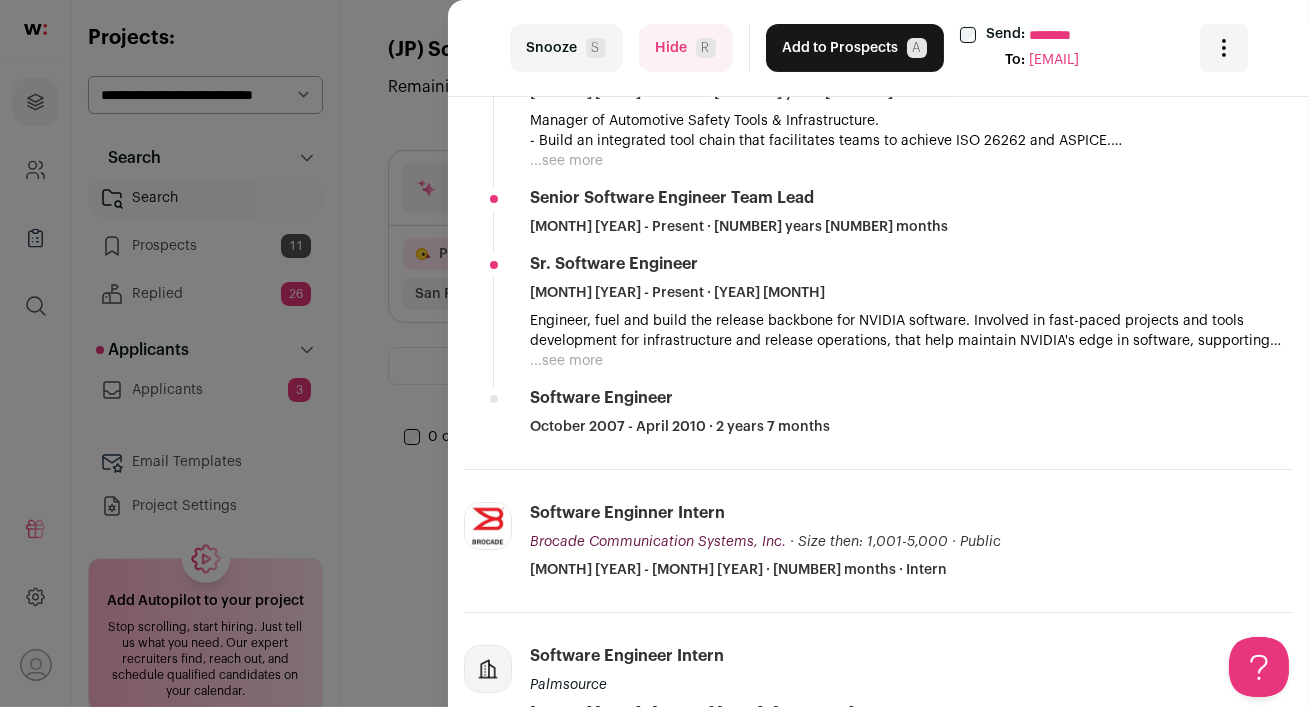 click on "Hide
R" at bounding box center (686, 48) 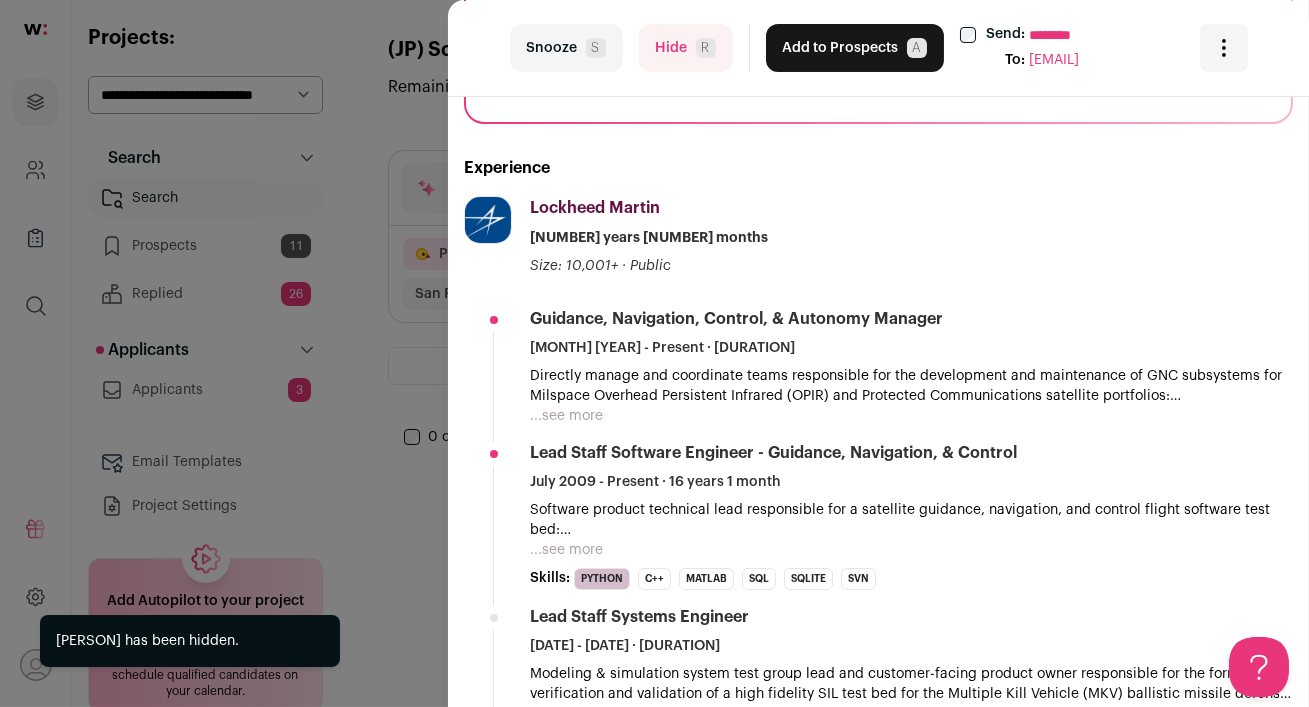 scroll, scrollTop: 416, scrollLeft: 0, axis: vertical 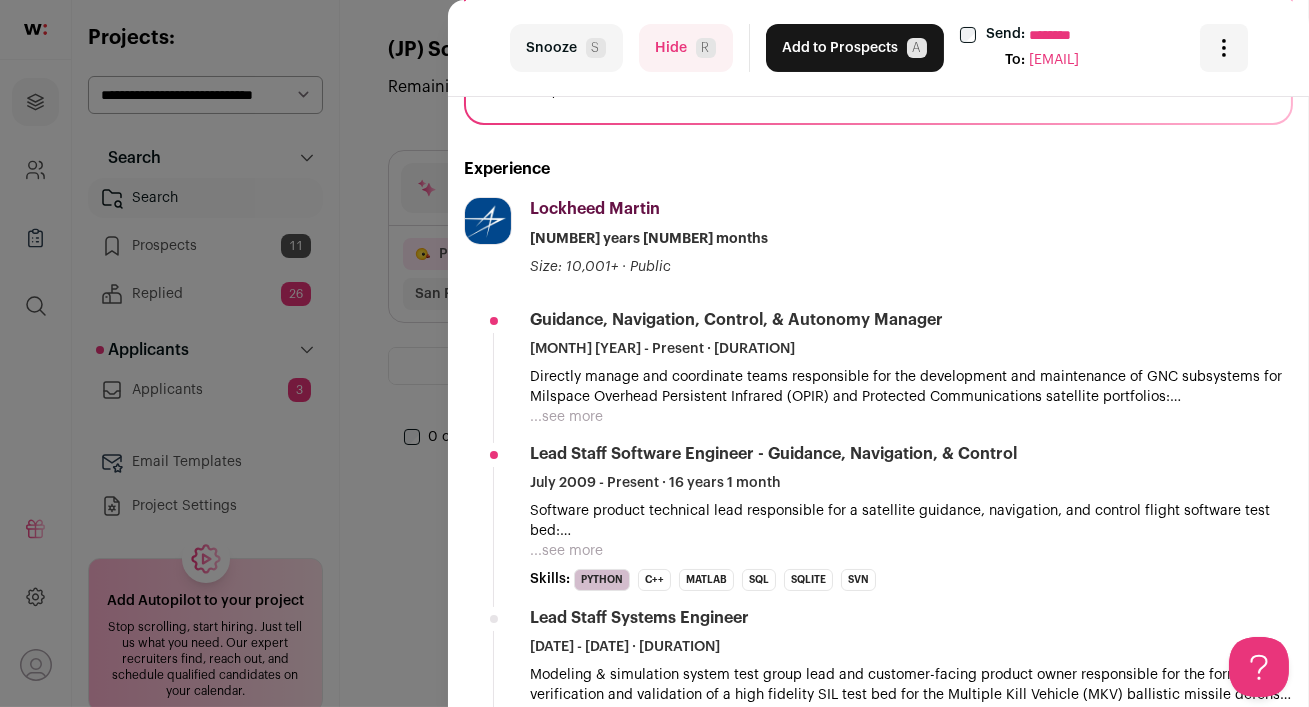 click on "Hide
R" at bounding box center [686, 48] 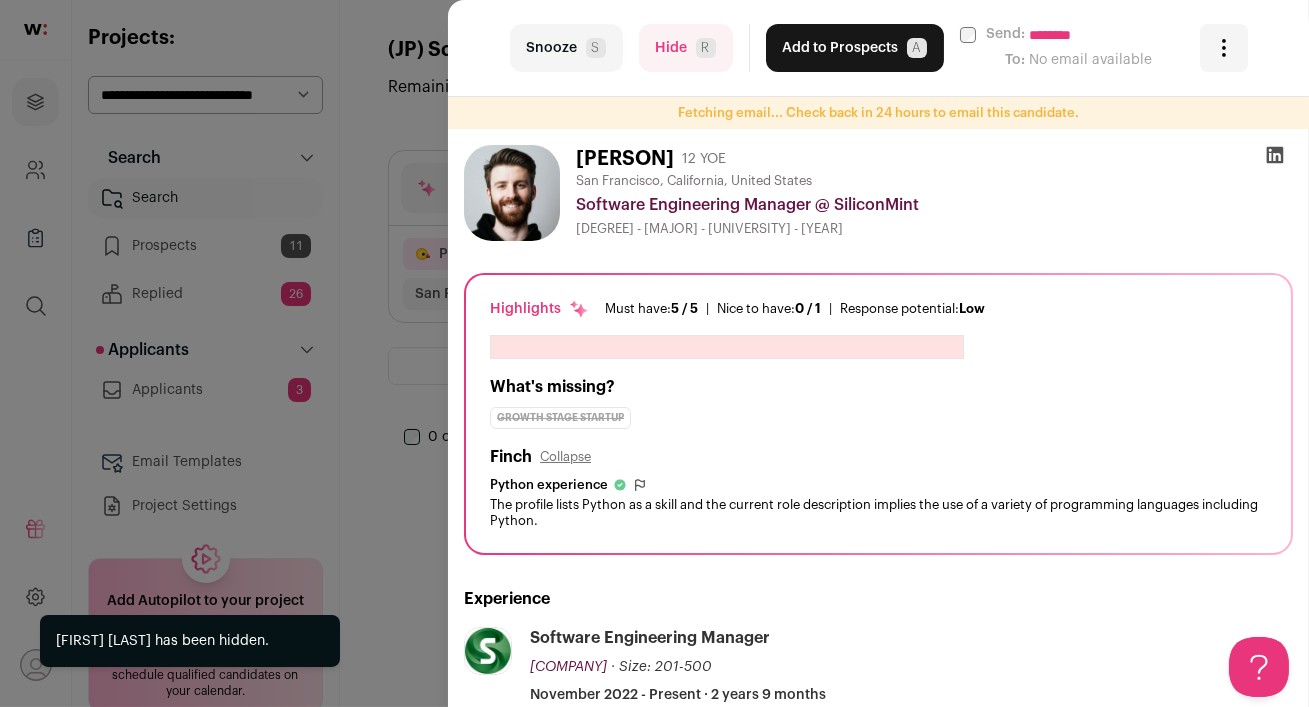 click on "Hide
R" at bounding box center (686, 48) 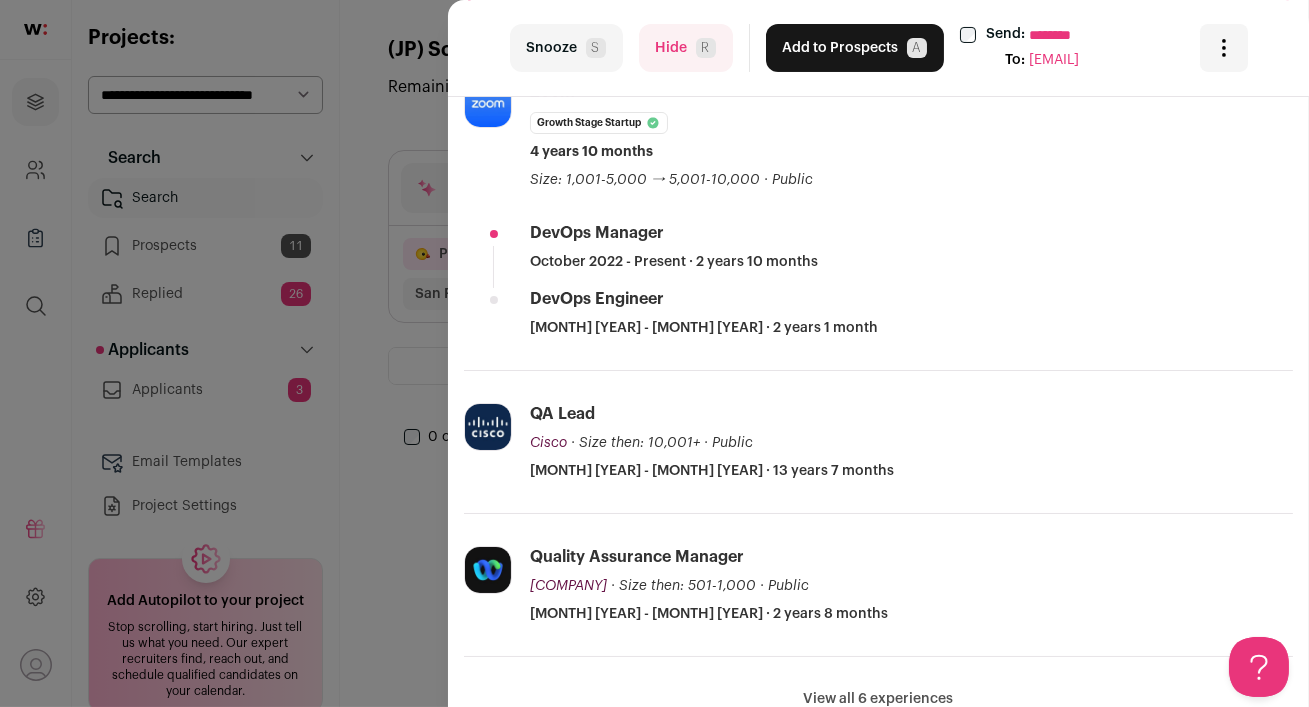 scroll, scrollTop: 464, scrollLeft: 0, axis: vertical 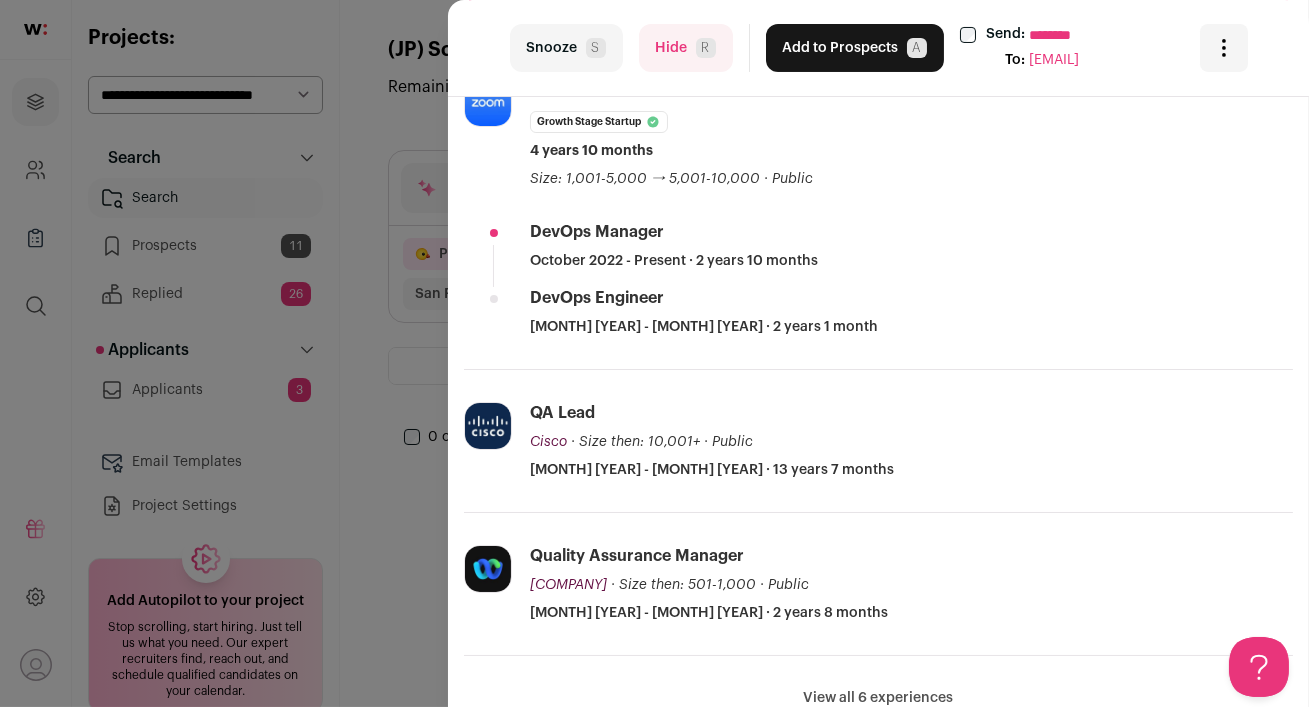 click on "Hide
R" at bounding box center [686, 48] 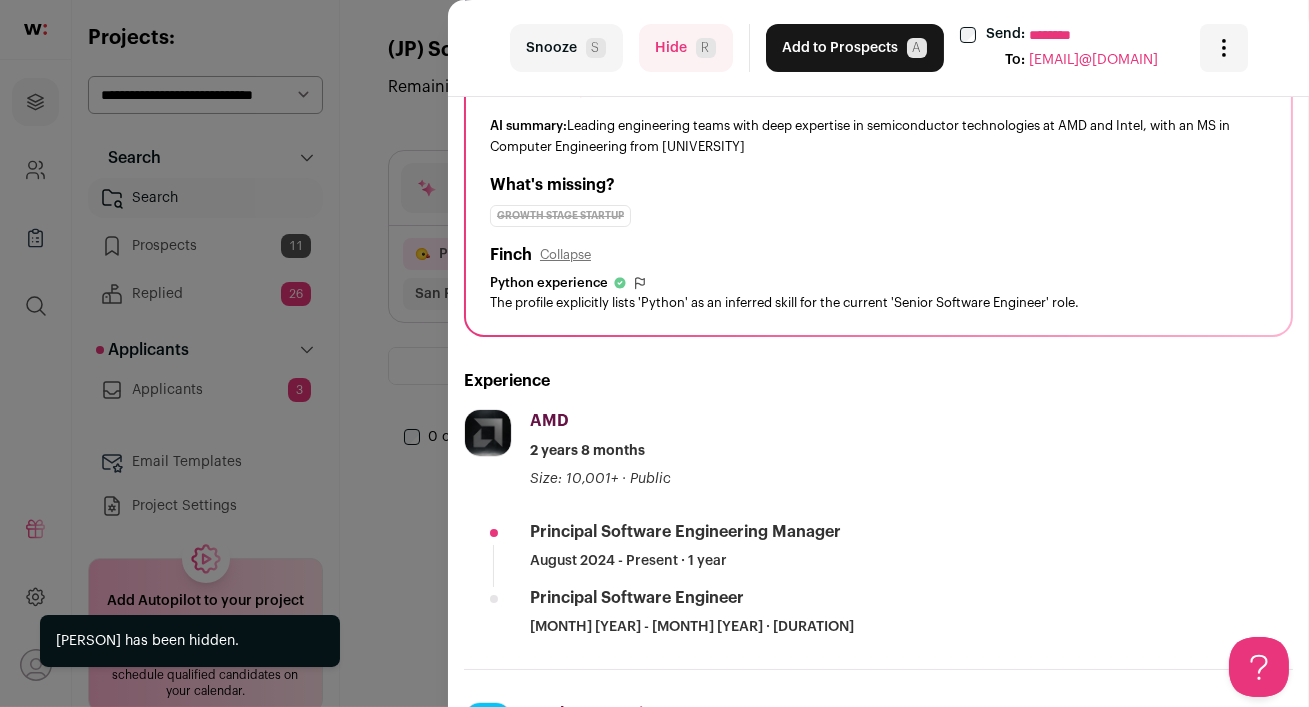 scroll, scrollTop: 412, scrollLeft: 0, axis: vertical 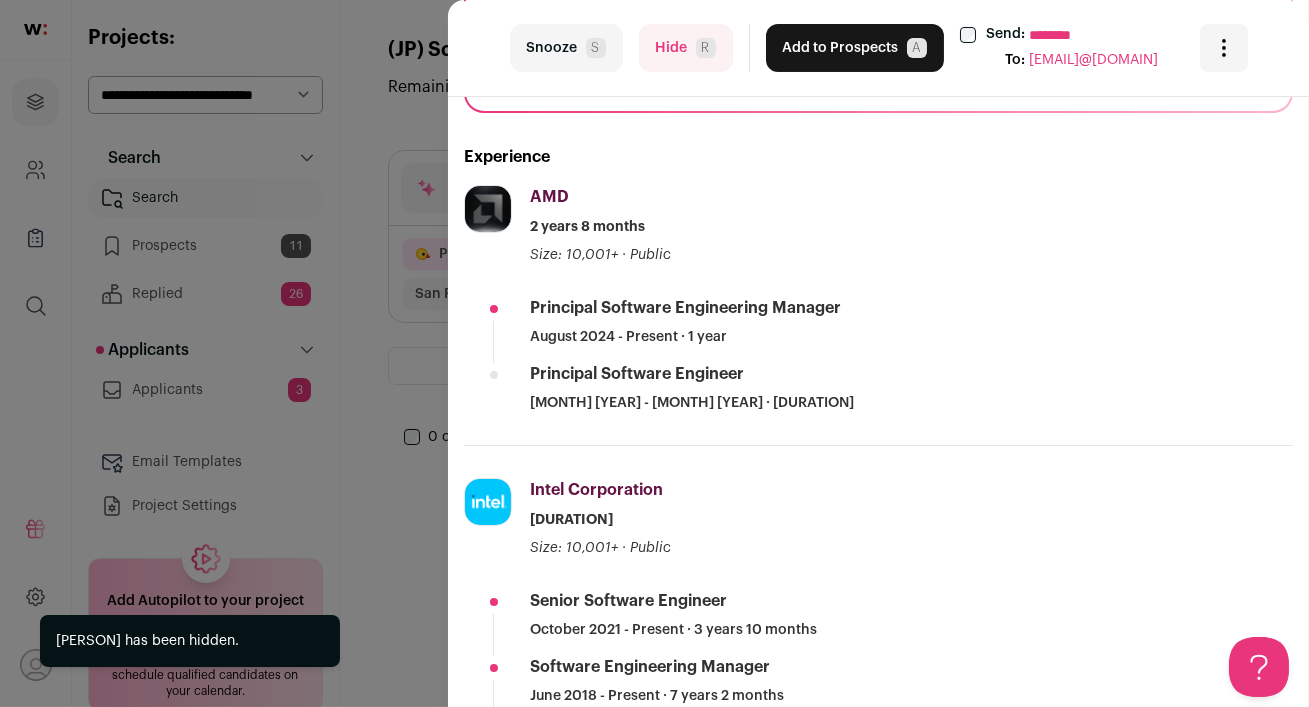 click on "Hide
R" at bounding box center (686, 48) 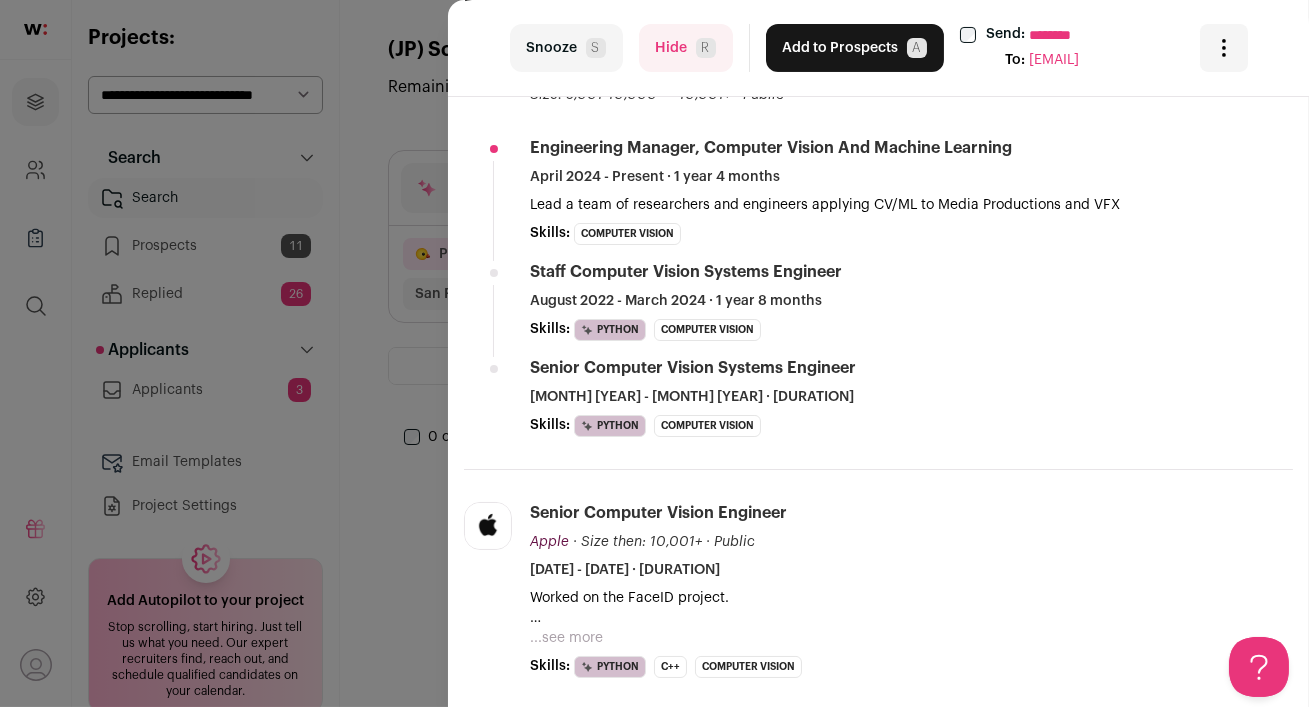 scroll, scrollTop: 625, scrollLeft: 0, axis: vertical 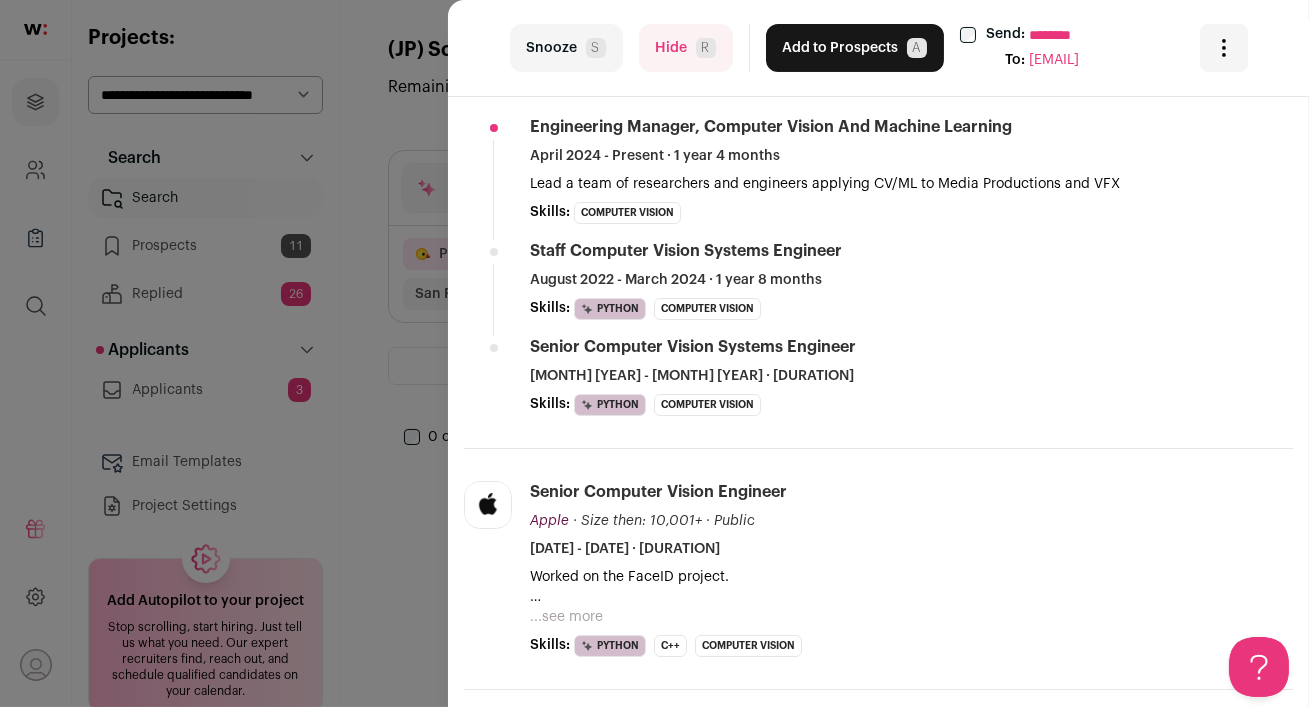 click on "Hide
R" at bounding box center [686, 48] 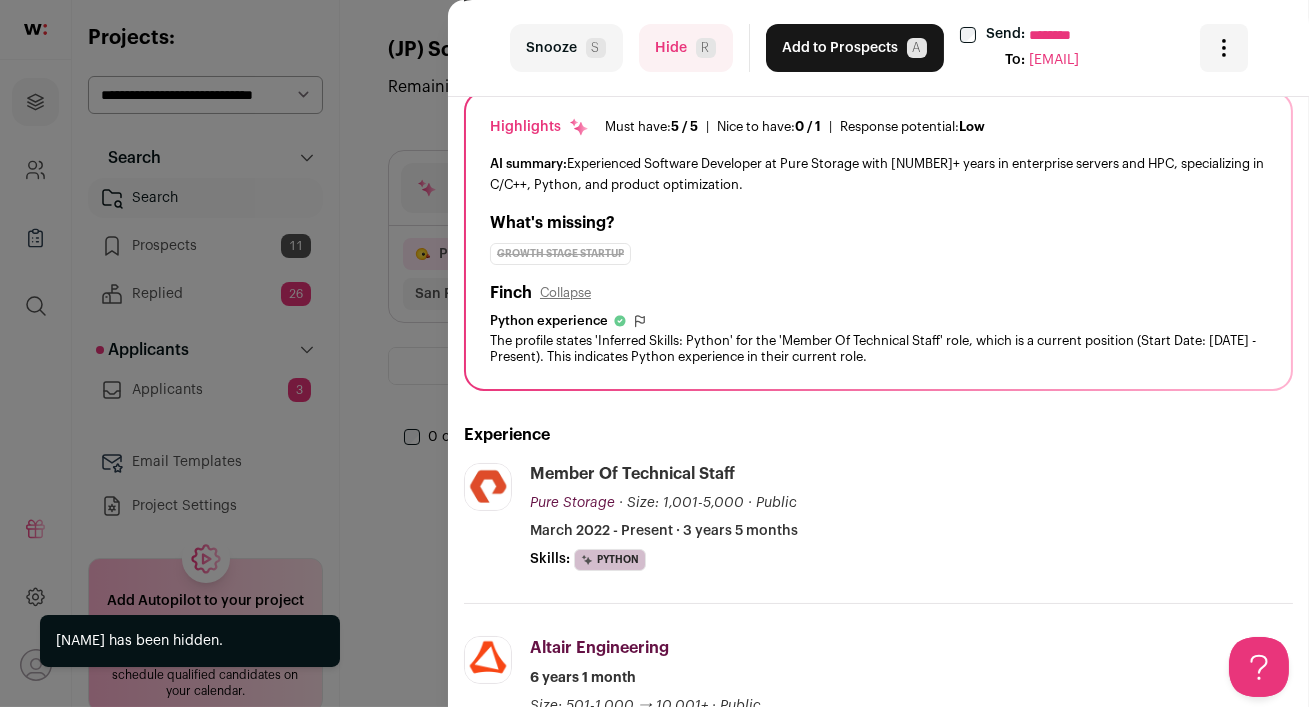 scroll, scrollTop: 164, scrollLeft: 0, axis: vertical 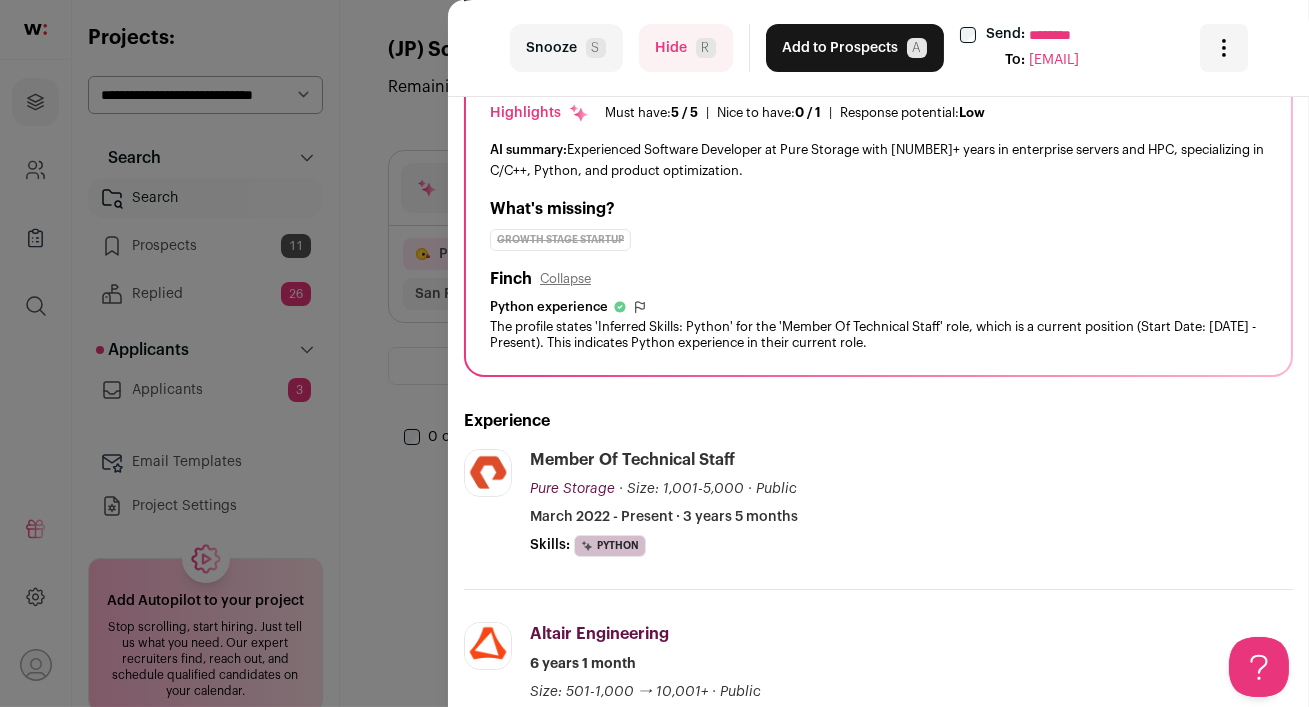 click on "Hide
R" at bounding box center (686, 48) 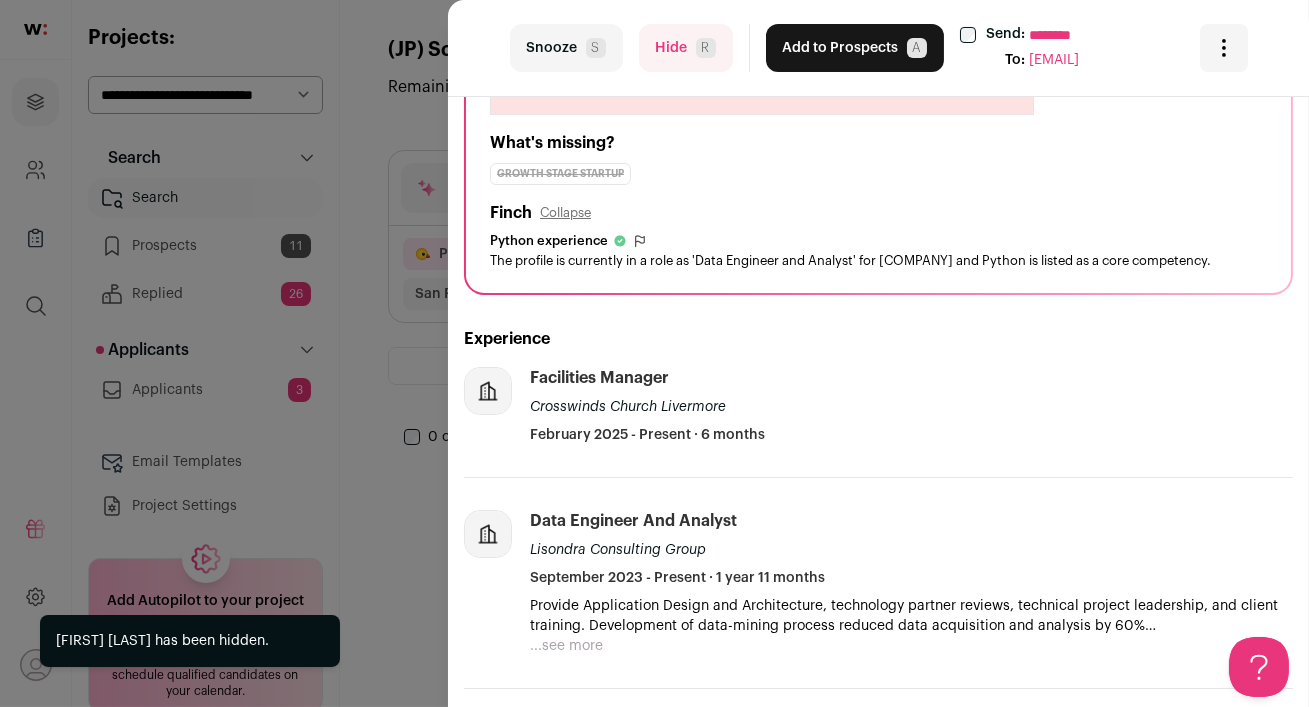 scroll, scrollTop: 213, scrollLeft: 0, axis: vertical 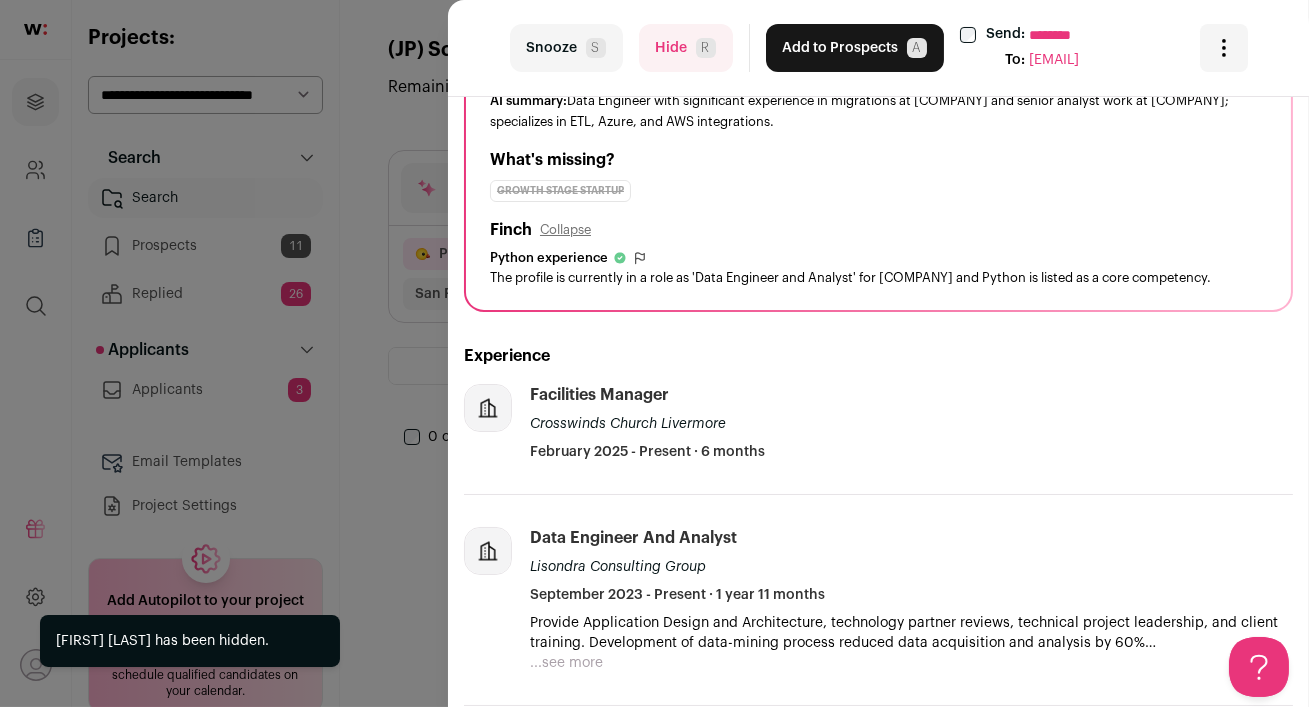 click on "Hide
R" at bounding box center (686, 48) 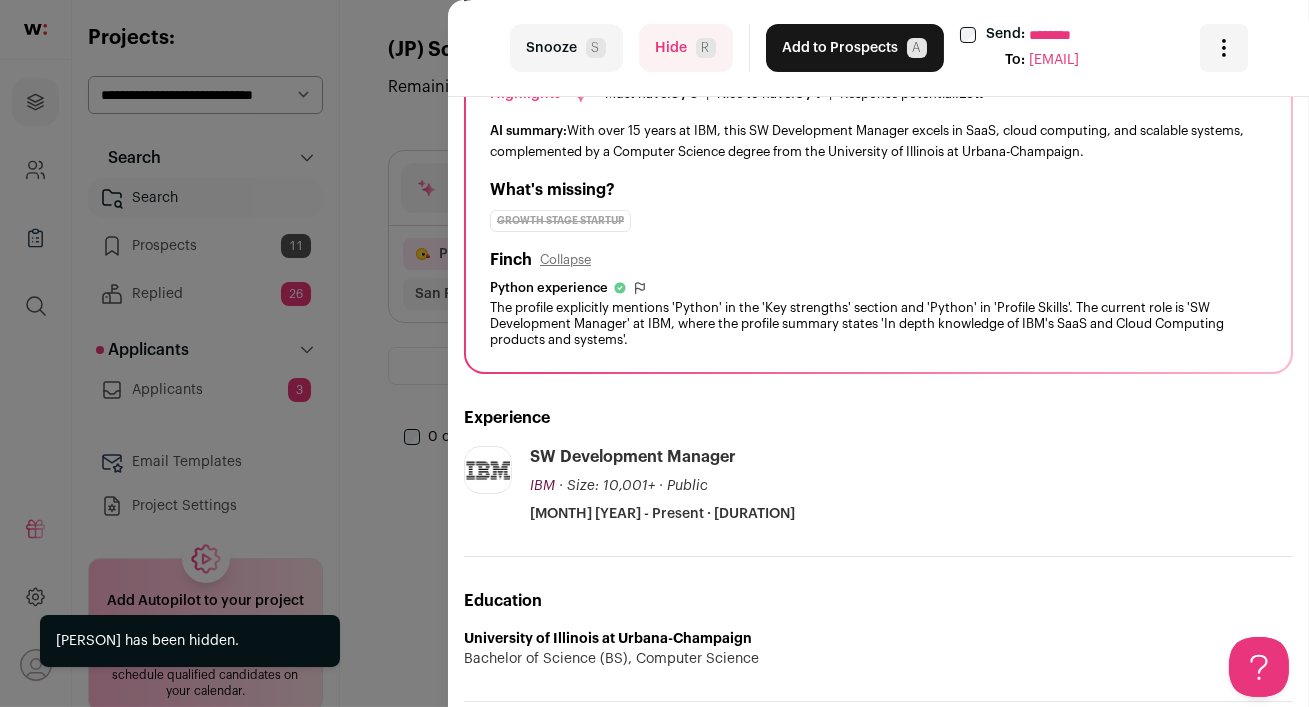 scroll, scrollTop: 184, scrollLeft: 0, axis: vertical 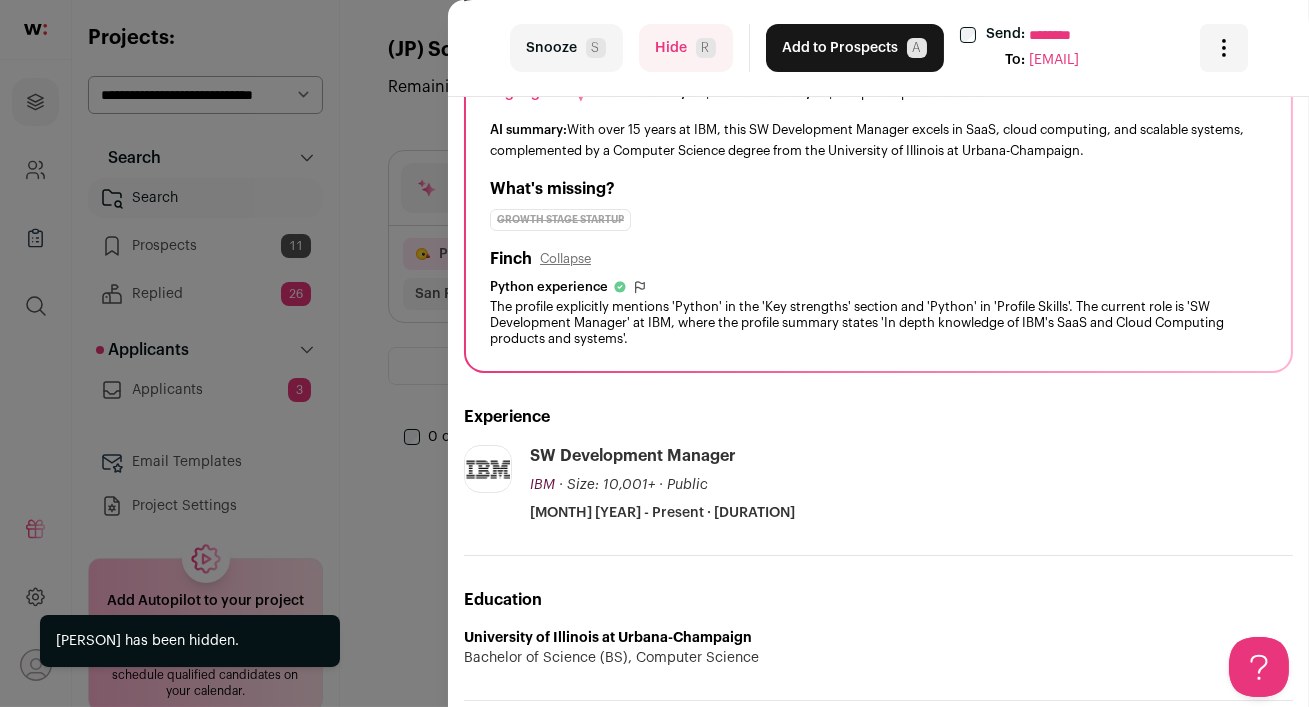 click on "Hide
R" at bounding box center (686, 48) 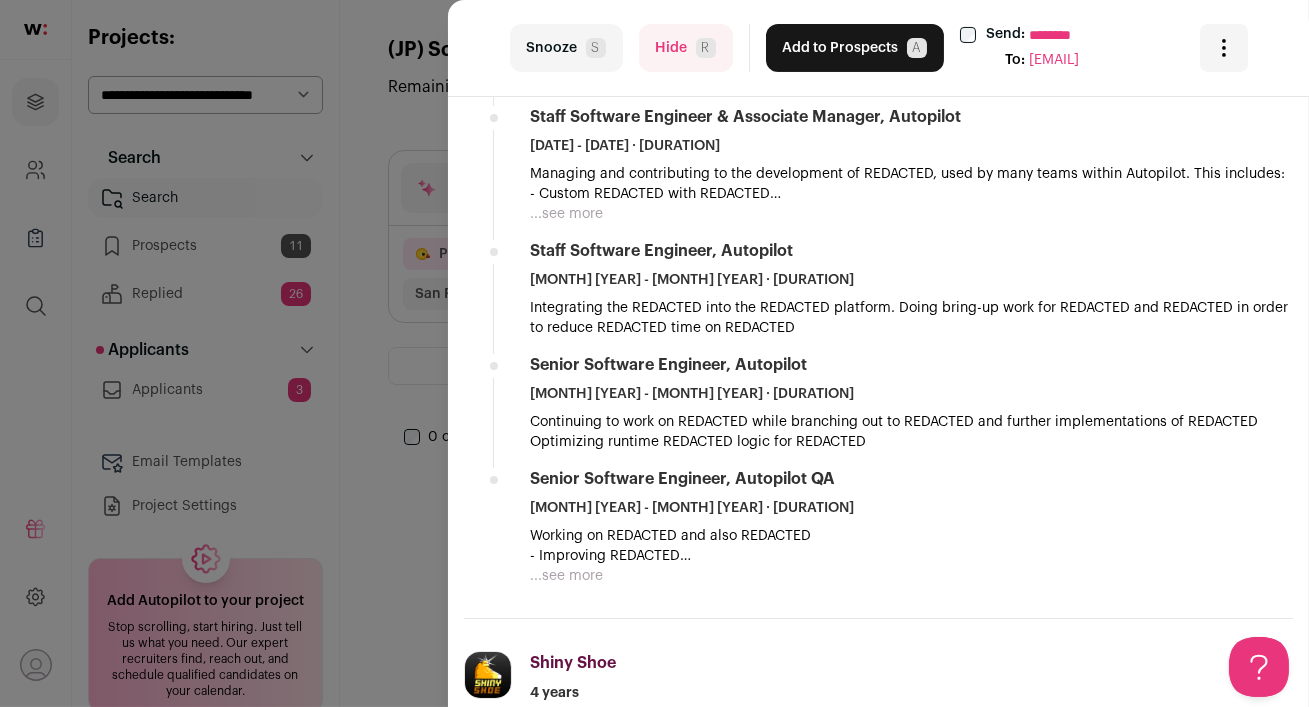 scroll, scrollTop: 854, scrollLeft: 0, axis: vertical 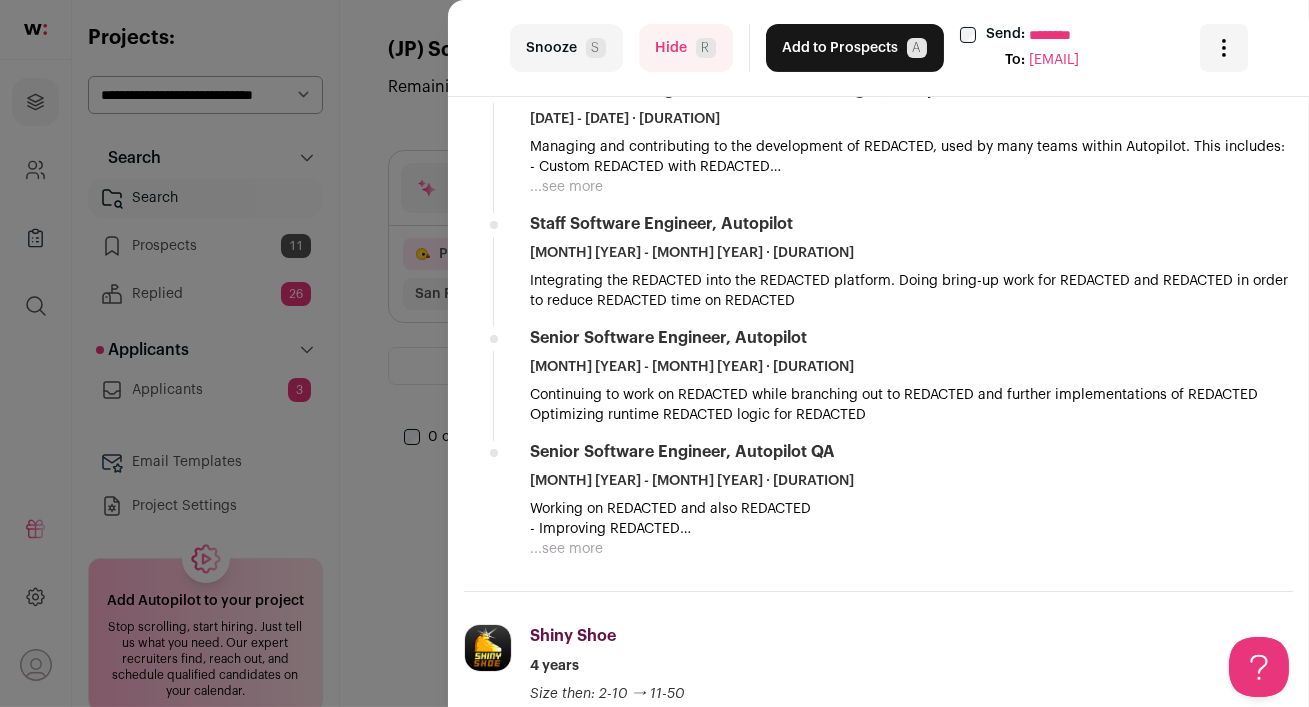 click on "Hide
R" at bounding box center (686, 48) 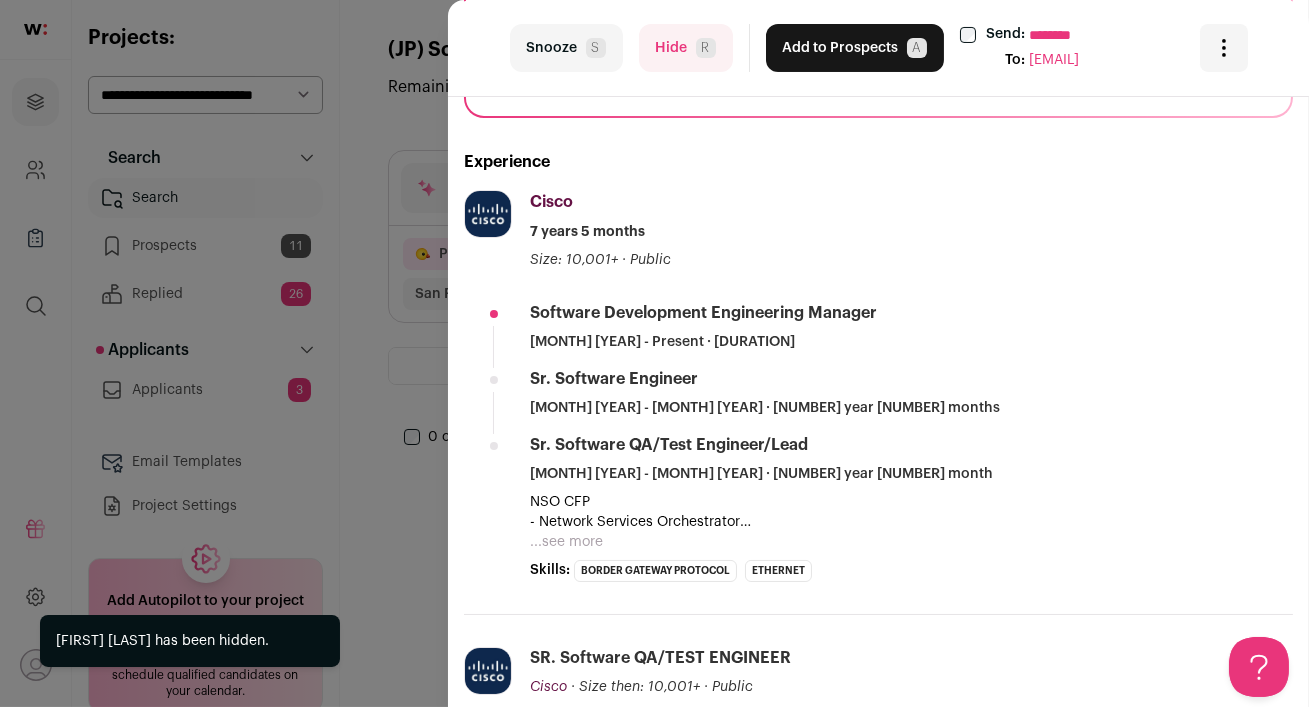 scroll, scrollTop: 466, scrollLeft: 0, axis: vertical 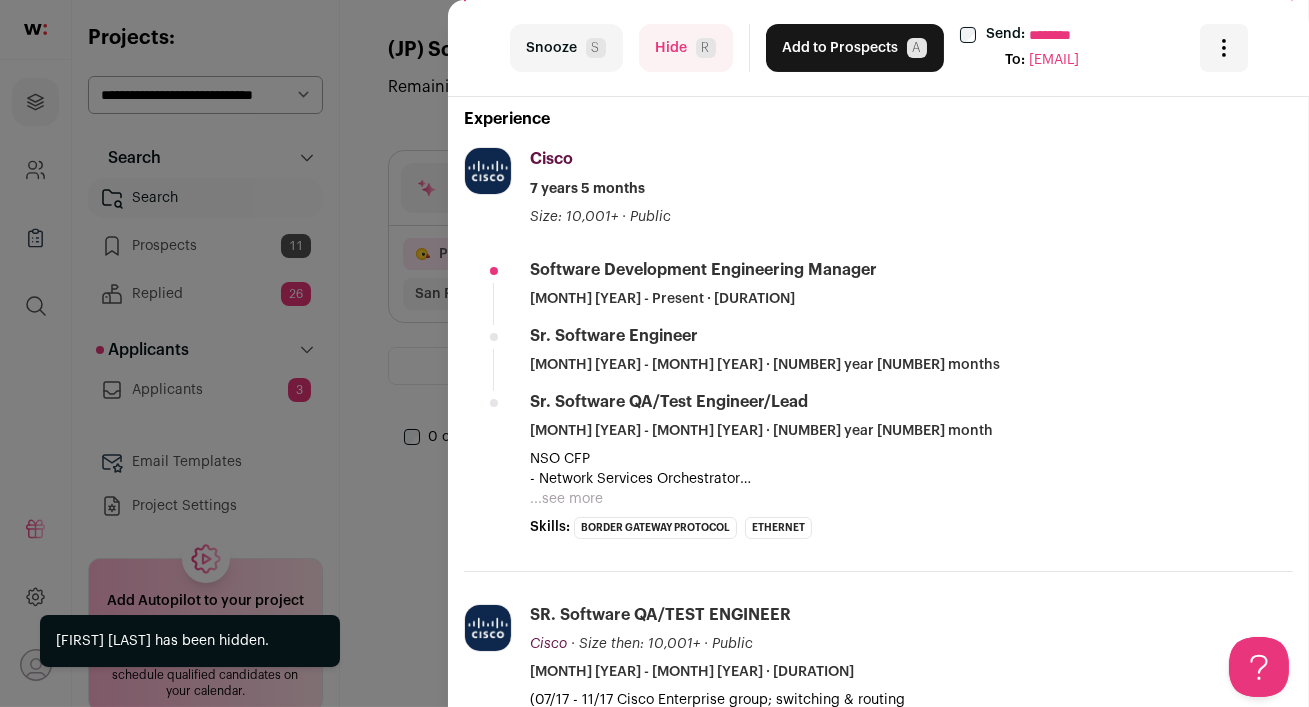 click on "Hide
R" at bounding box center (686, 48) 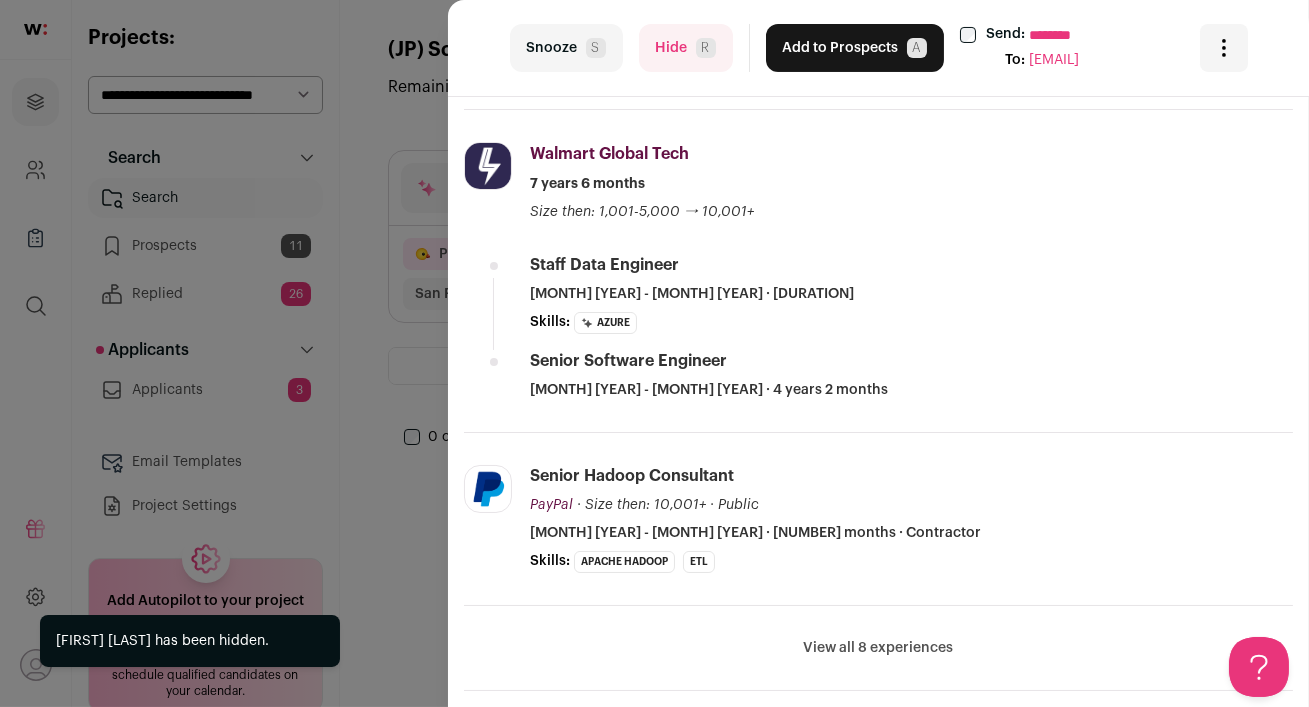scroll, scrollTop: 629, scrollLeft: 0, axis: vertical 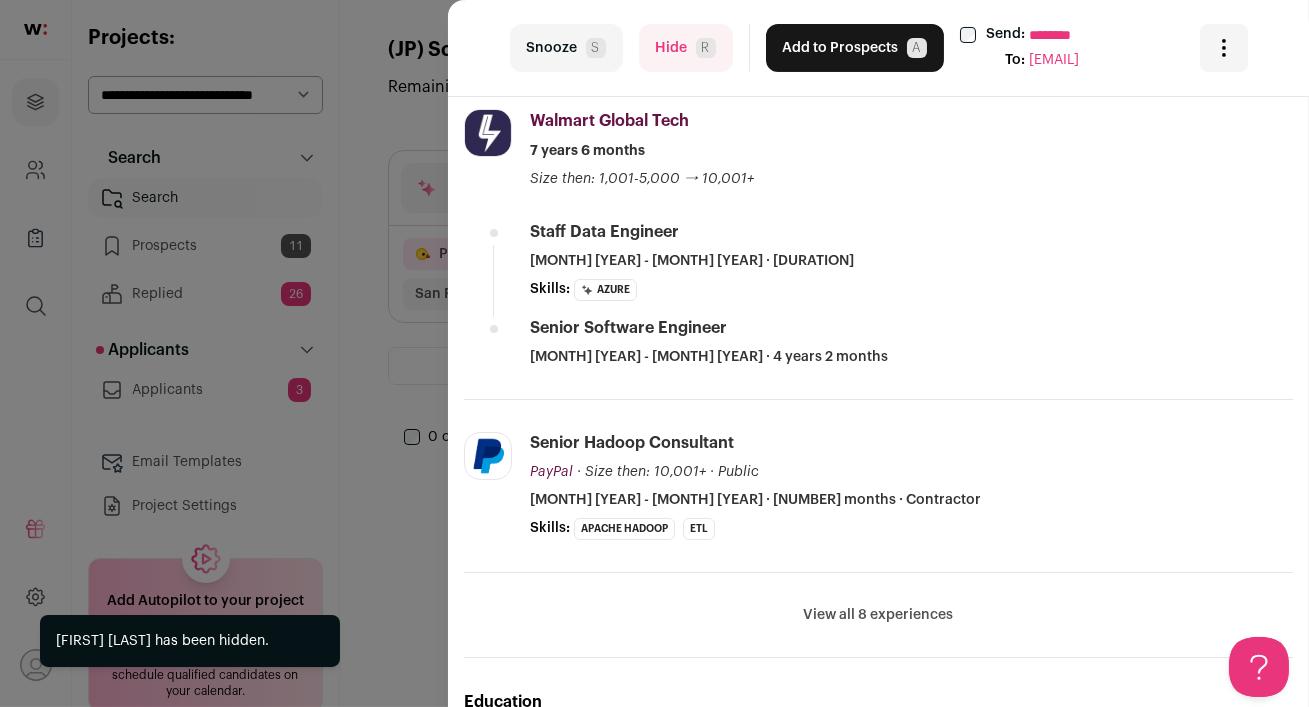 click on "Hide
R" at bounding box center [686, 48] 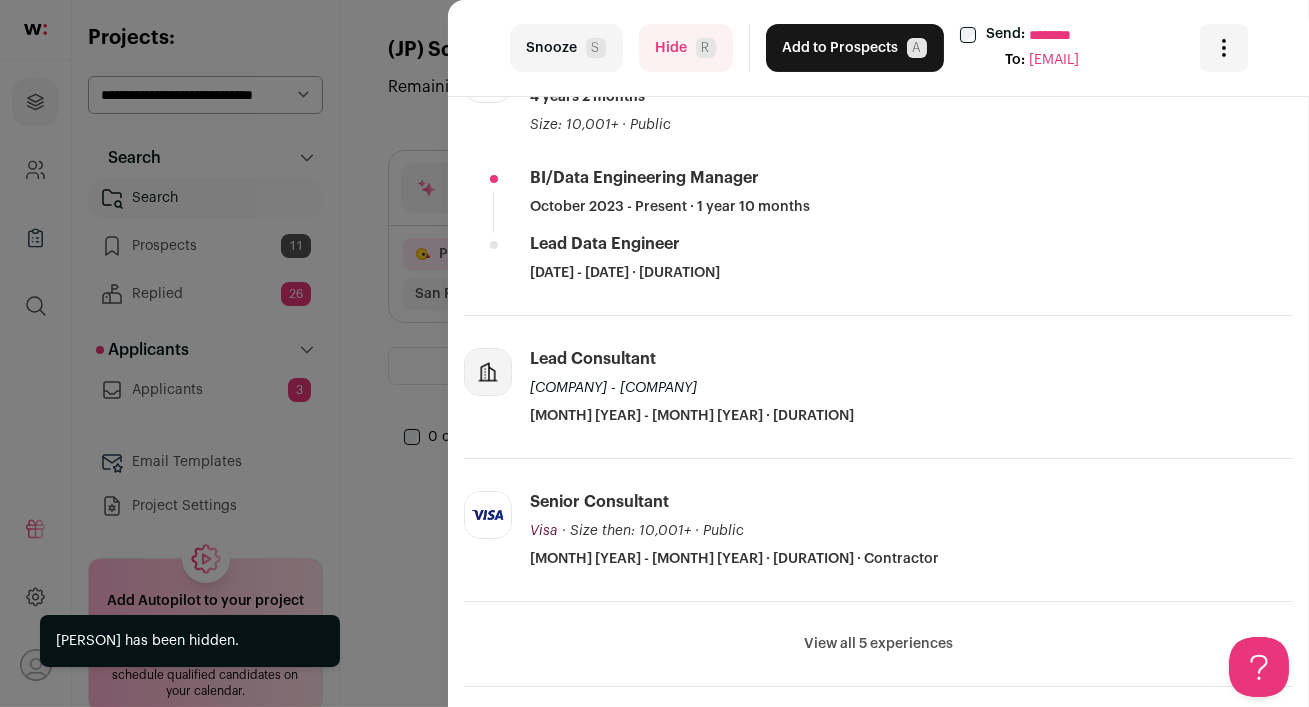 scroll, scrollTop: 542, scrollLeft: 0, axis: vertical 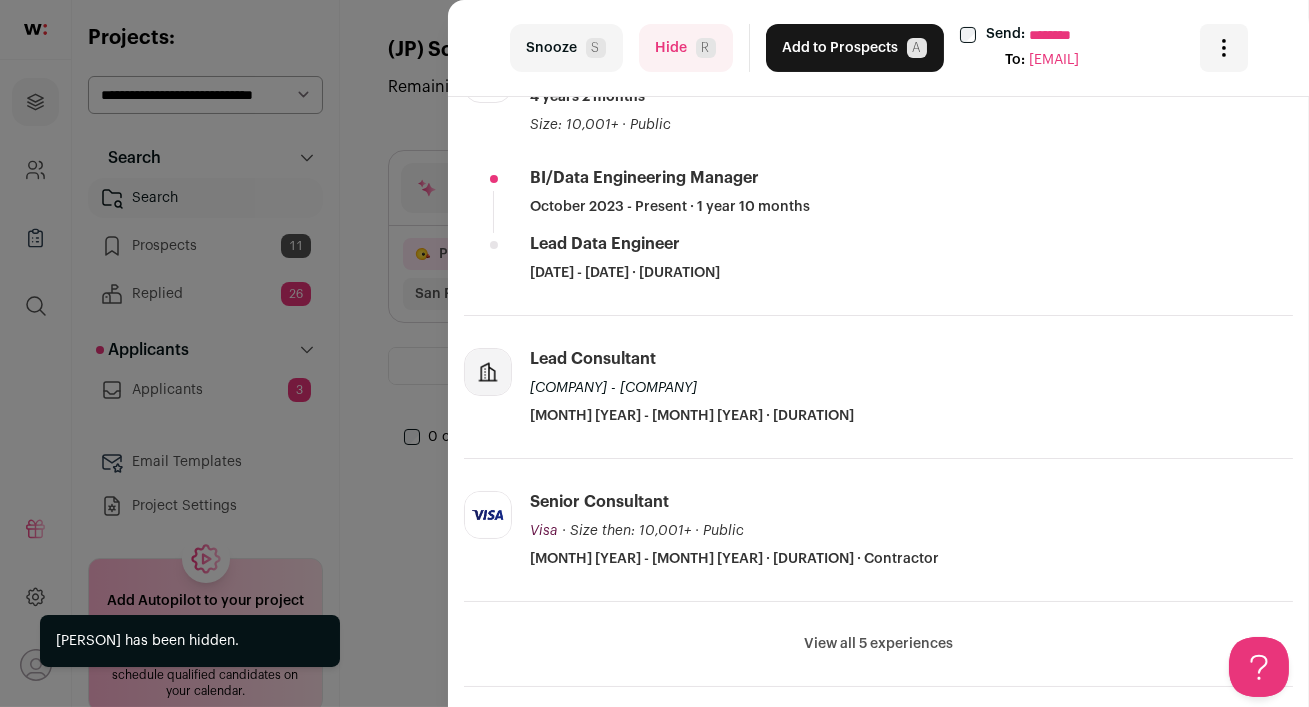 click on "Hide
R" at bounding box center (686, 48) 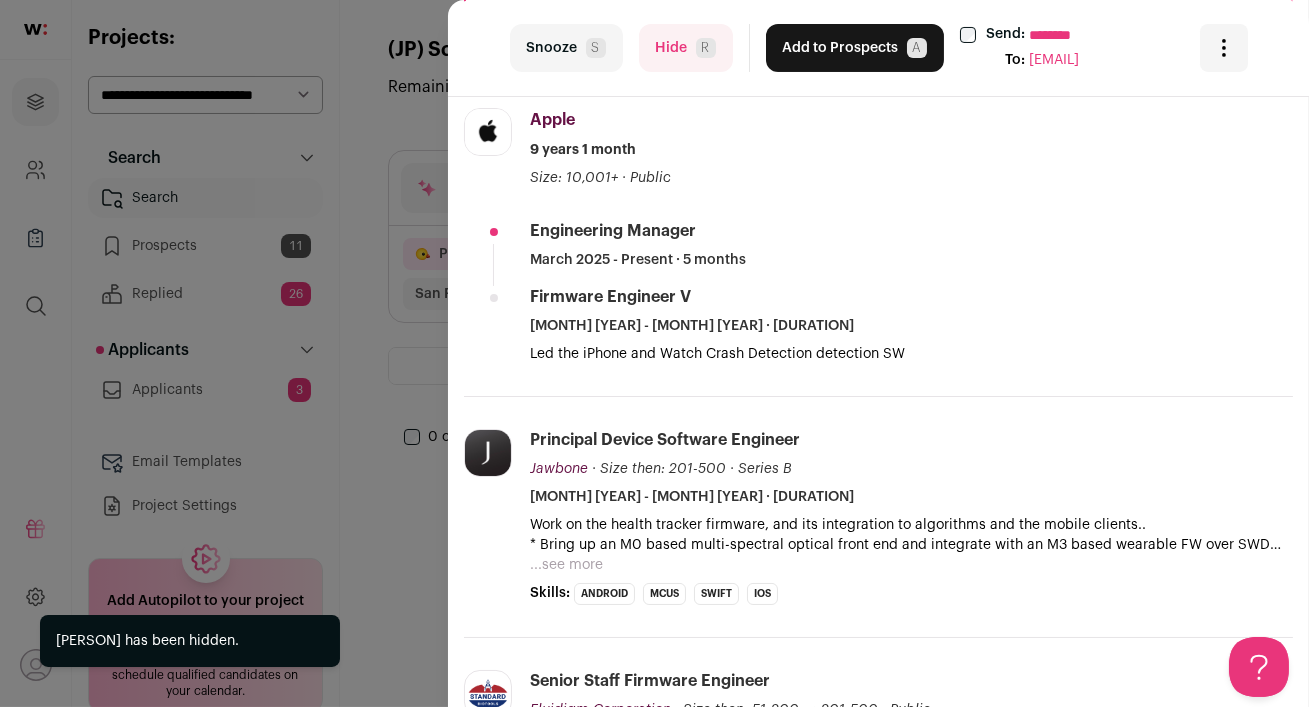 scroll, scrollTop: 571, scrollLeft: 0, axis: vertical 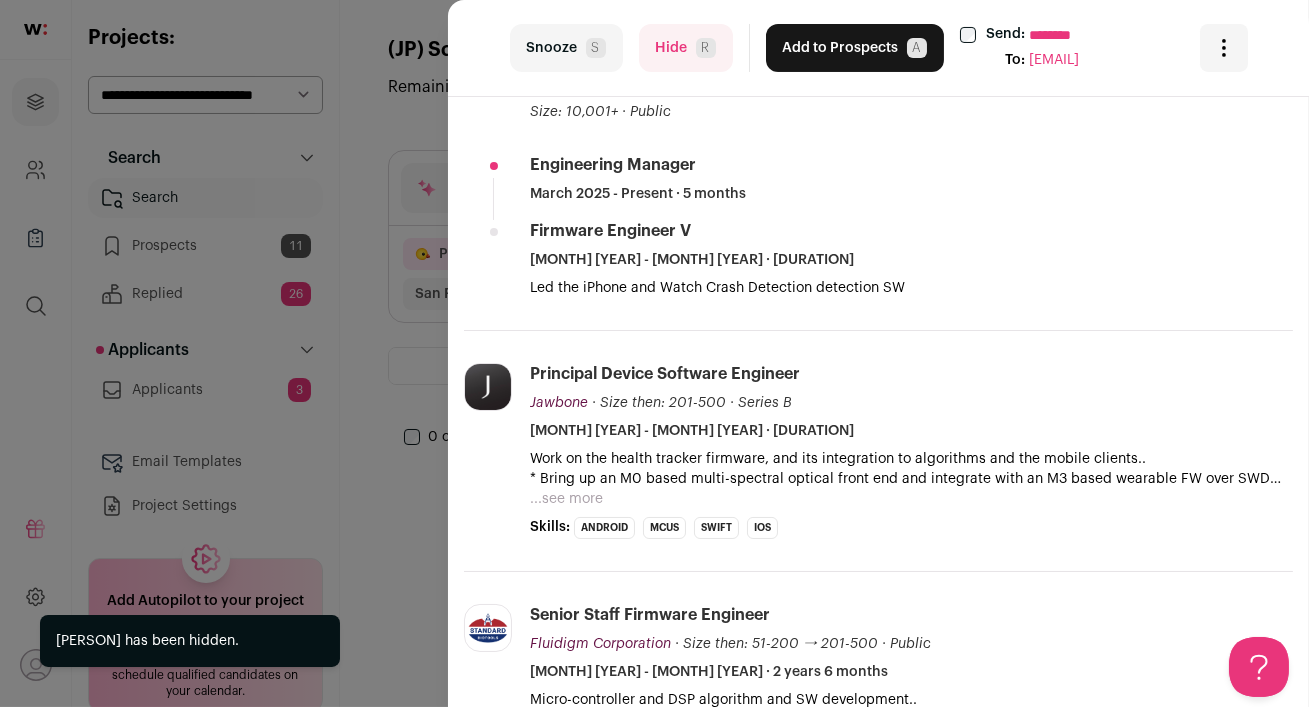 click on "Hide
R" at bounding box center [686, 48] 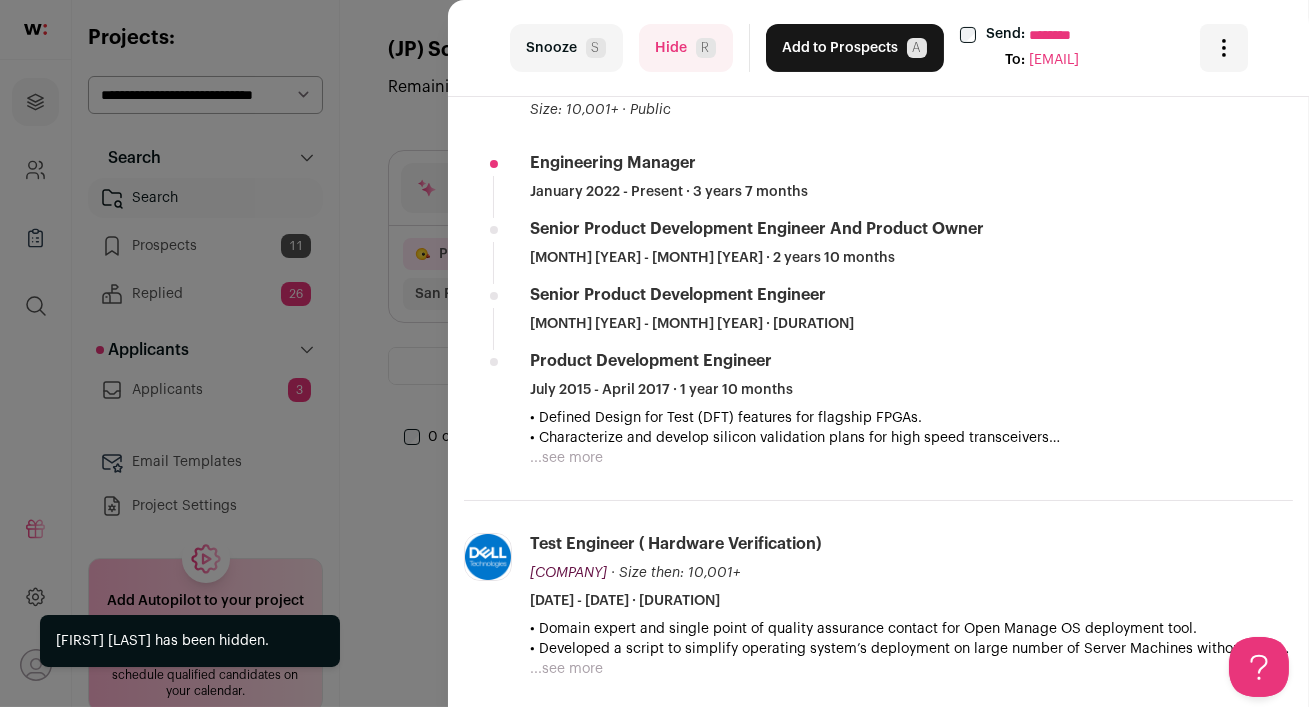 scroll, scrollTop: 784, scrollLeft: 0, axis: vertical 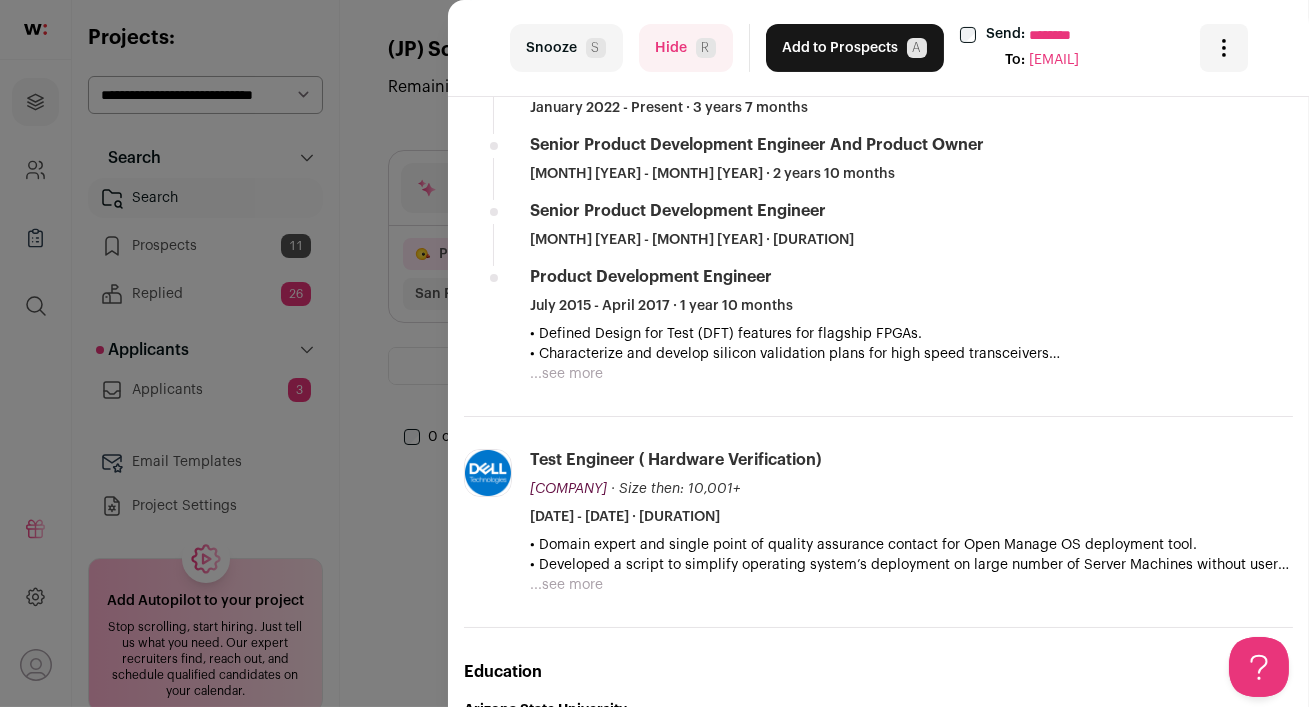 click on "Hide
R" at bounding box center [686, 48] 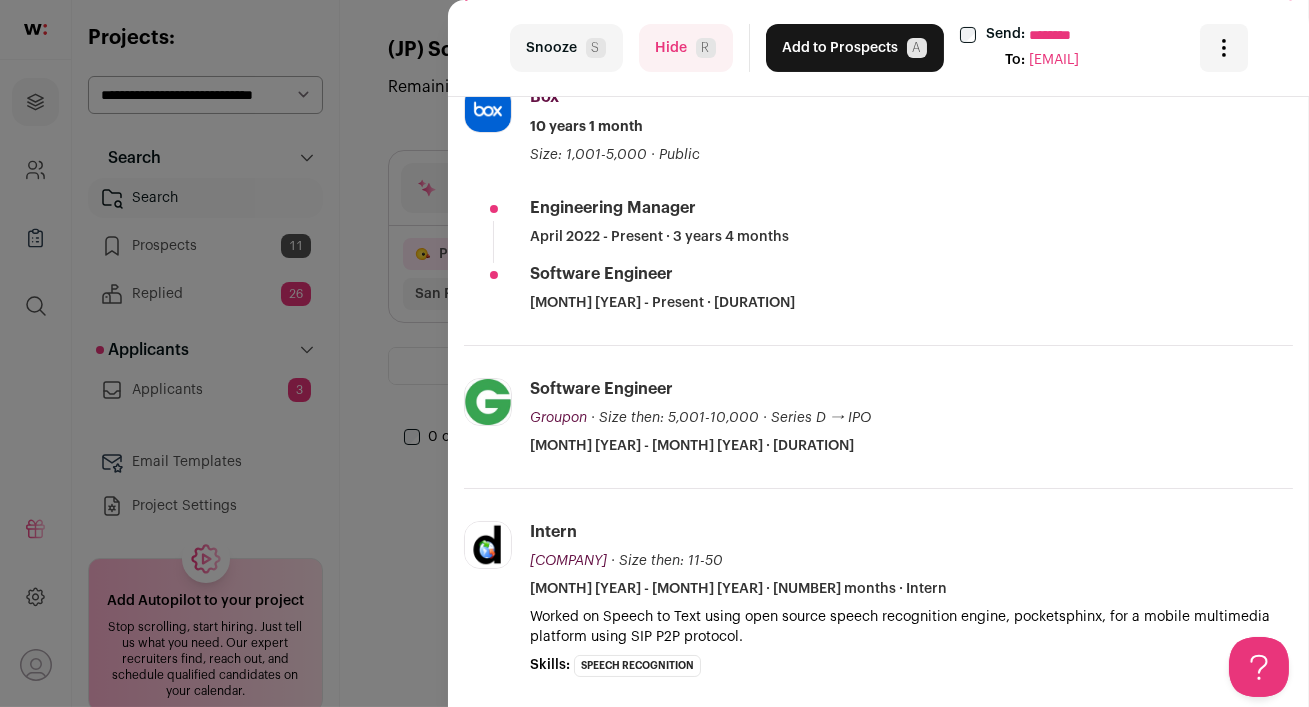 scroll, scrollTop: 728, scrollLeft: 0, axis: vertical 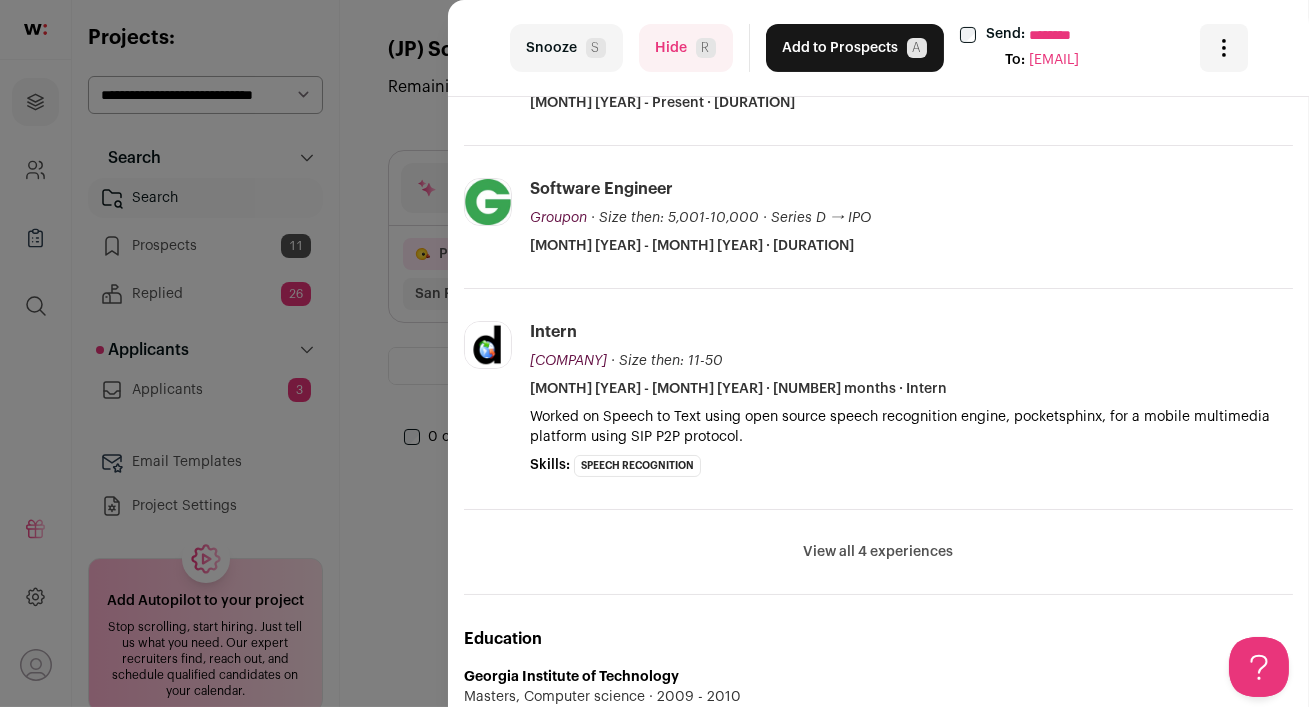 click on "Hide
R" at bounding box center (686, 48) 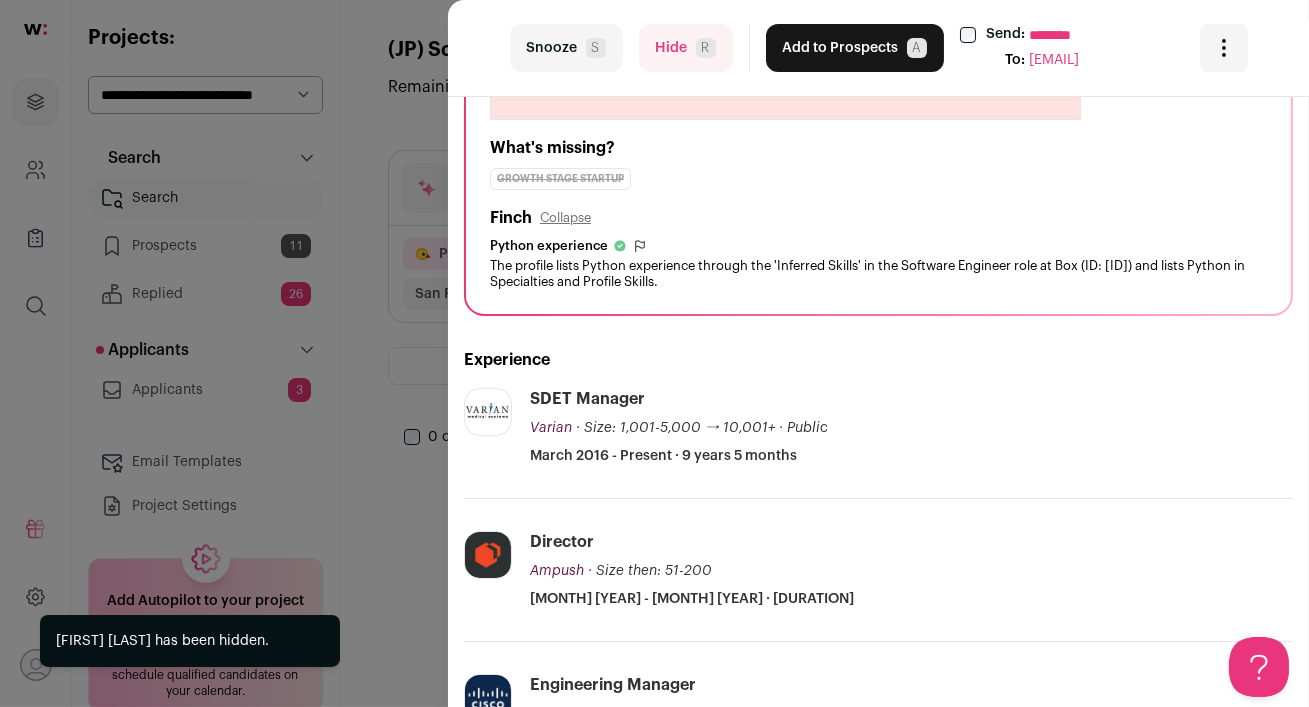scroll, scrollTop: 254, scrollLeft: 0, axis: vertical 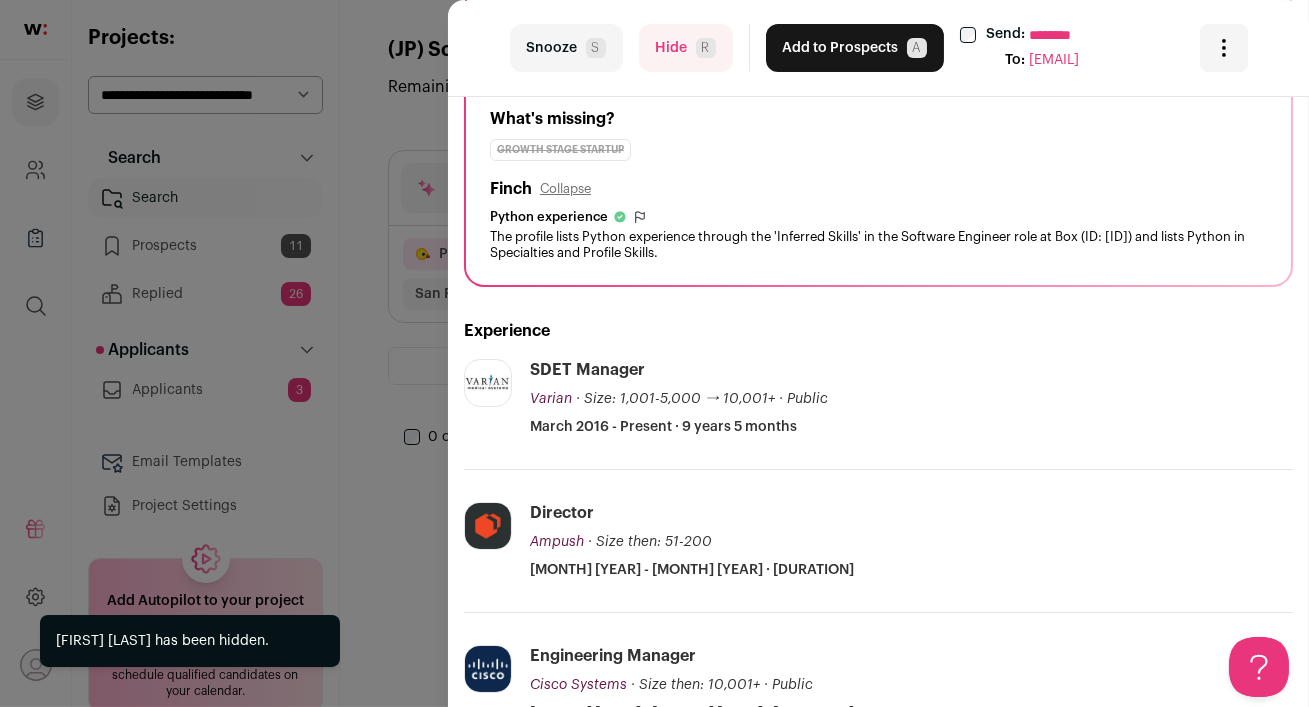 click on "Hide
R" at bounding box center [686, 48] 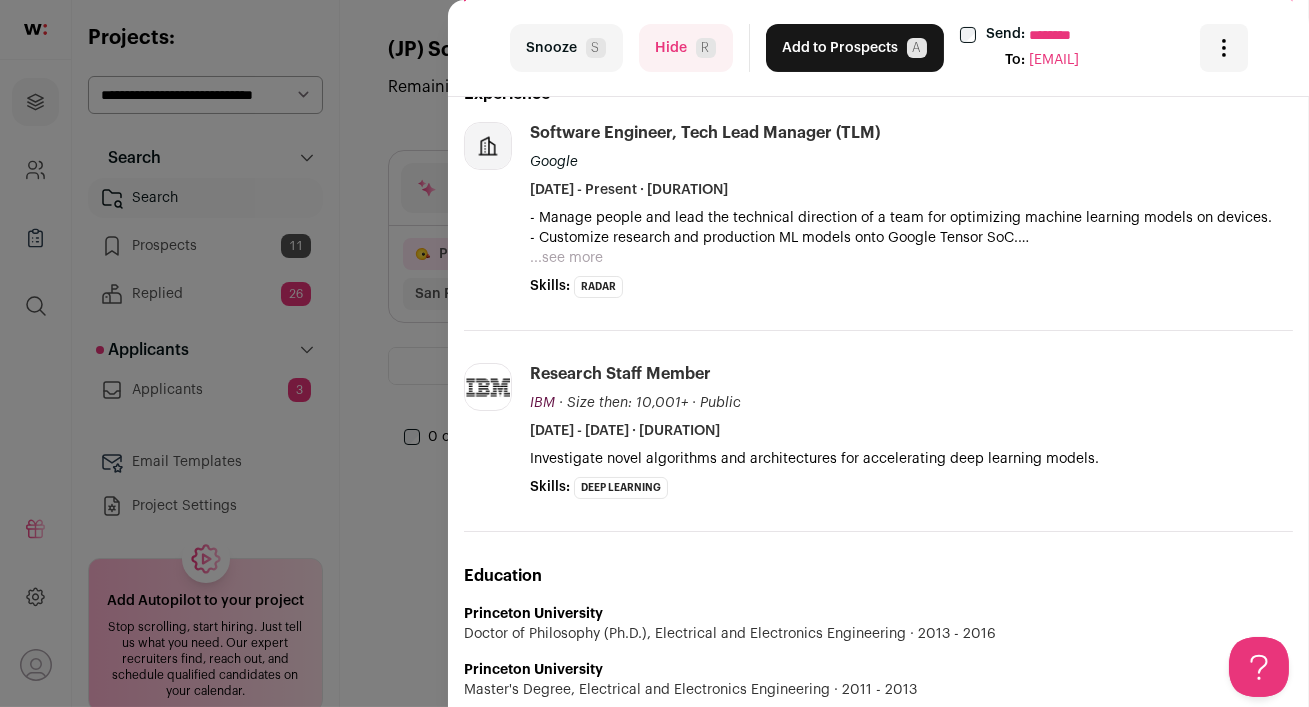 scroll, scrollTop: 510, scrollLeft: 0, axis: vertical 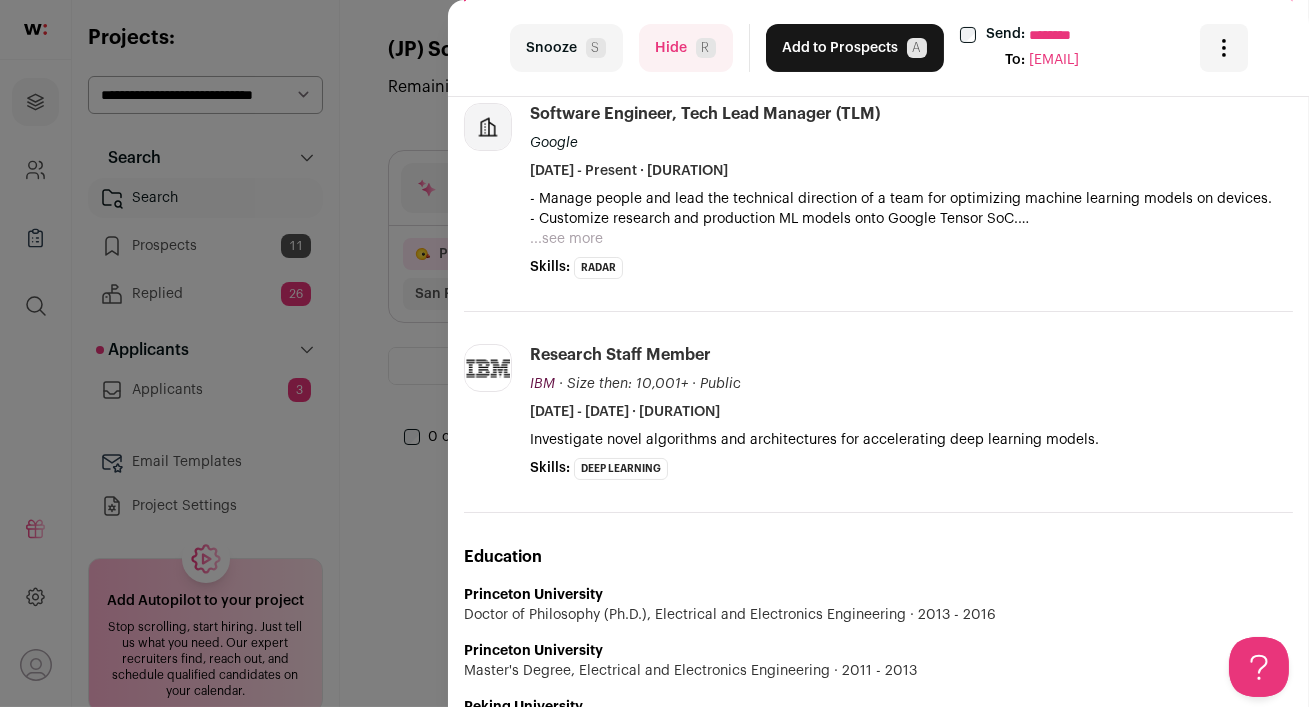 click on "Hide
R" at bounding box center [686, 48] 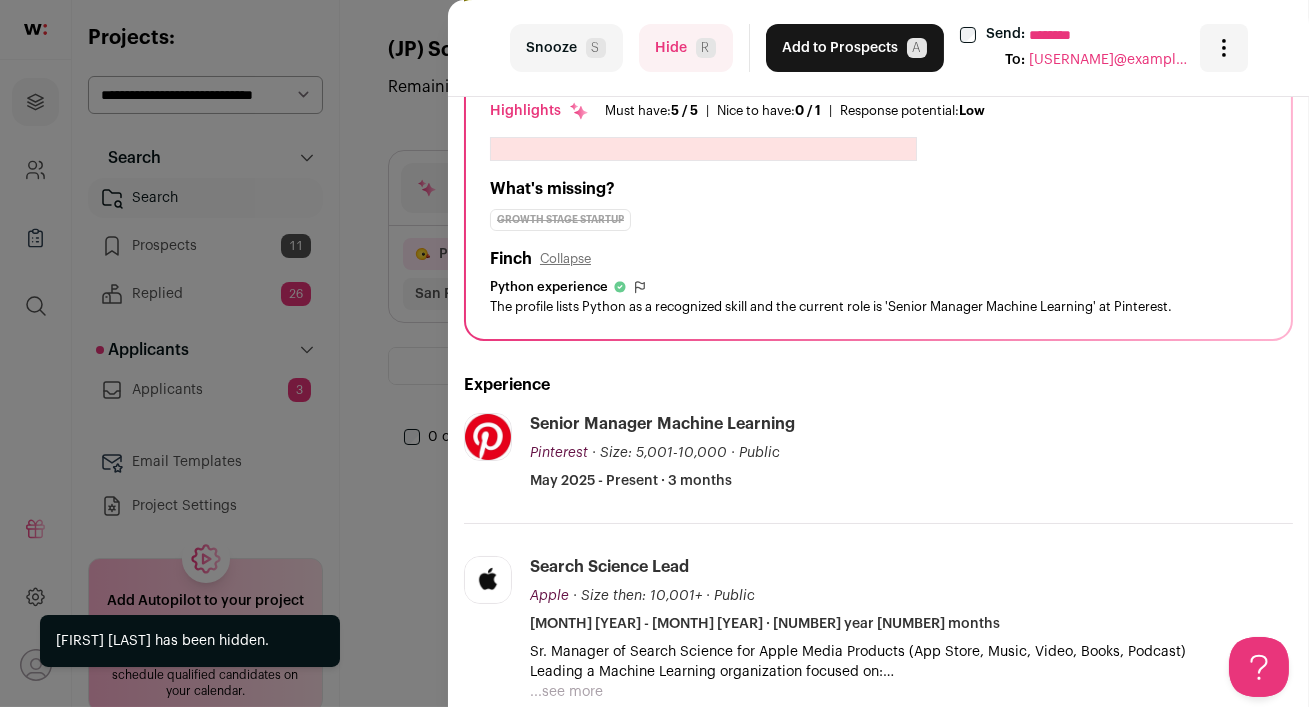 scroll, scrollTop: 250, scrollLeft: 0, axis: vertical 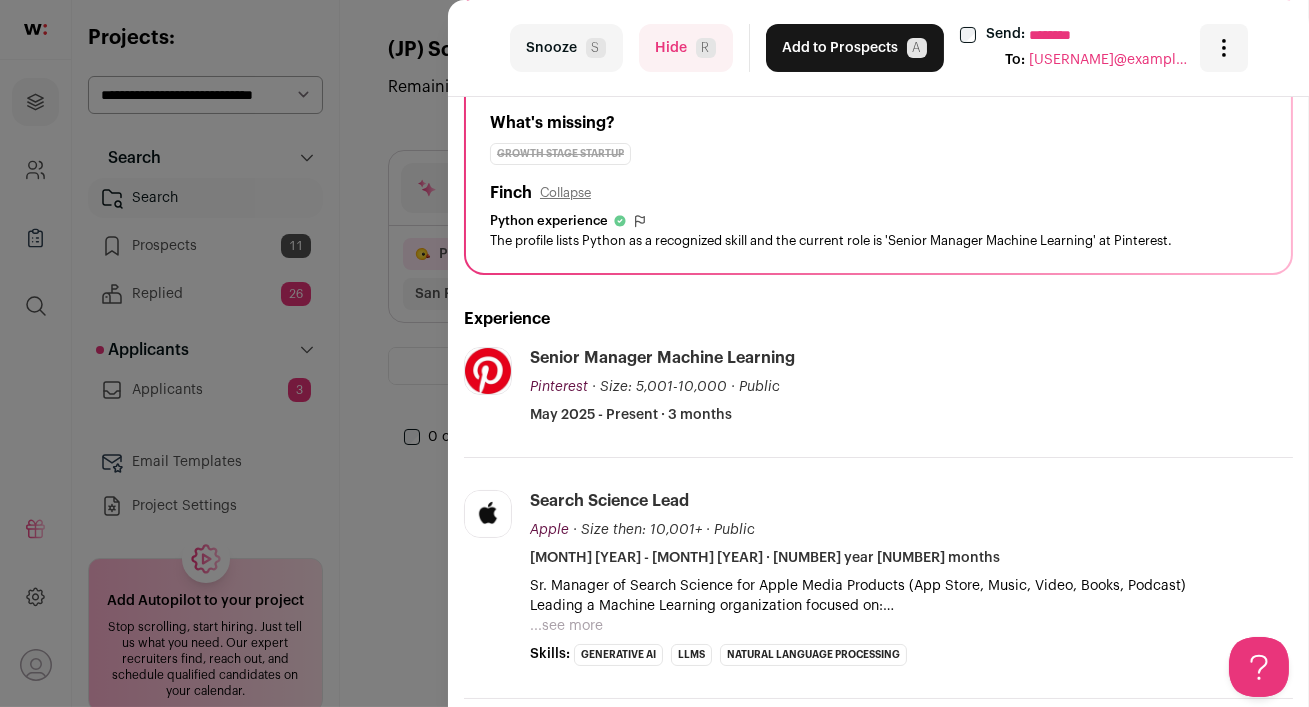 click on "Hide
R" at bounding box center [686, 48] 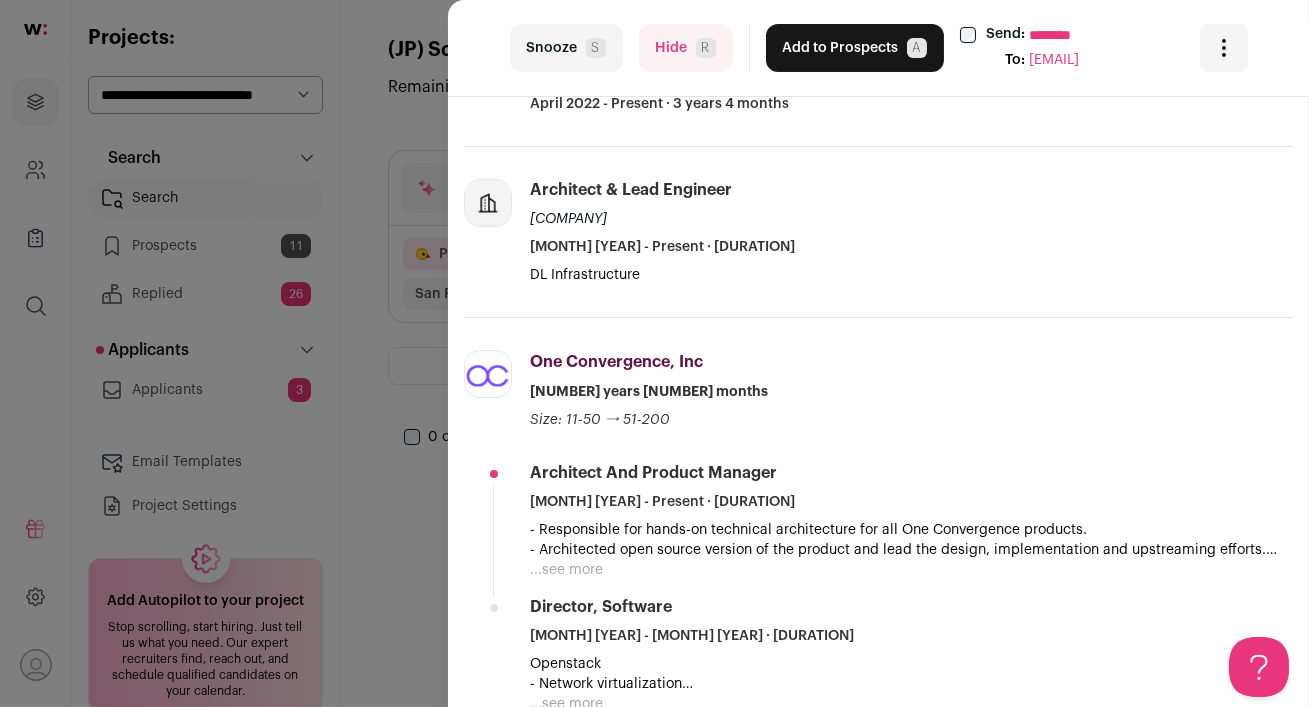 scroll, scrollTop: 513, scrollLeft: 0, axis: vertical 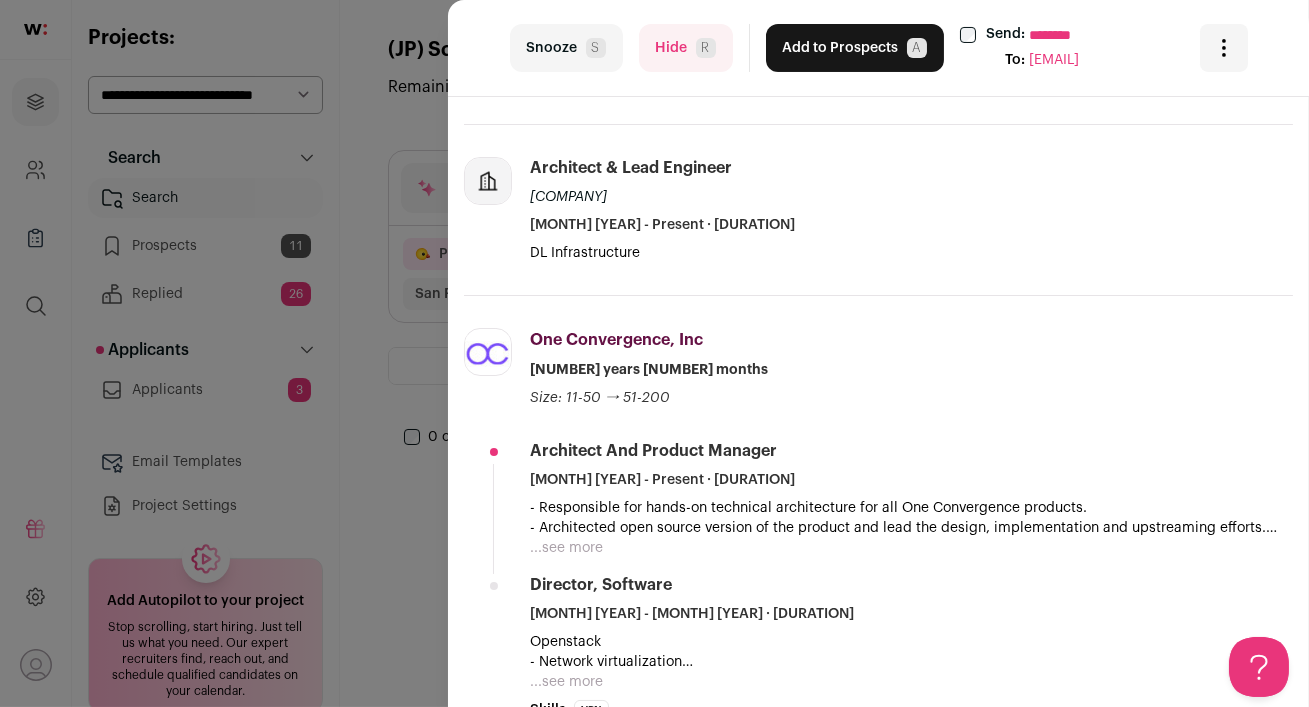 click on "Hide
R" at bounding box center [686, 48] 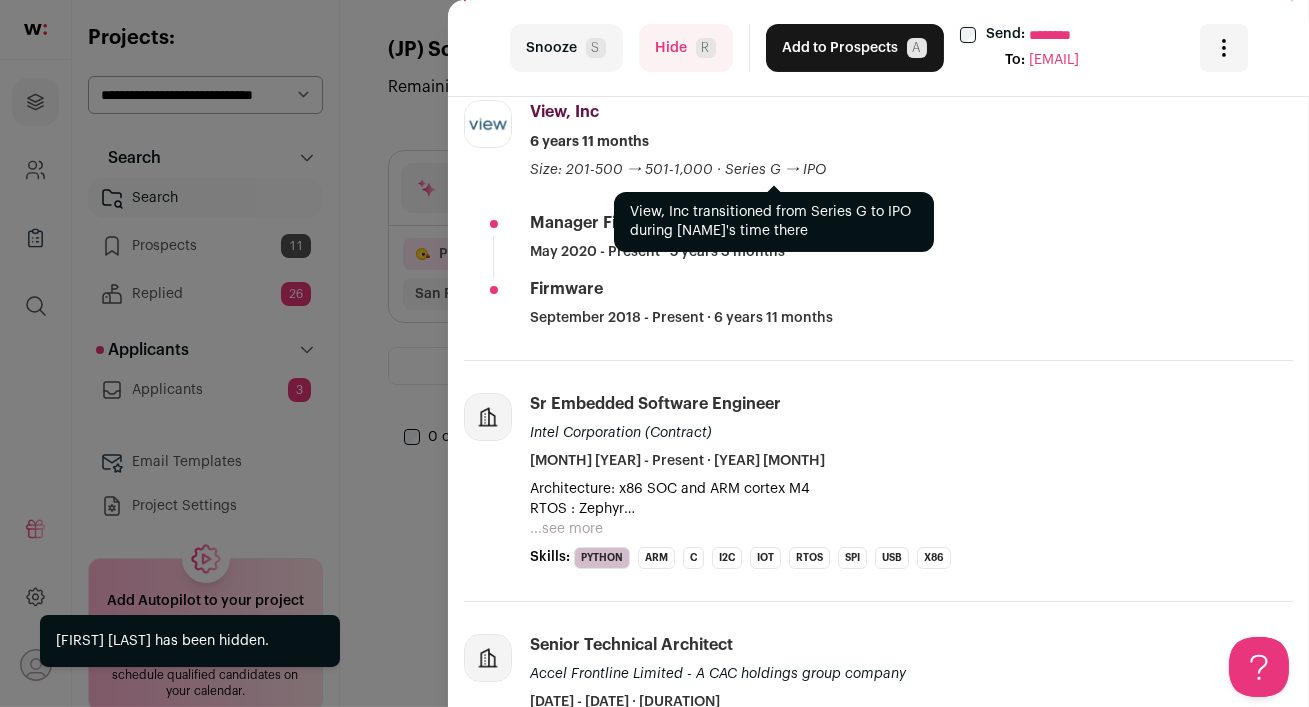 scroll, scrollTop: 513, scrollLeft: 0, axis: vertical 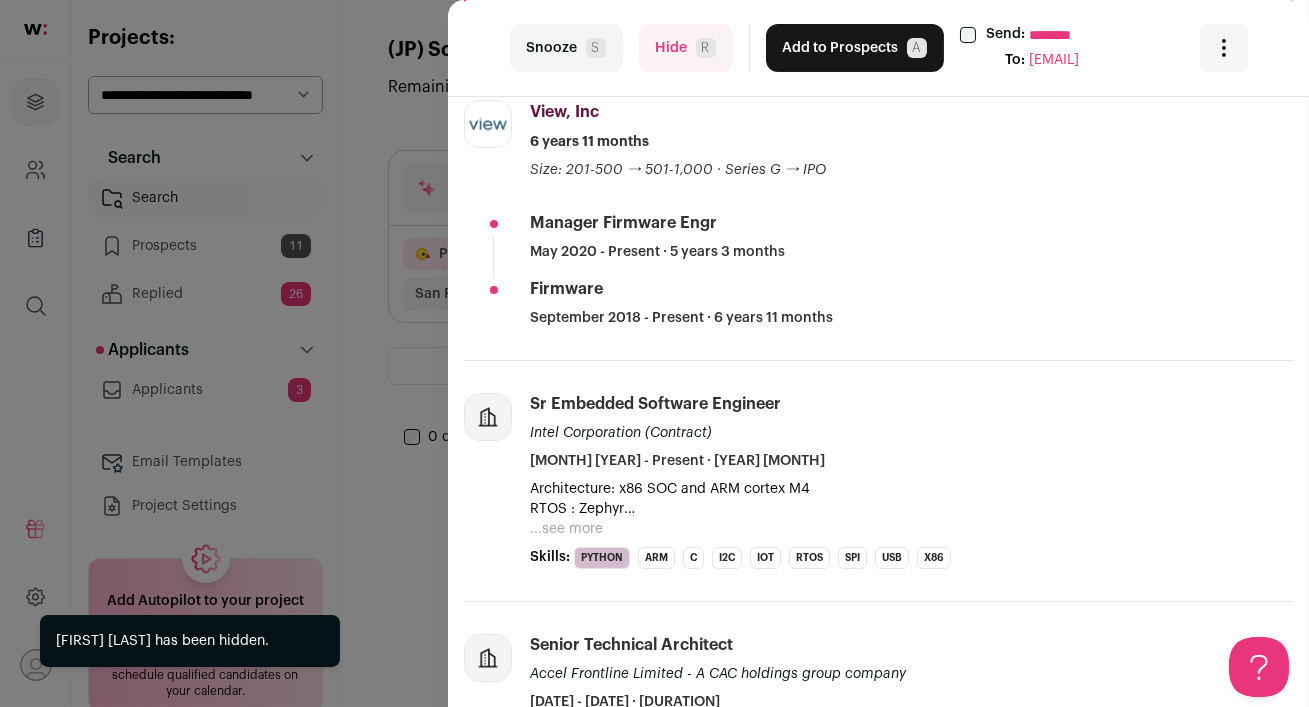 click on "Hide
R" at bounding box center (686, 48) 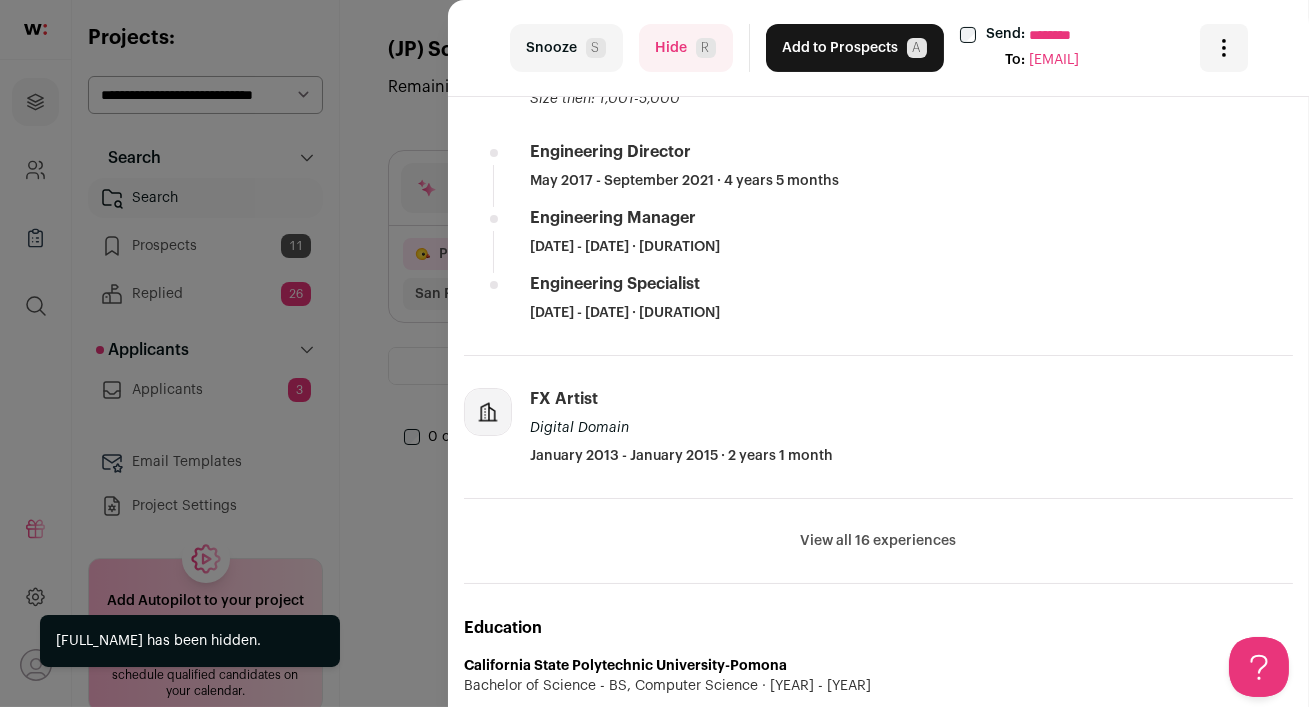 scroll, scrollTop: 716, scrollLeft: 0, axis: vertical 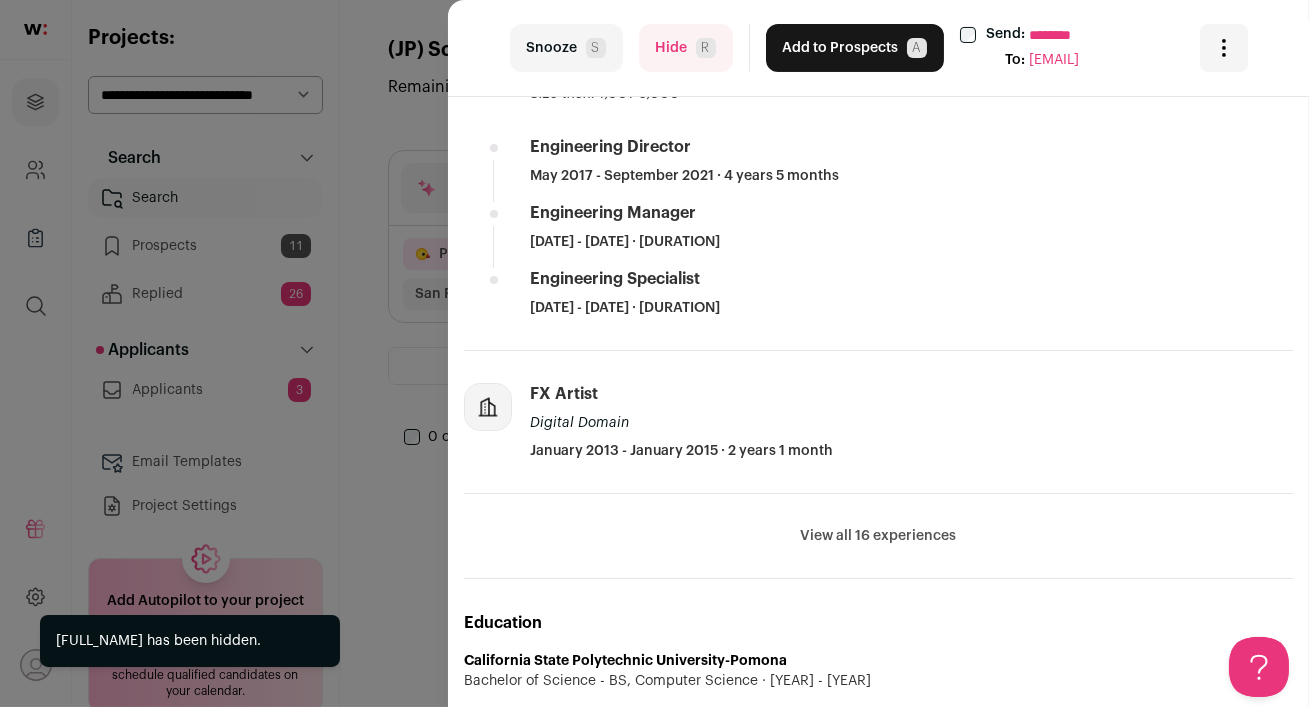 click on "Hide
R" at bounding box center (686, 48) 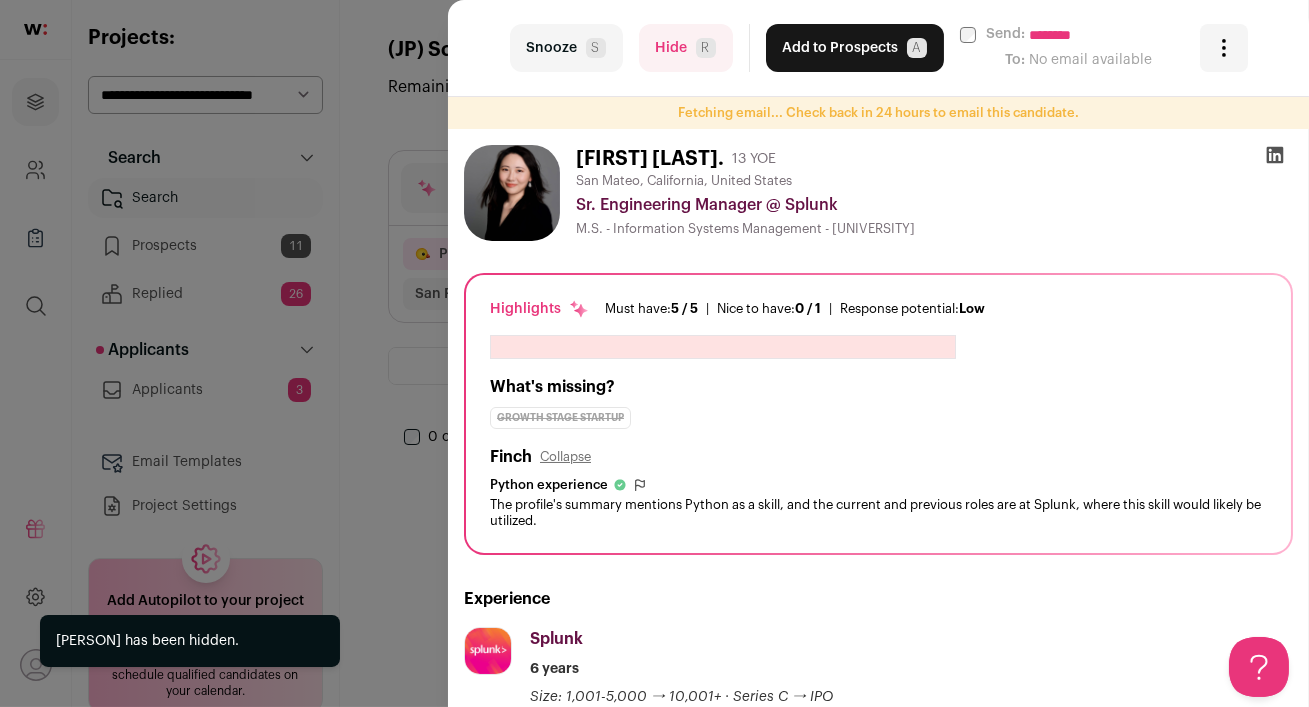 click on "Hide
R" at bounding box center (686, 48) 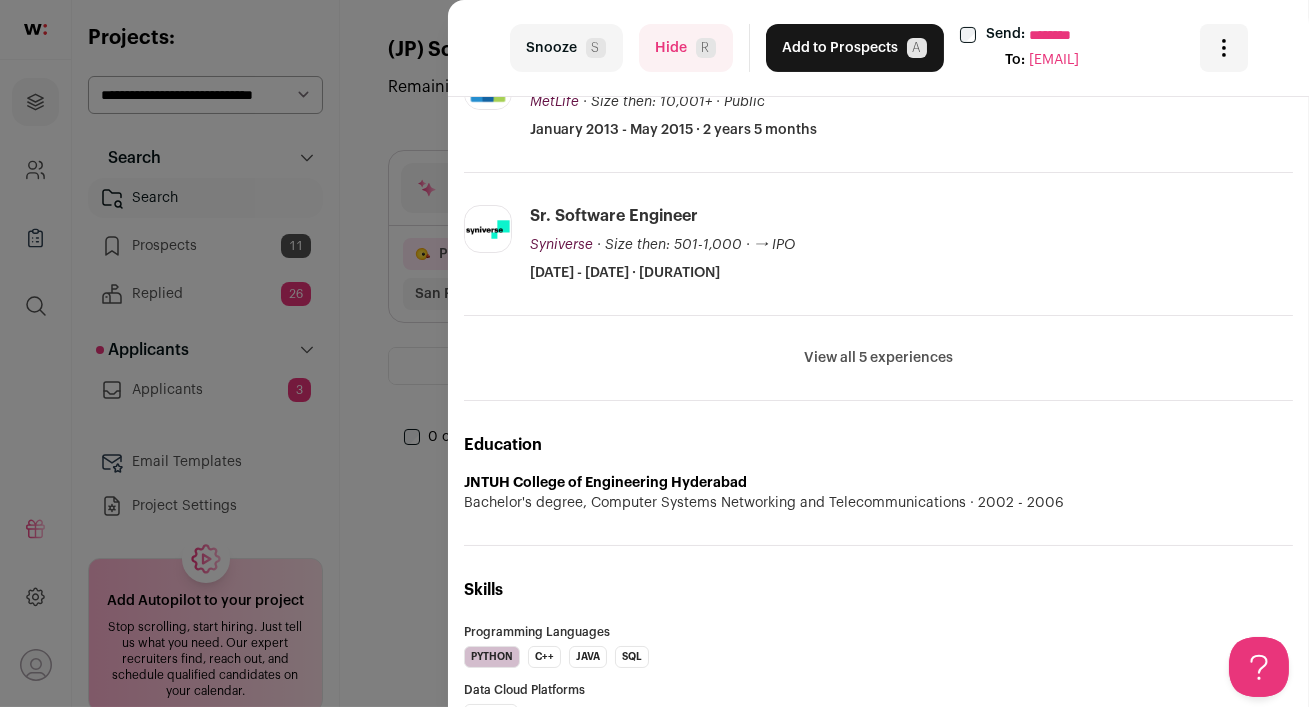 scroll, scrollTop: 700, scrollLeft: 0, axis: vertical 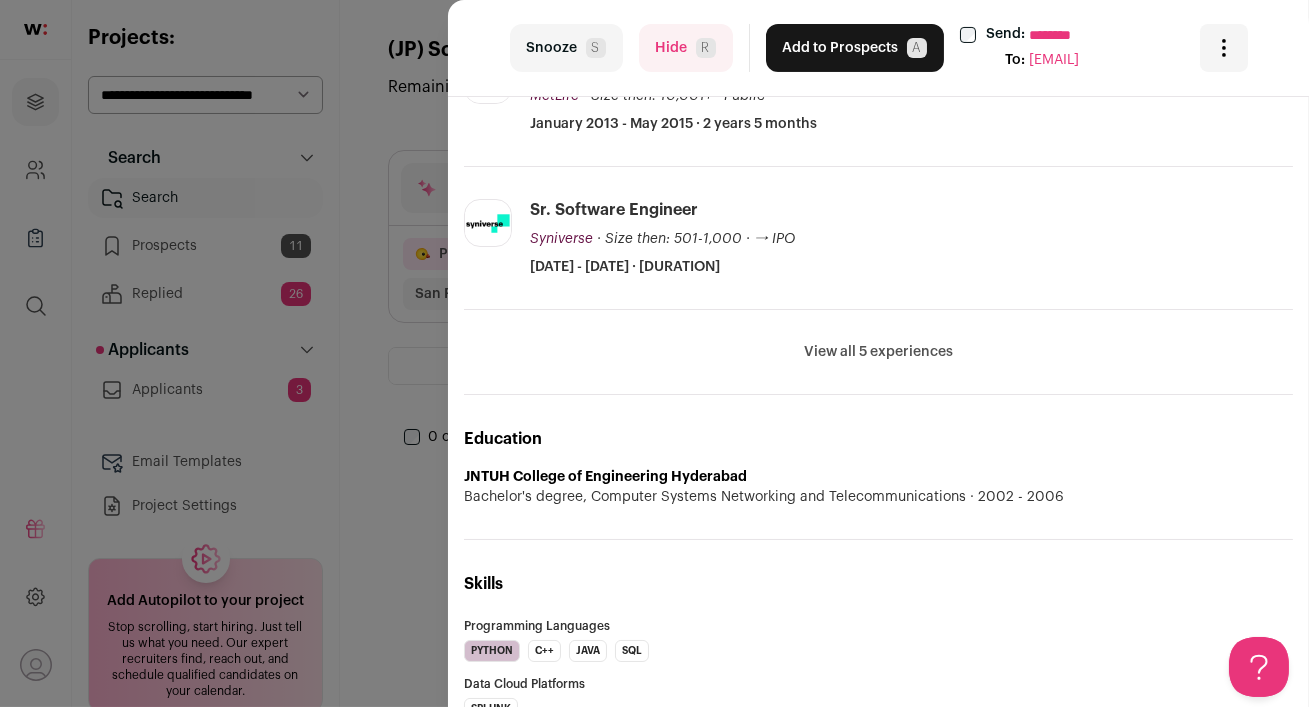 click on "Hide
R" at bounding box center [686, 48] 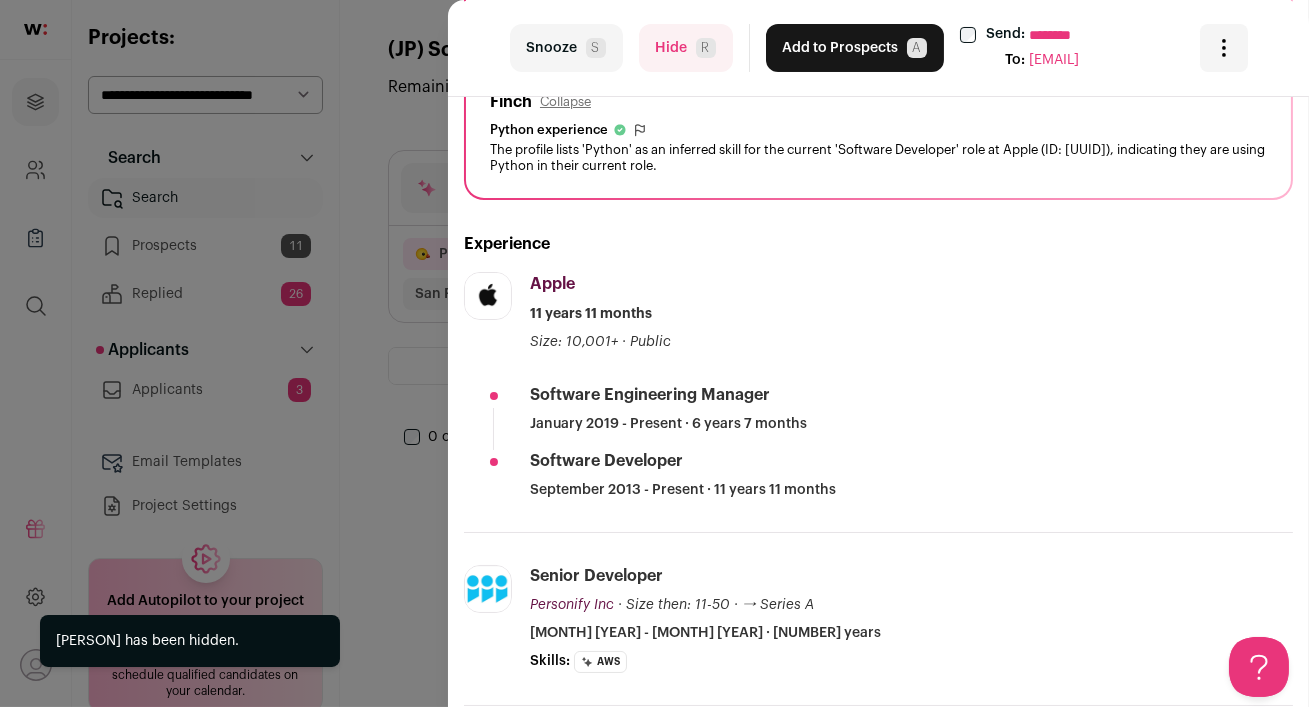 scroll, scrollTop: 400, scrollLeft: 0, axis: vertical 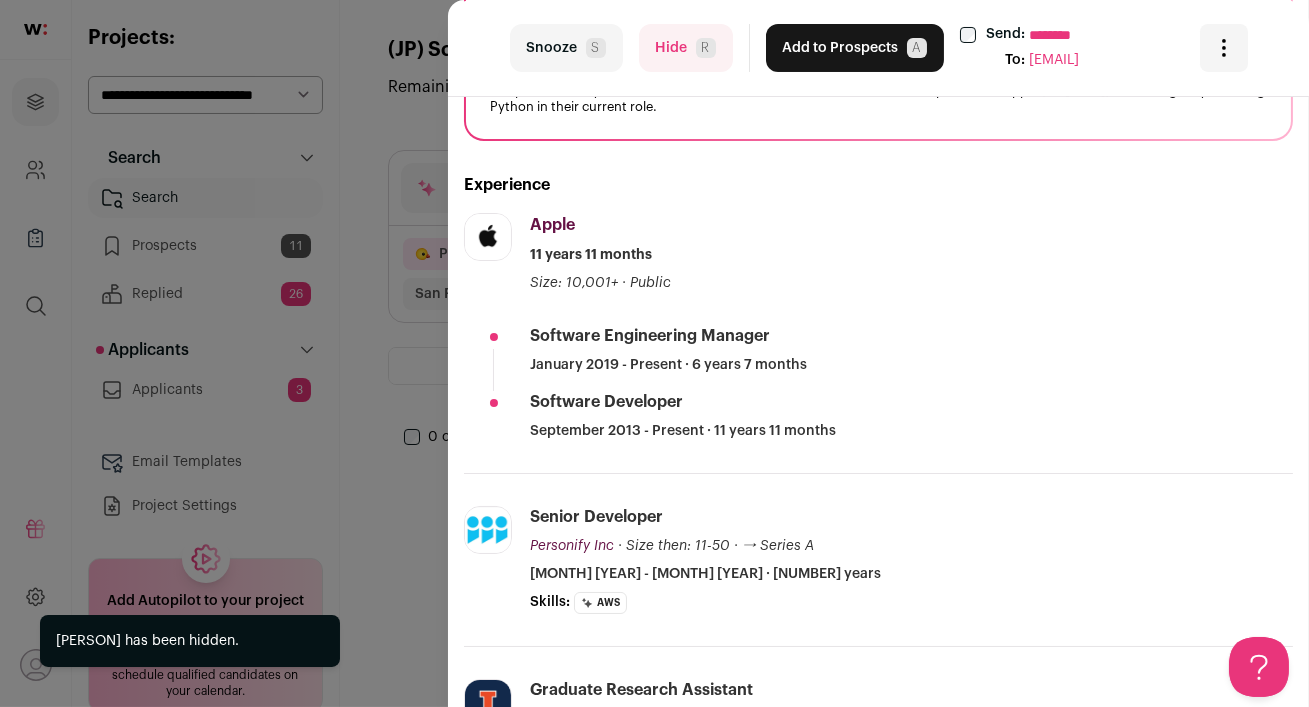 click on "Hide
R" at bounding box center (686, 48) 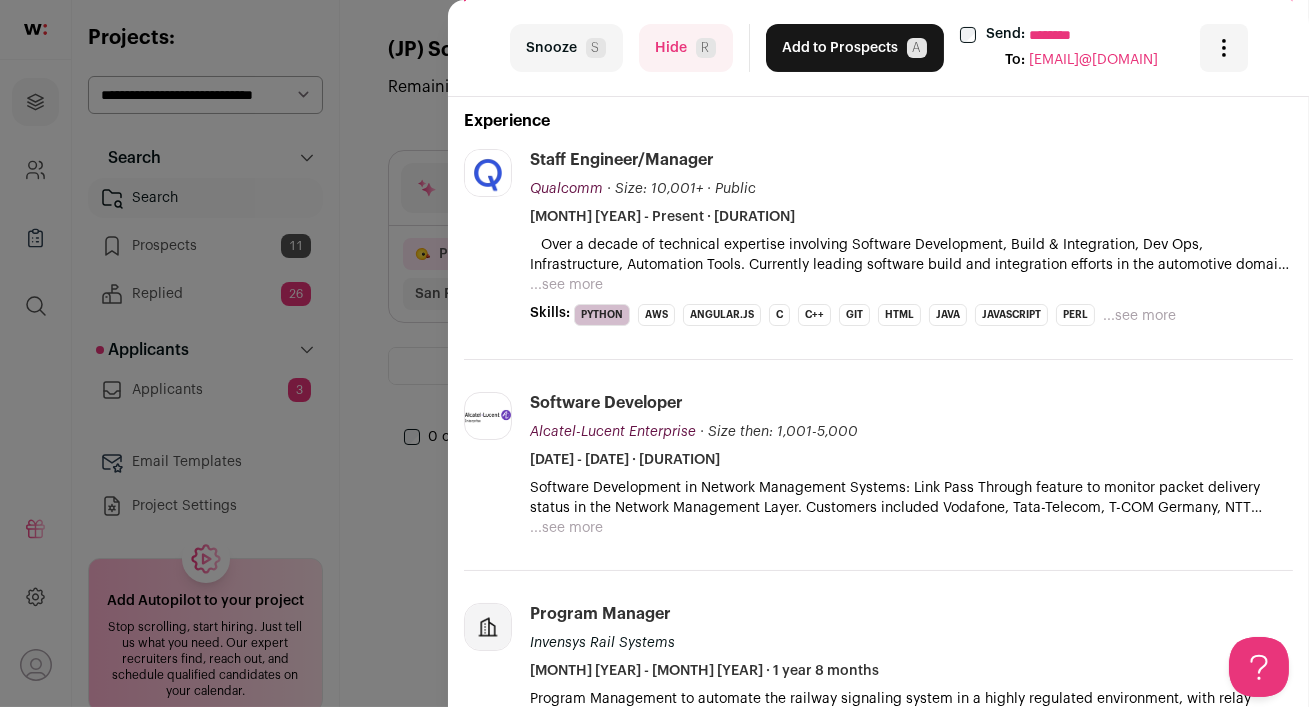 scroll, scrollTop: 472, scrollLeft: 0, axis: vertical 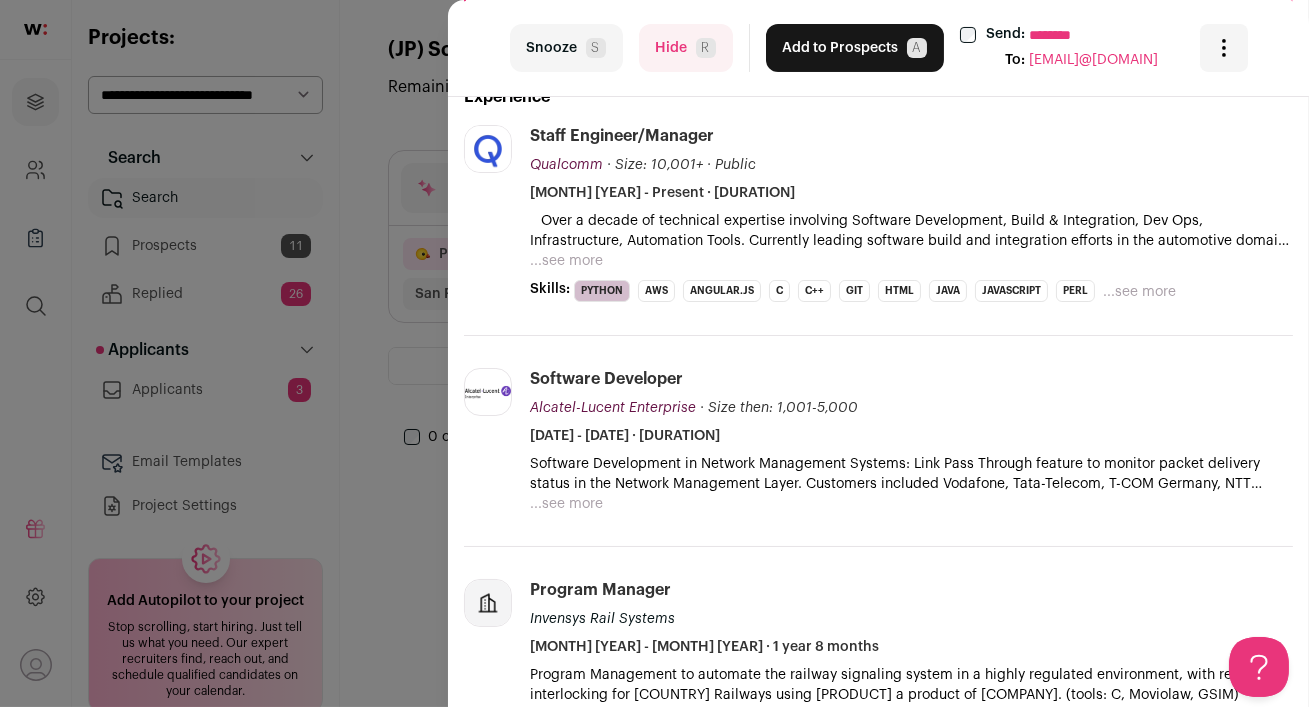 click on "...see more" at bounding box center [566, 261] 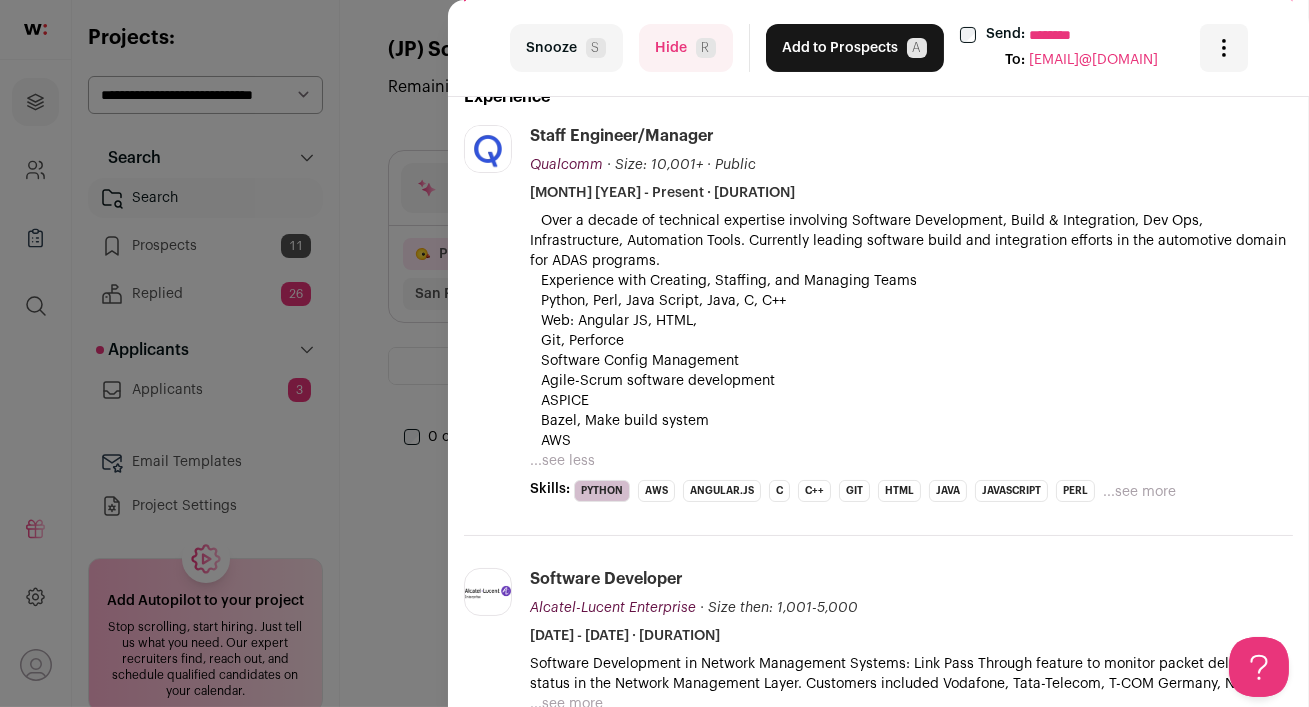 click on "Hide
R" at bounding box center [686, 48] 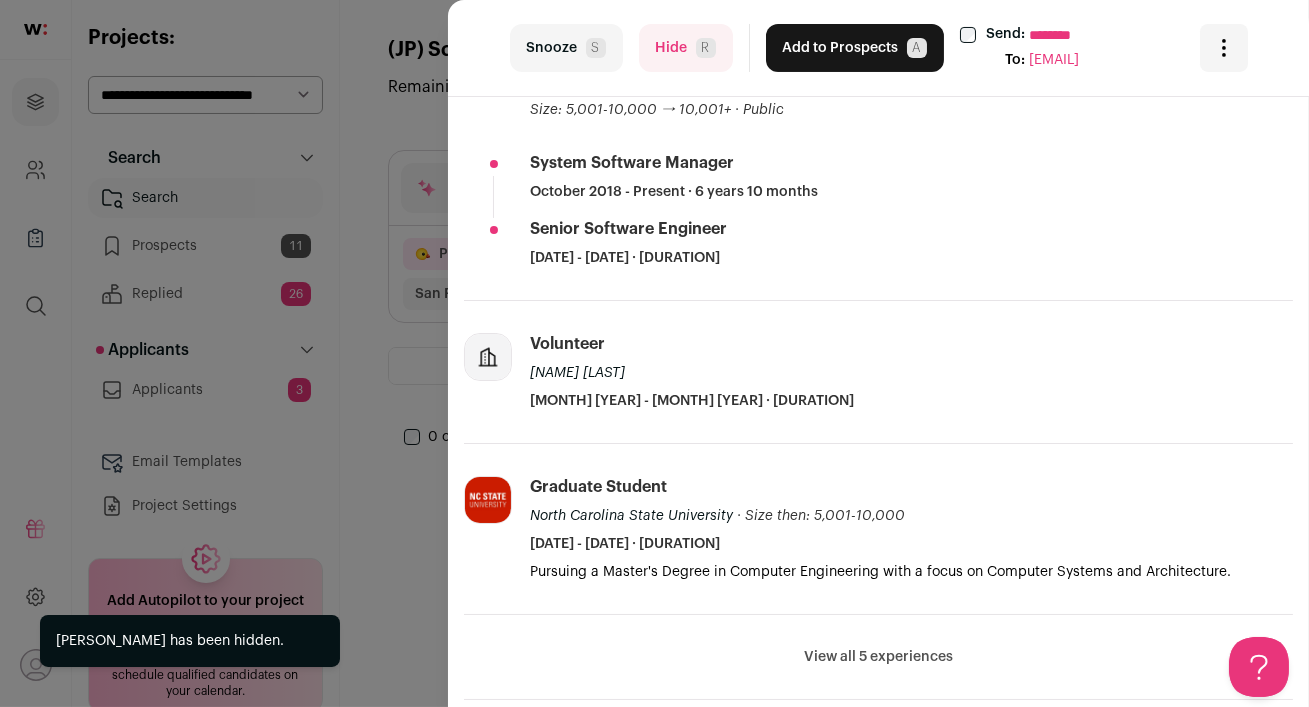 scroll, scrollTop: 580, scrollLeft: 0, axis: vertical 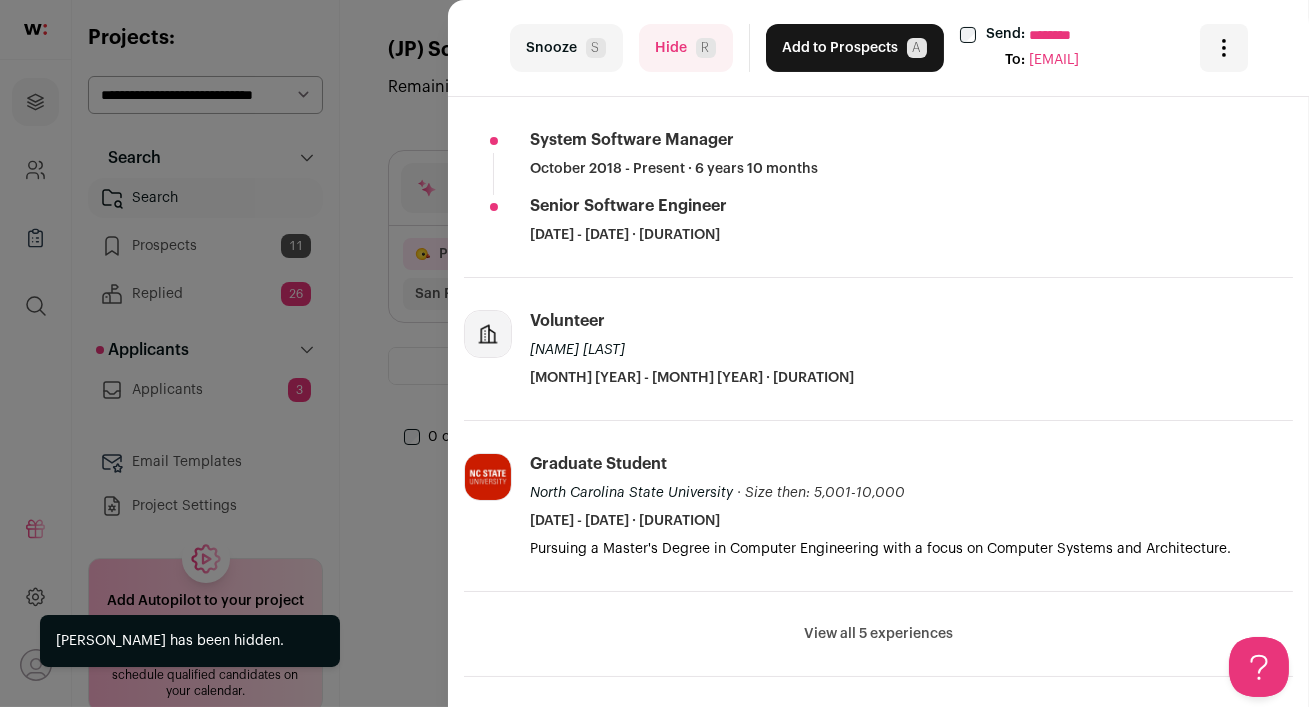 click on "Hide
R" at bounding box center [686, 48] 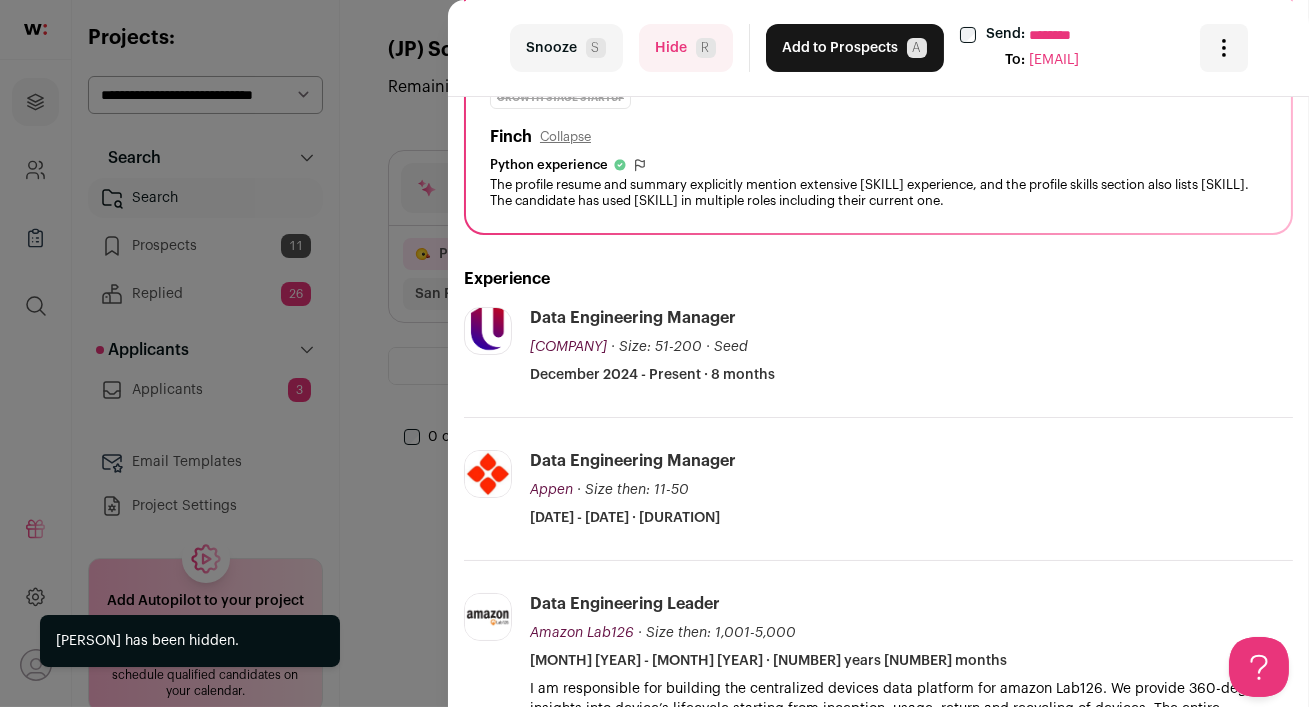 scroll, scrollTop: 311, scrollLeft: 0, axis: vertical 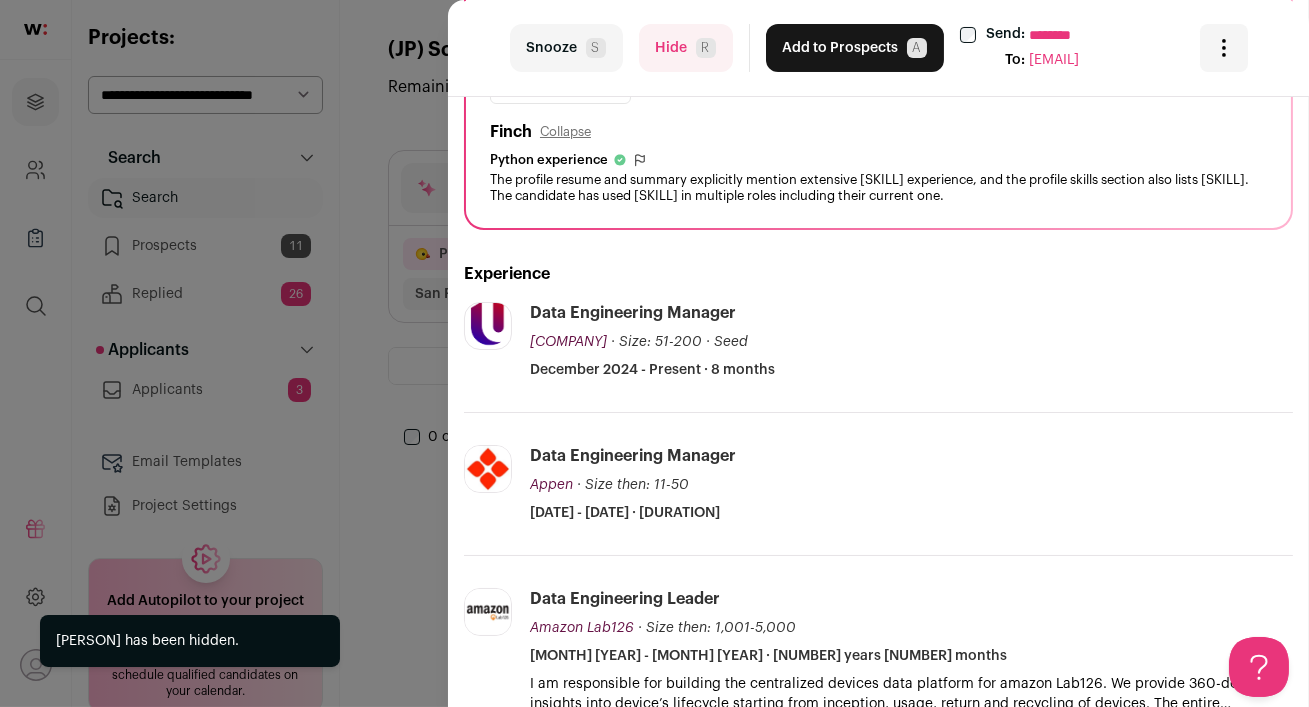 click on "Hide
R" at bounding box center (686, 48) 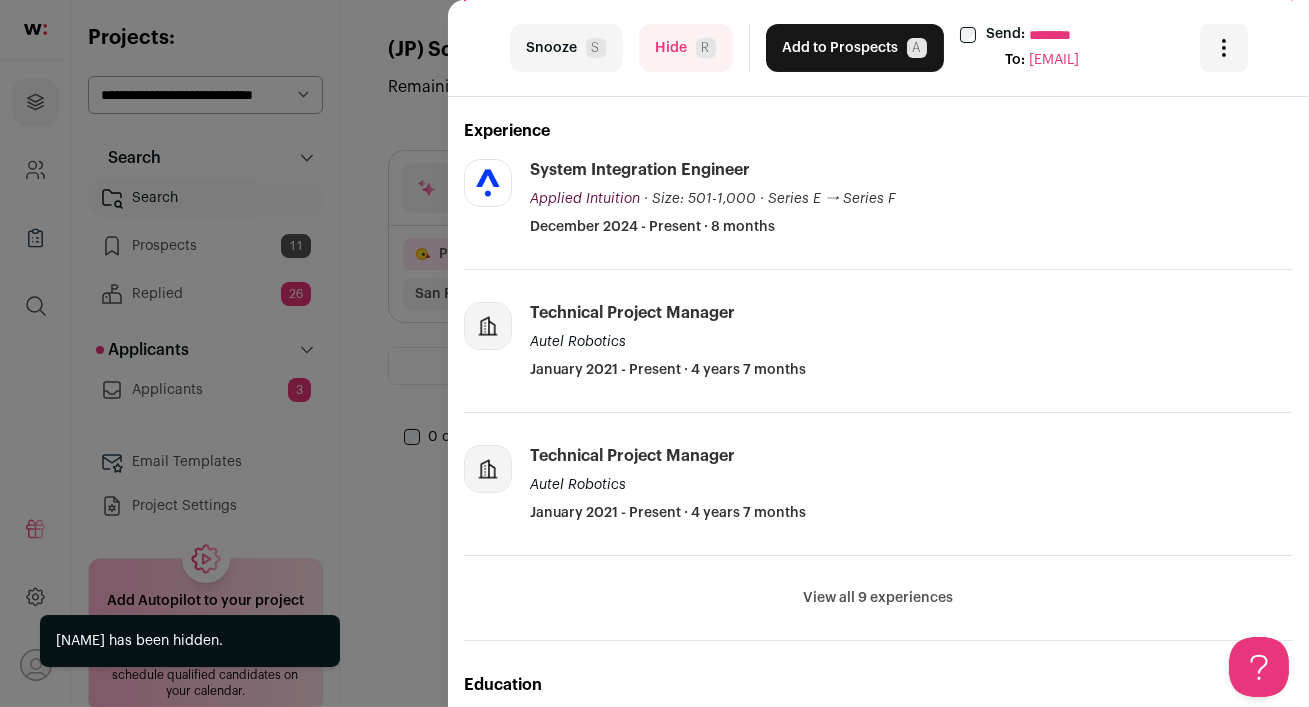 scroll, scrollTop: 454, scrollLeft: 0, axis: vertical 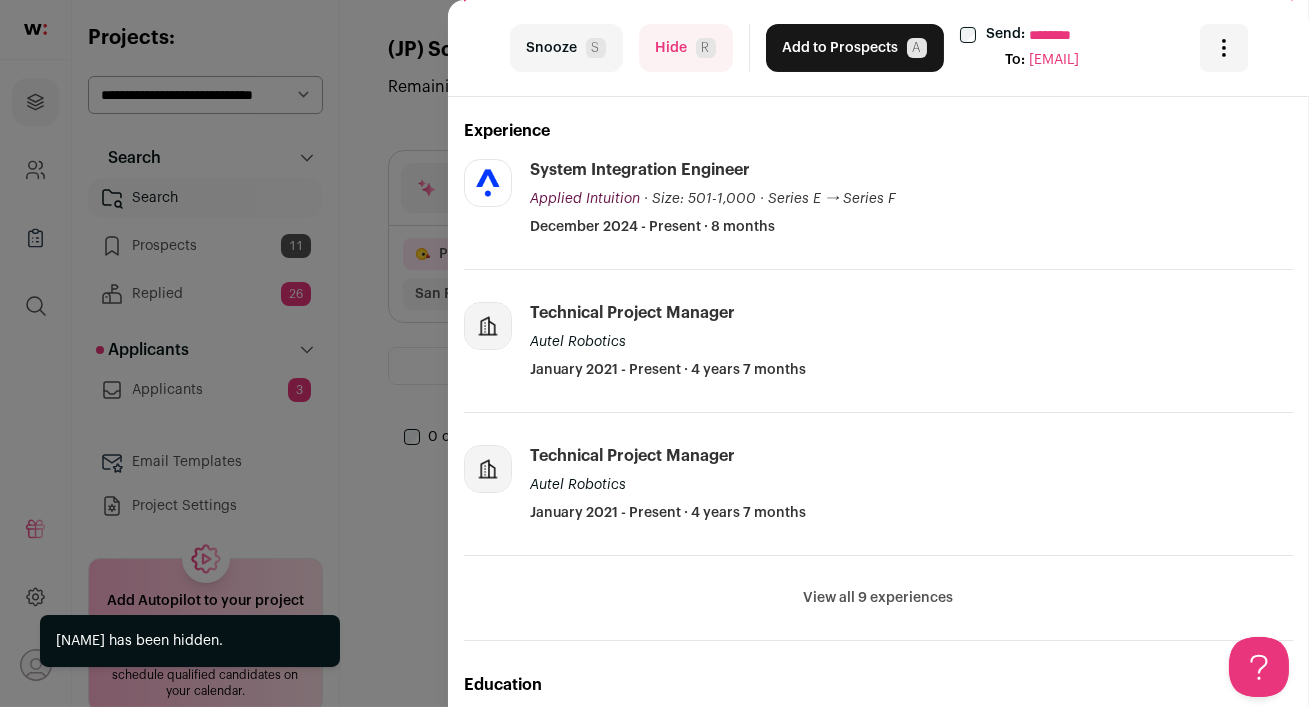 click on "Hide
R" at bounding box center (686, 48) 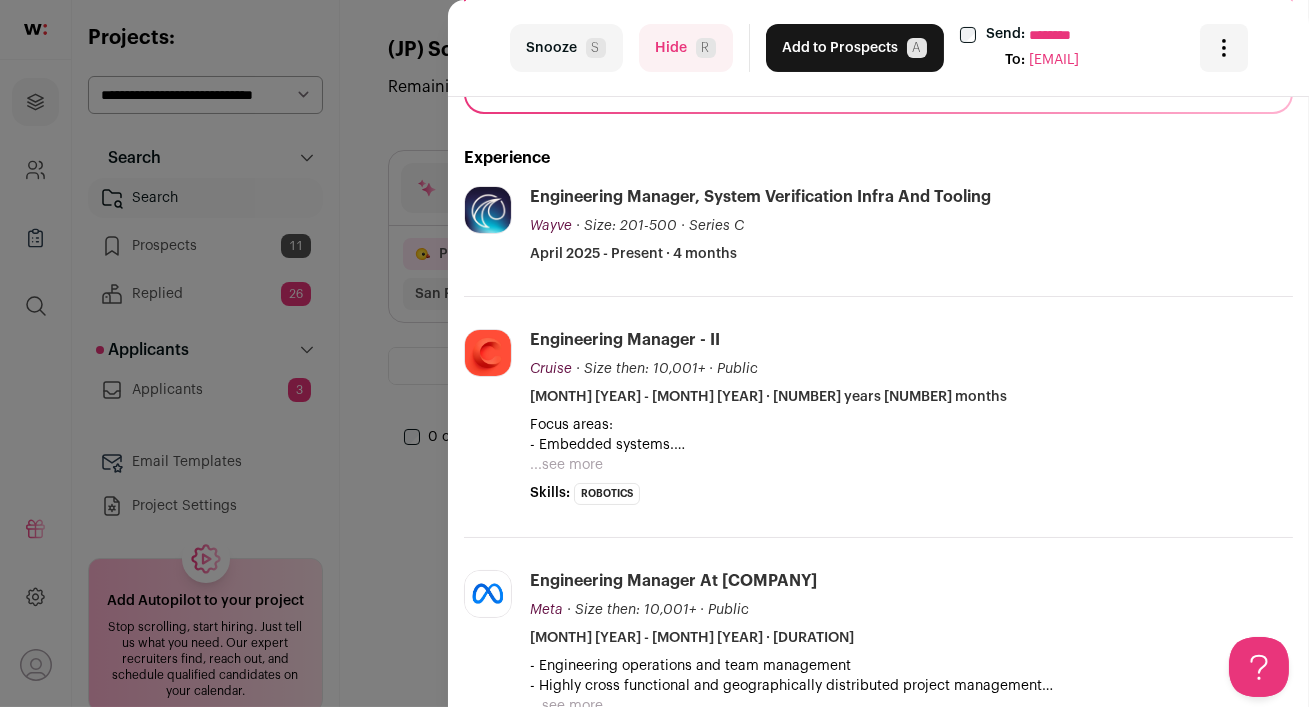 scroll, scrollTop: 456, scrollLeft: 0, axis: vertical 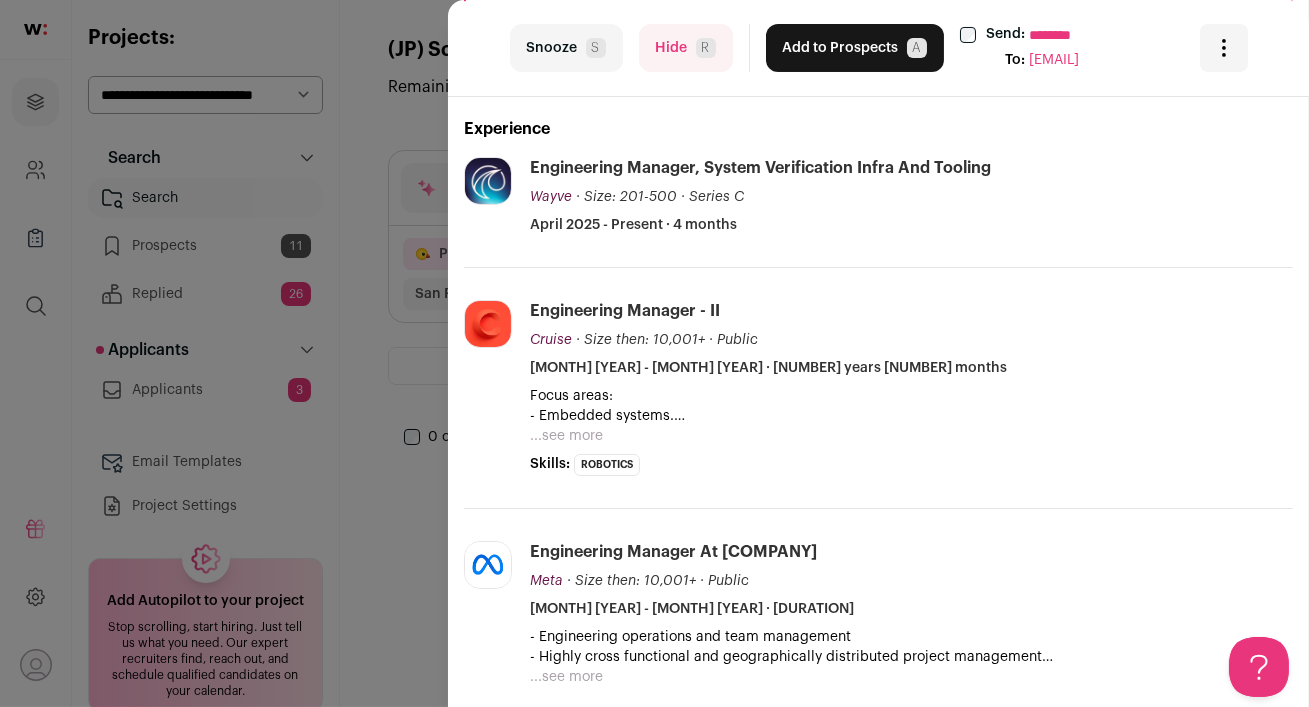 click on "Hide
R" at bounding box center (686, 48) 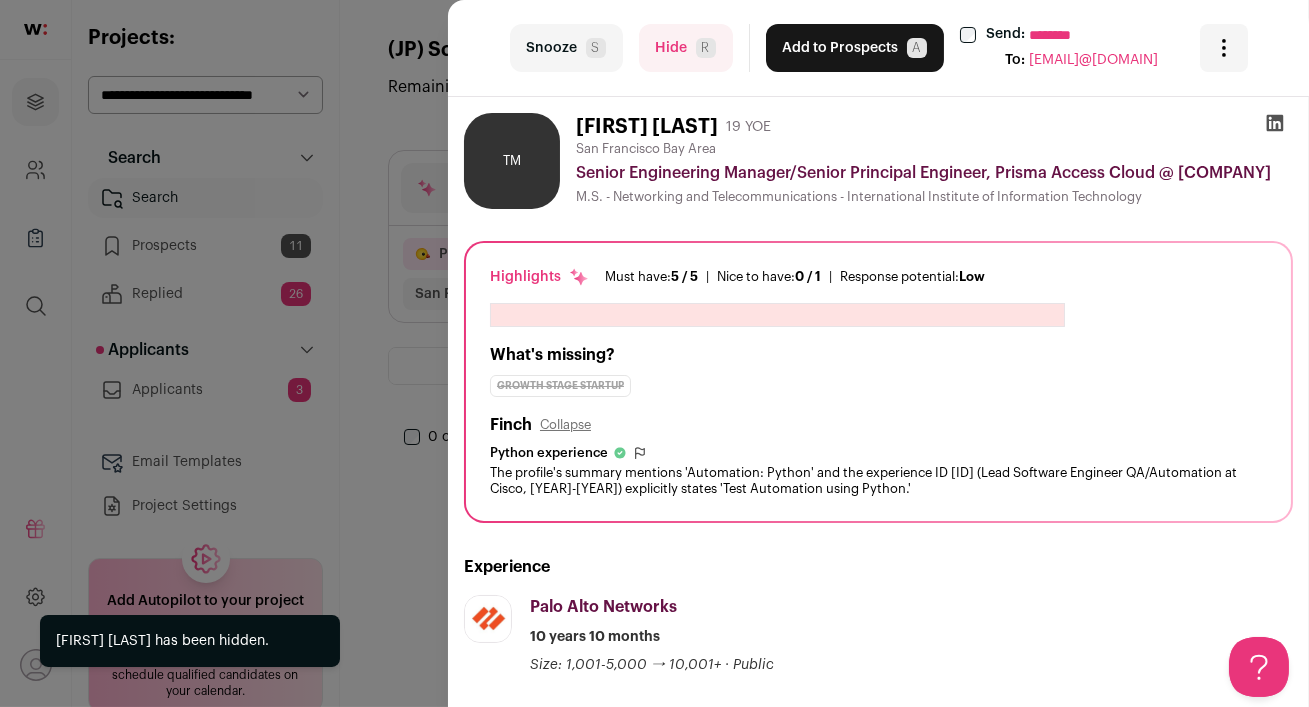 scroll, scrollTop: 13, scrollLeft: 0, axis: vertical 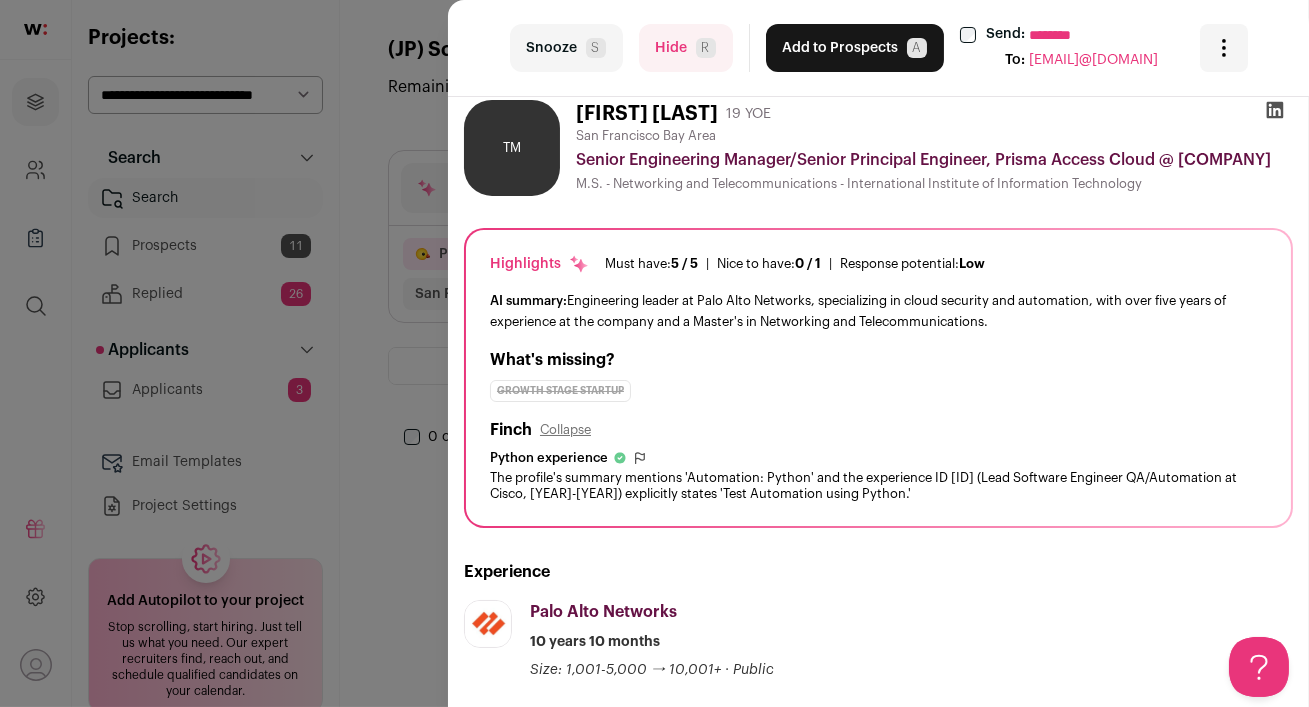 click on "Hide
R" at bounding box center (686, 48) 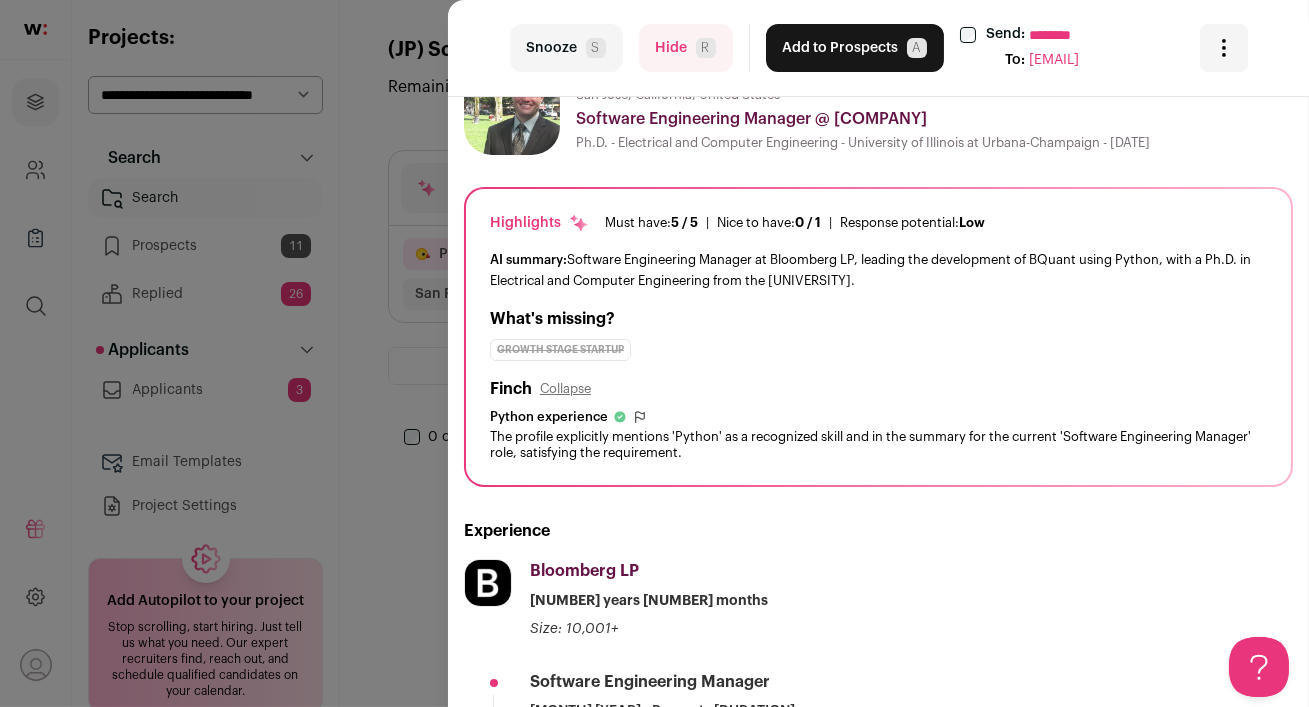 scroll, scrollTop: 0, scrollLeft: 0, axis: both 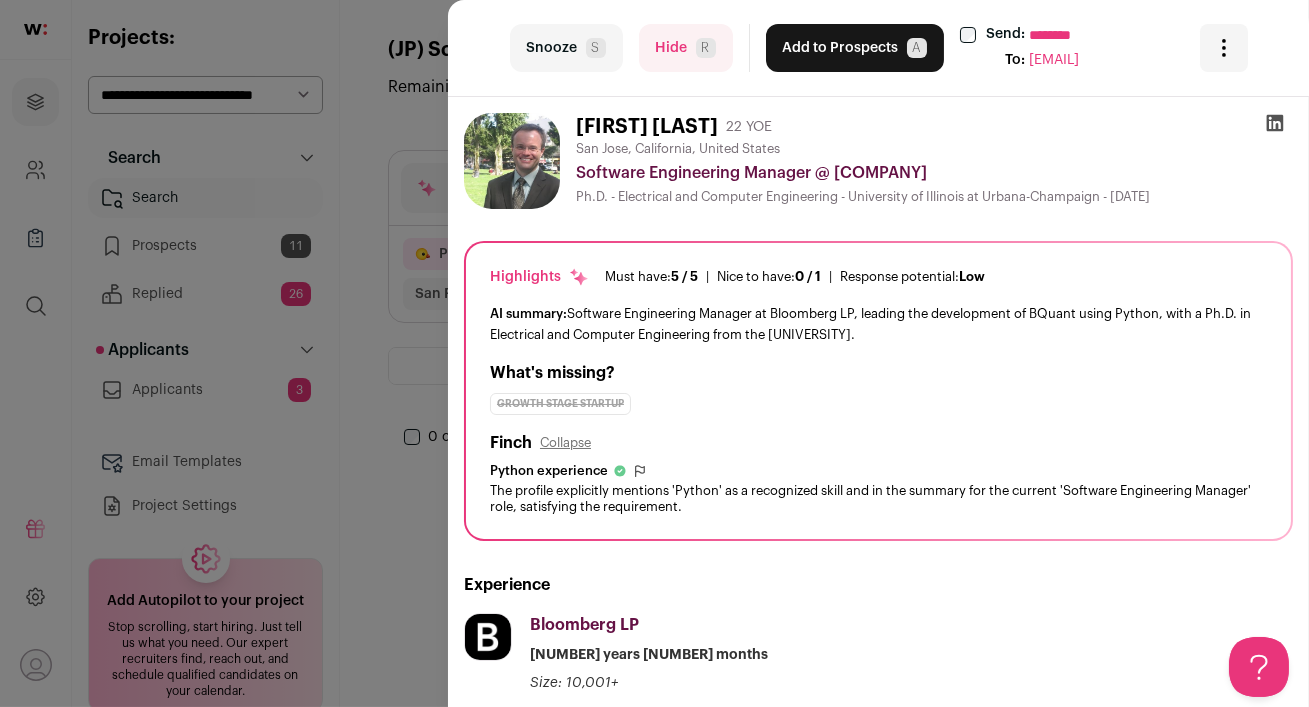 click on "Add to Prospects
A" at bounding box center (855, 48) 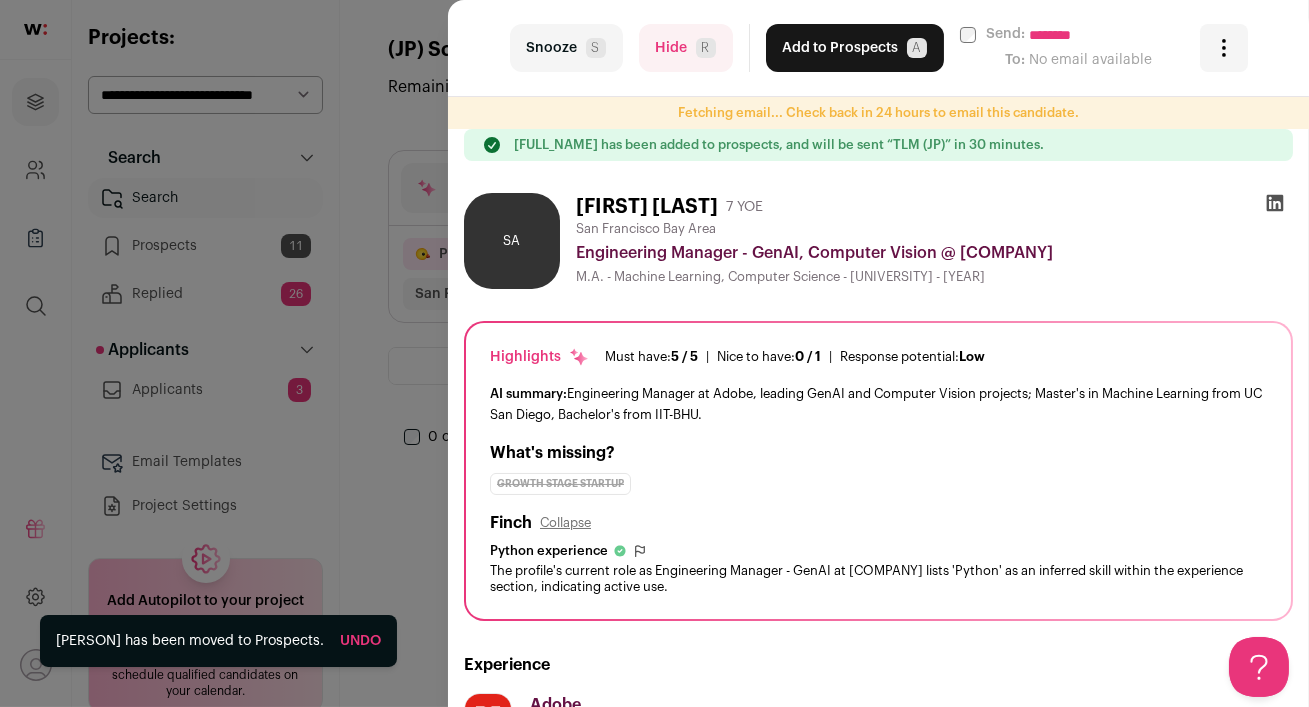 click on "Hide
R" at bounding box center [686, 48] 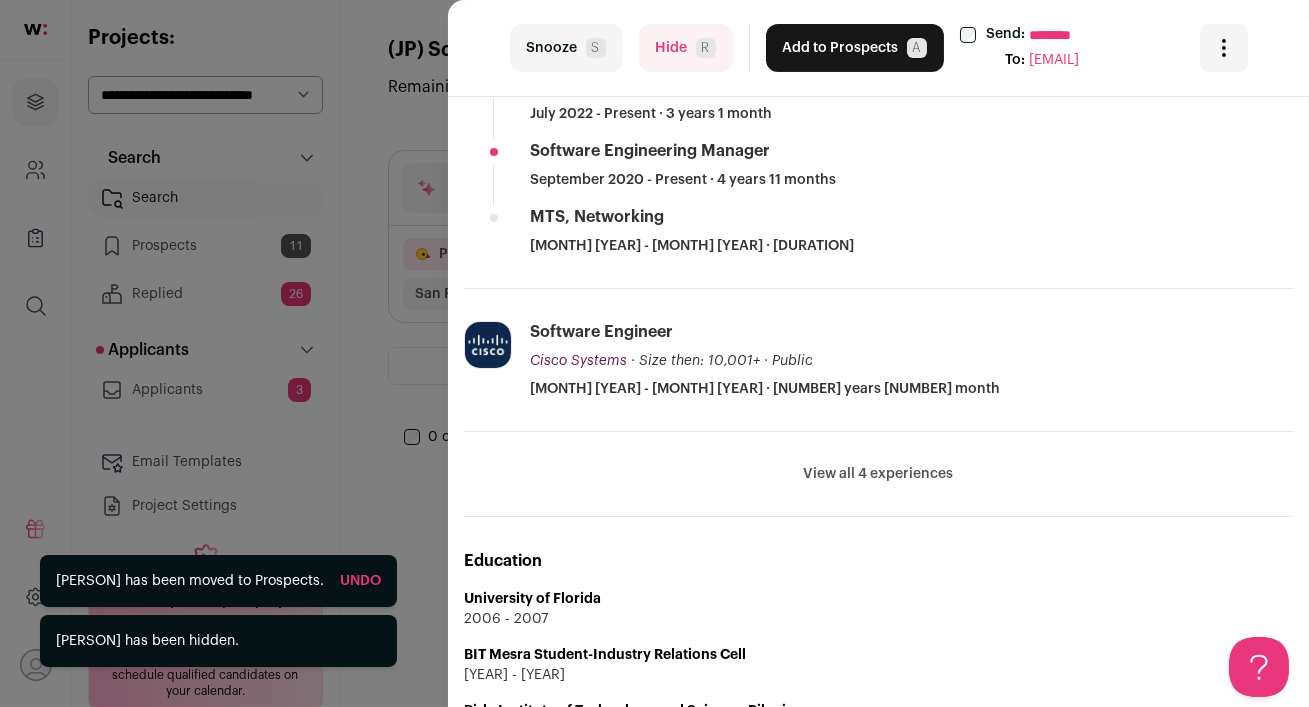 scroll, scrollTop: 872, scrollLeft: 0, axis: vertical 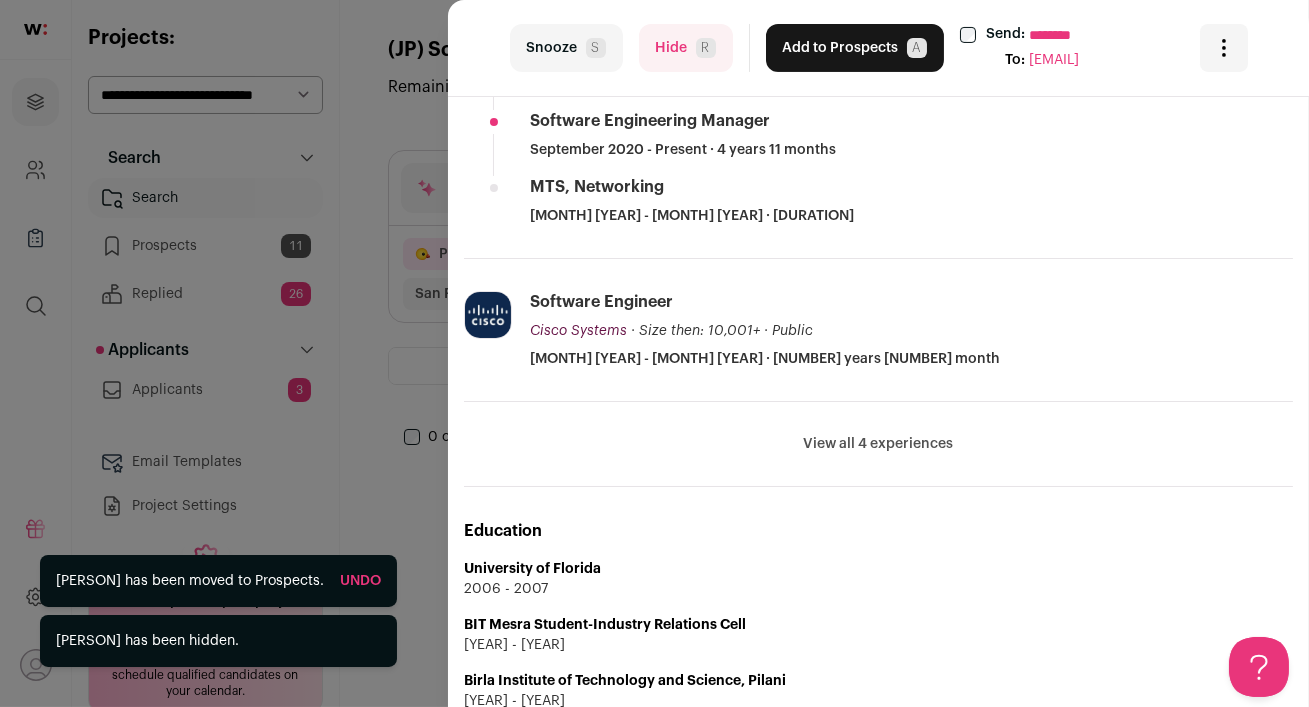 click on "Hide
R" at bounding box center (686, 48) 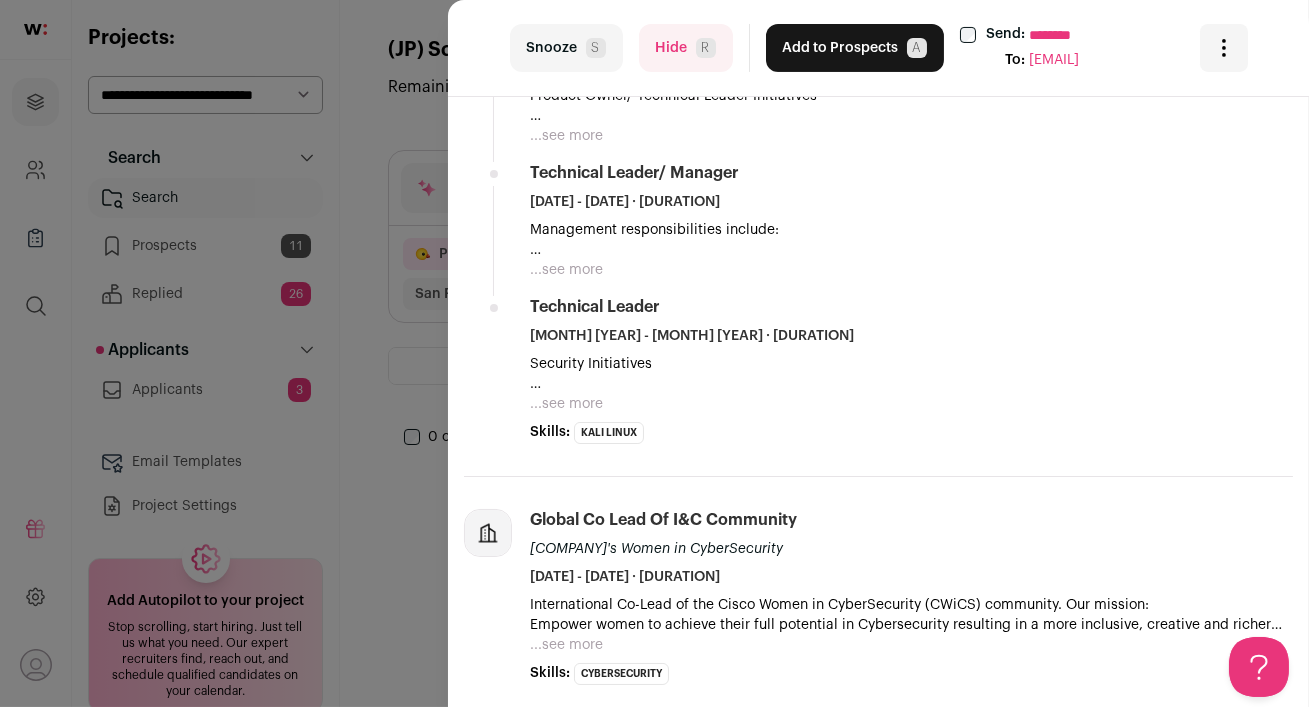 scroll, scrollTop: 818, scrollLeft: 0, axis: vertical 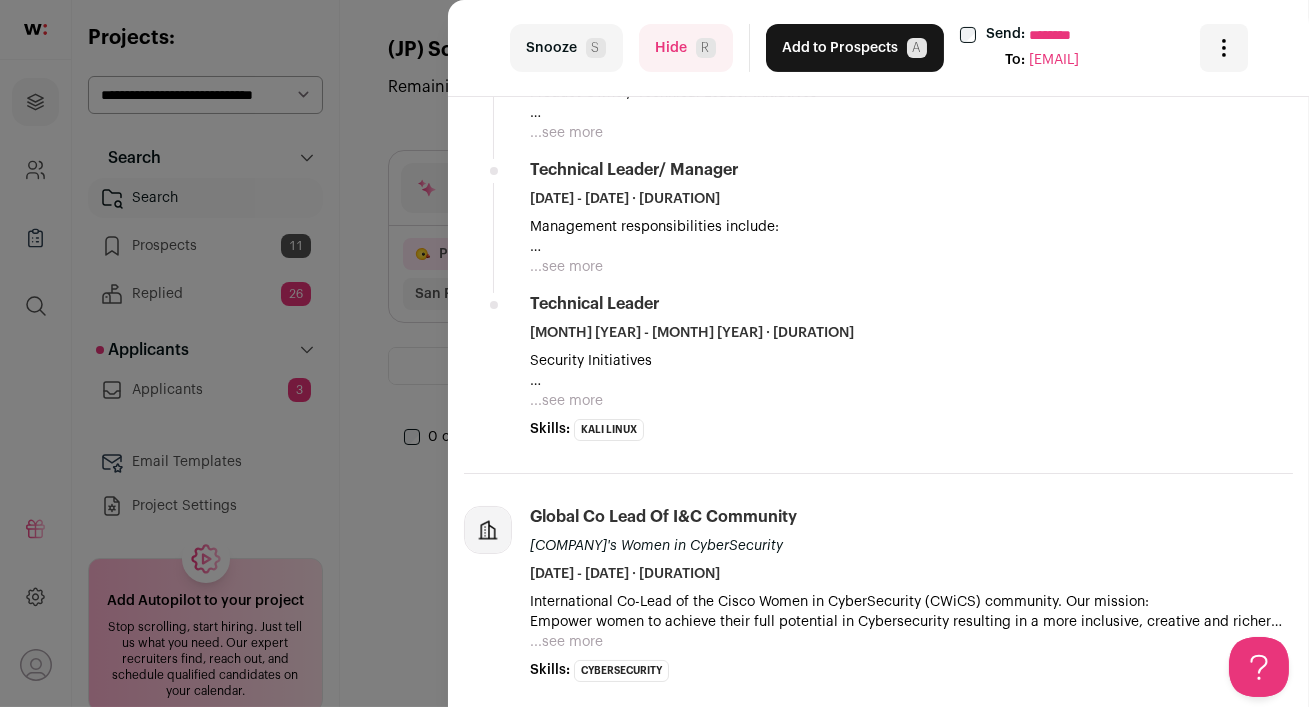 click on "Hide
R" at bounding box center [686, 48] 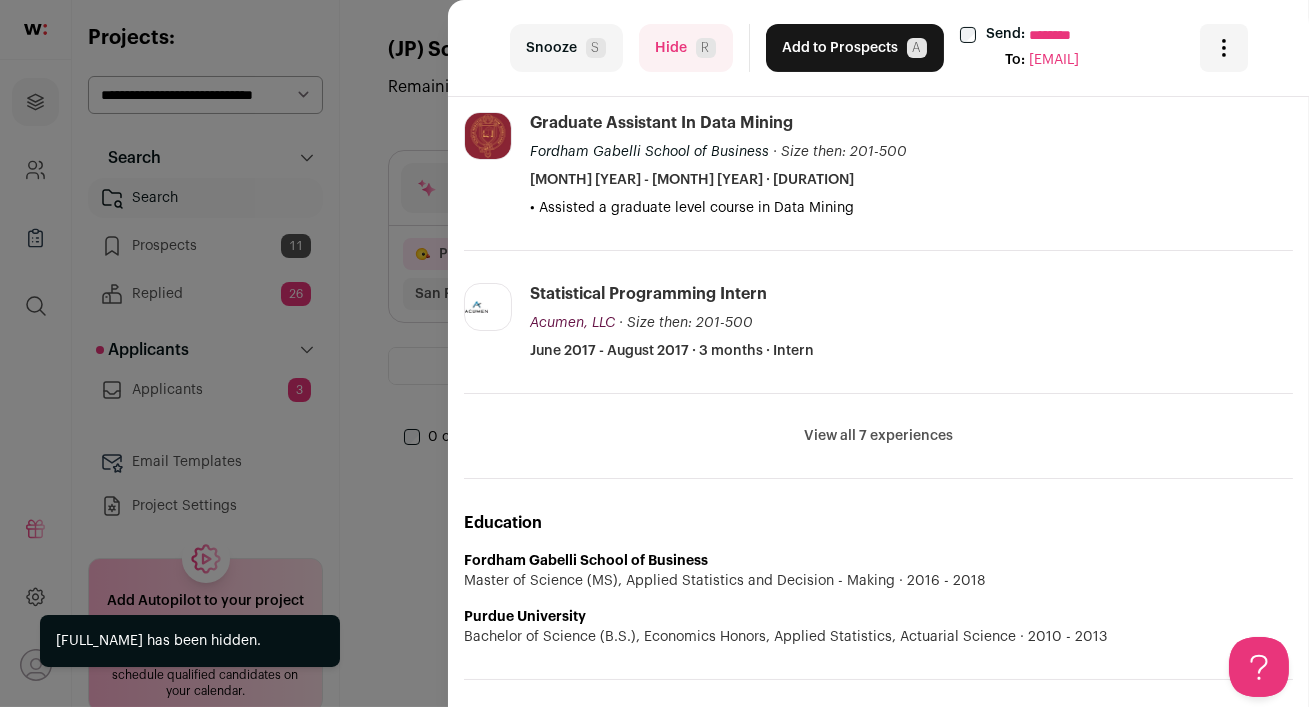 scroll, scrollTop: 785, scrollLeft: 0, axis: vertical 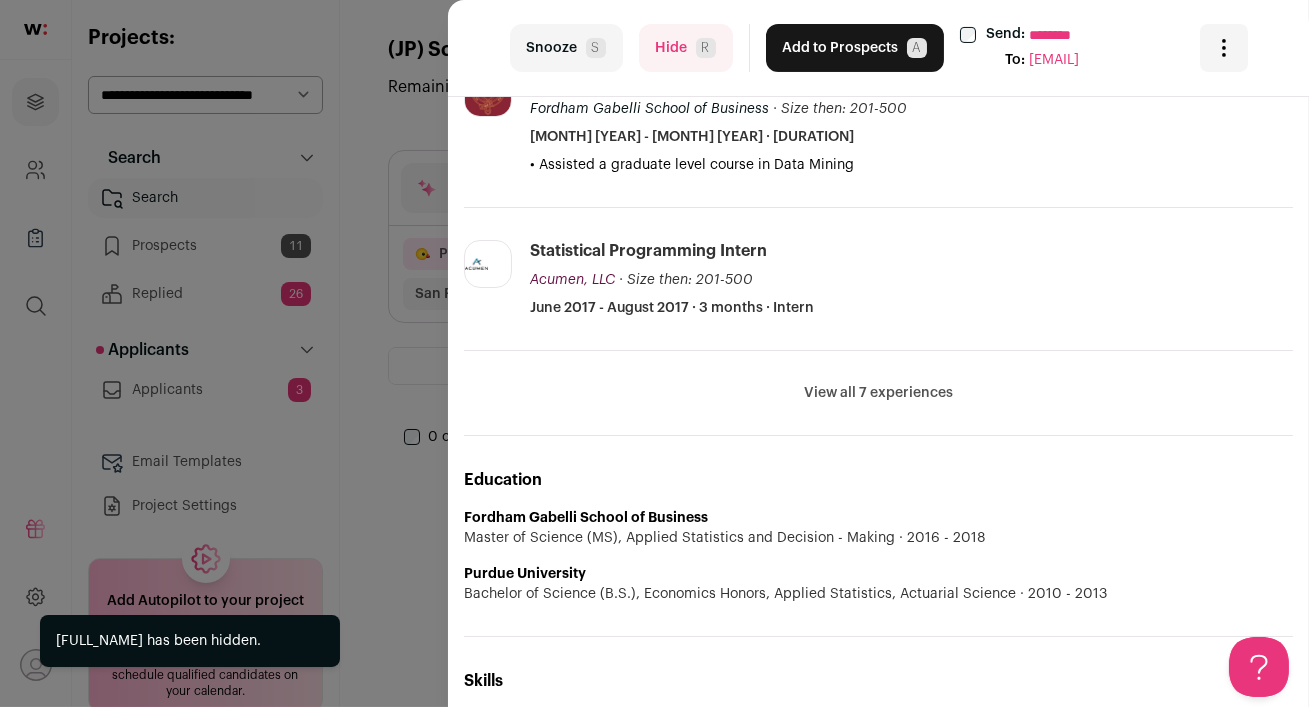 click on "Hide
R" at bounding box center (686, 48) 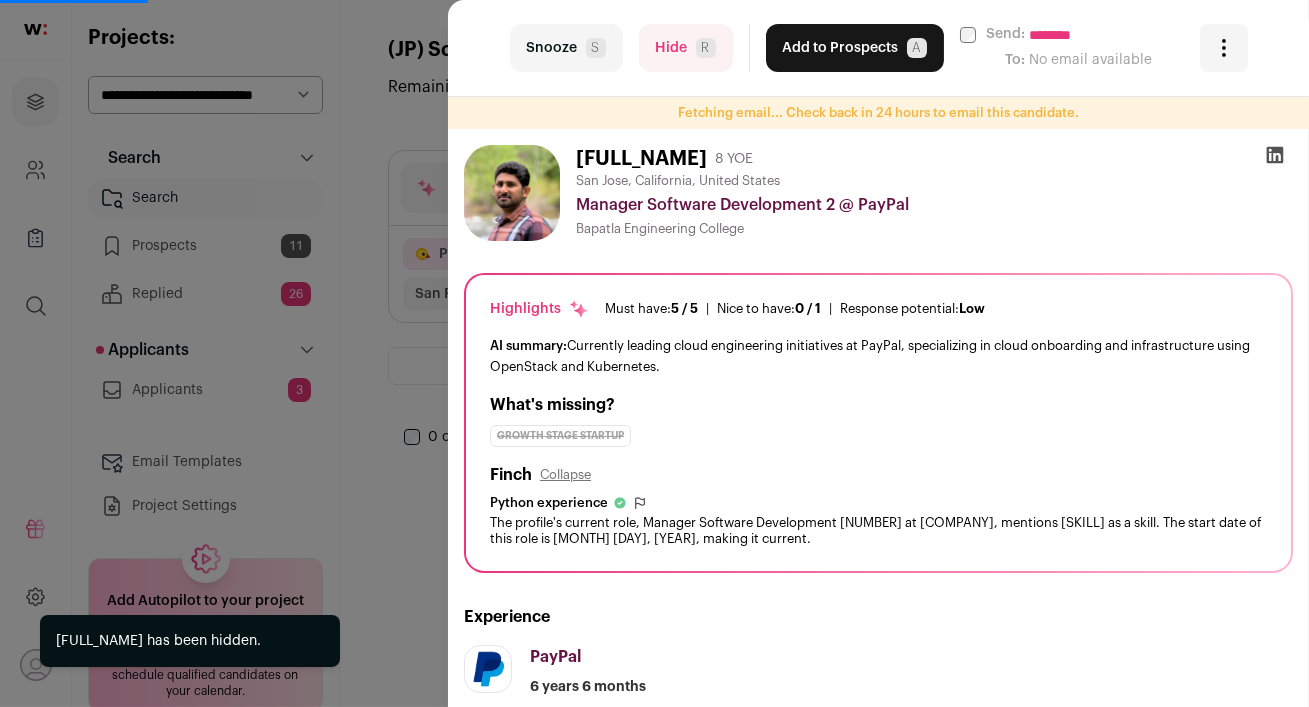 click on "Hide
R" at bounding box center (686, 48) 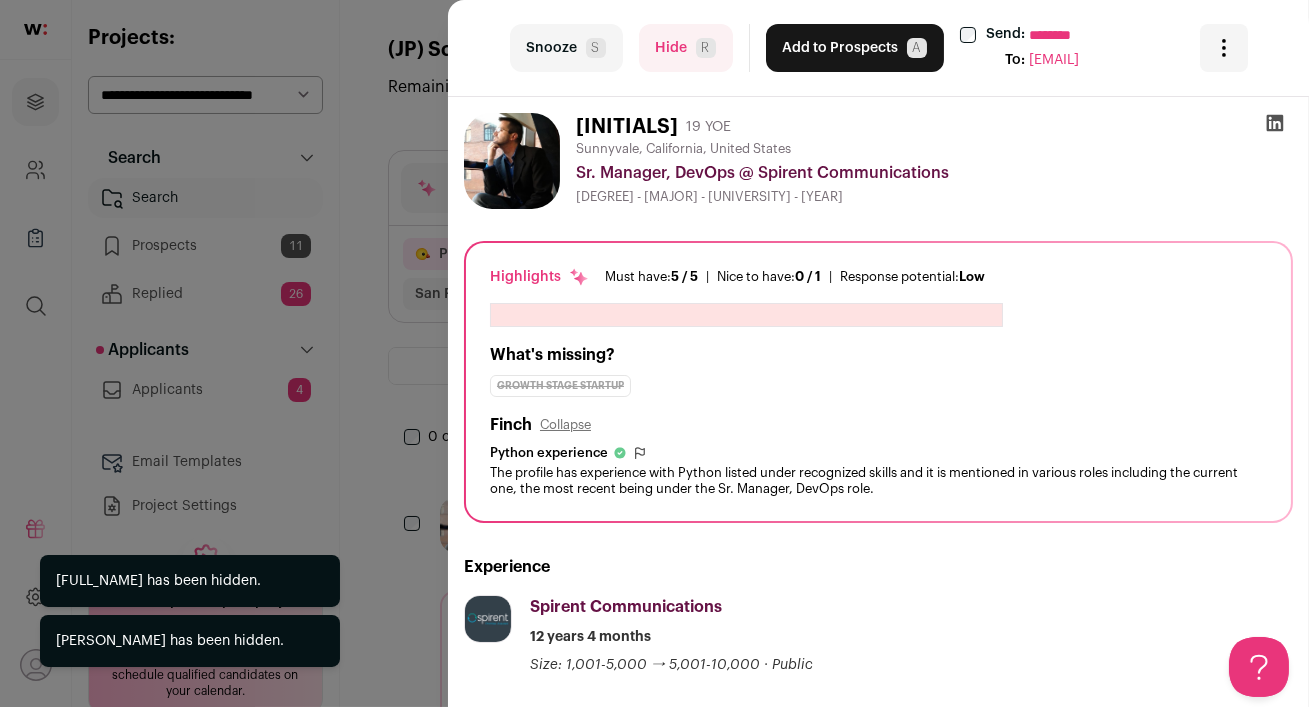 scroll, scrollTop: 0, scrollLeft: 0, axis: both 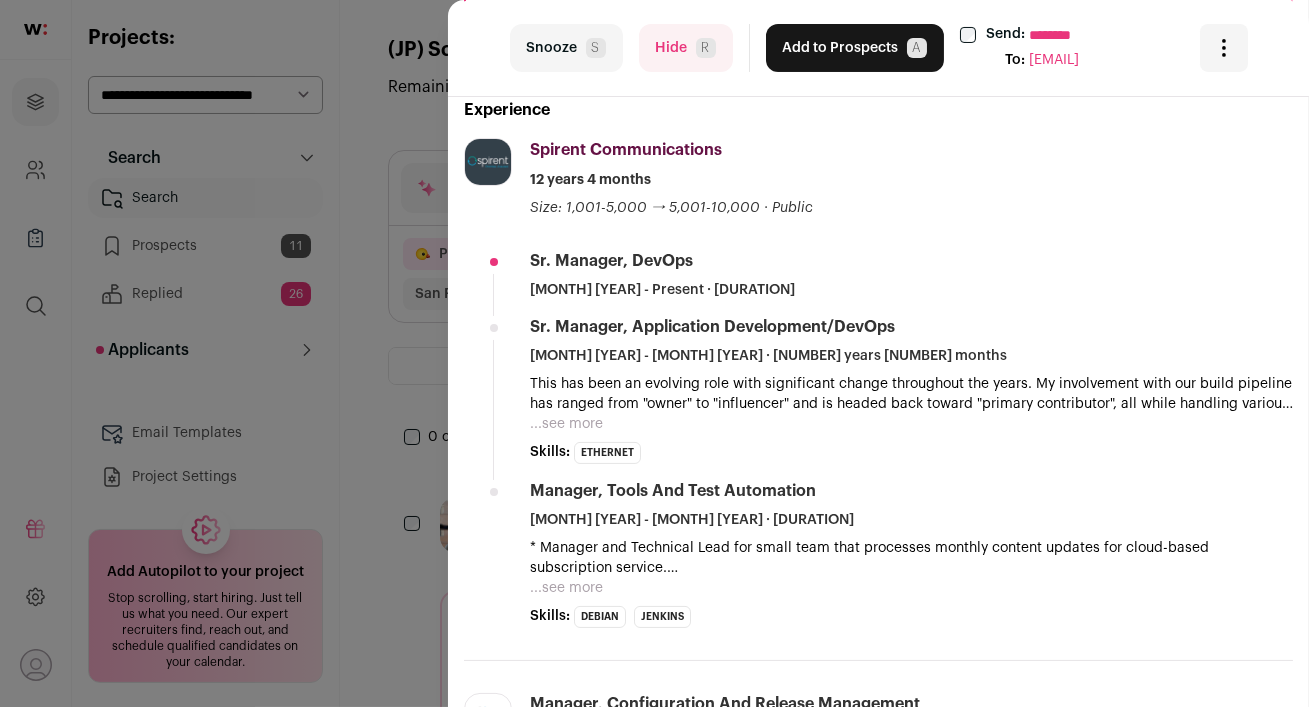 click on "Hide
R" at bounding box center [686, 48] 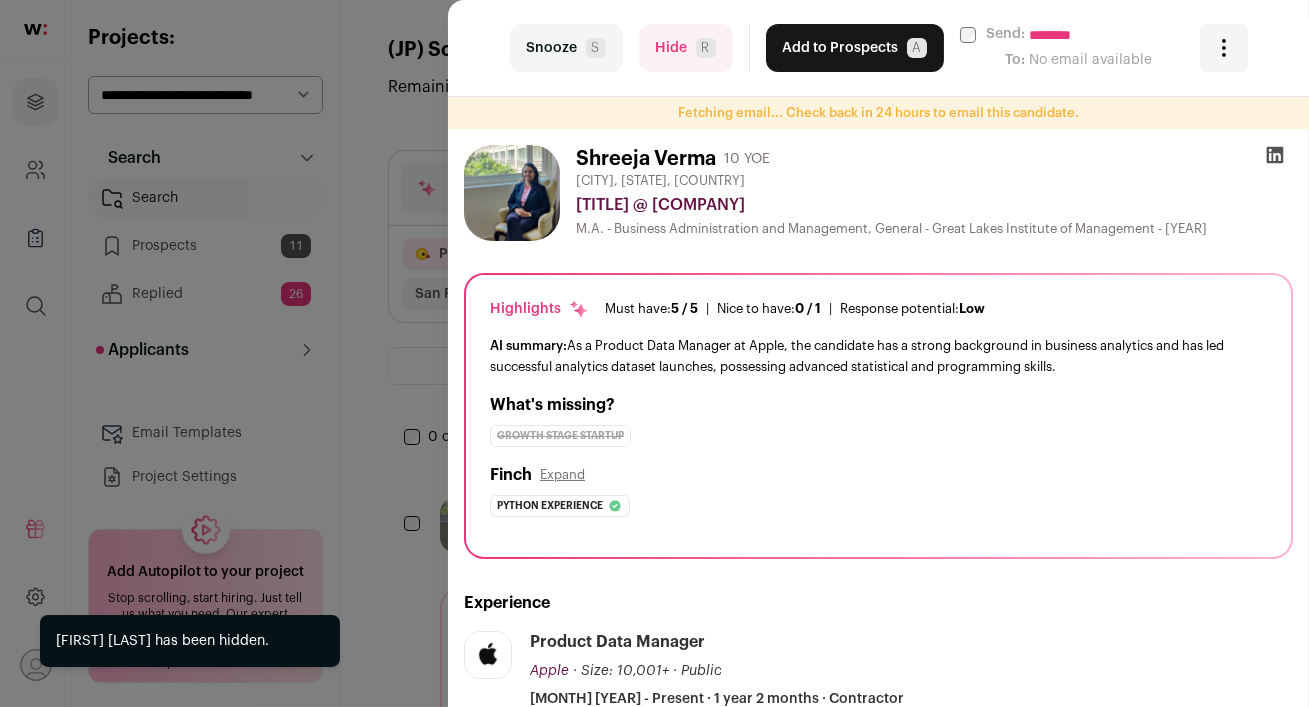 click on "Hide
R" at bounding box center [686, 48] 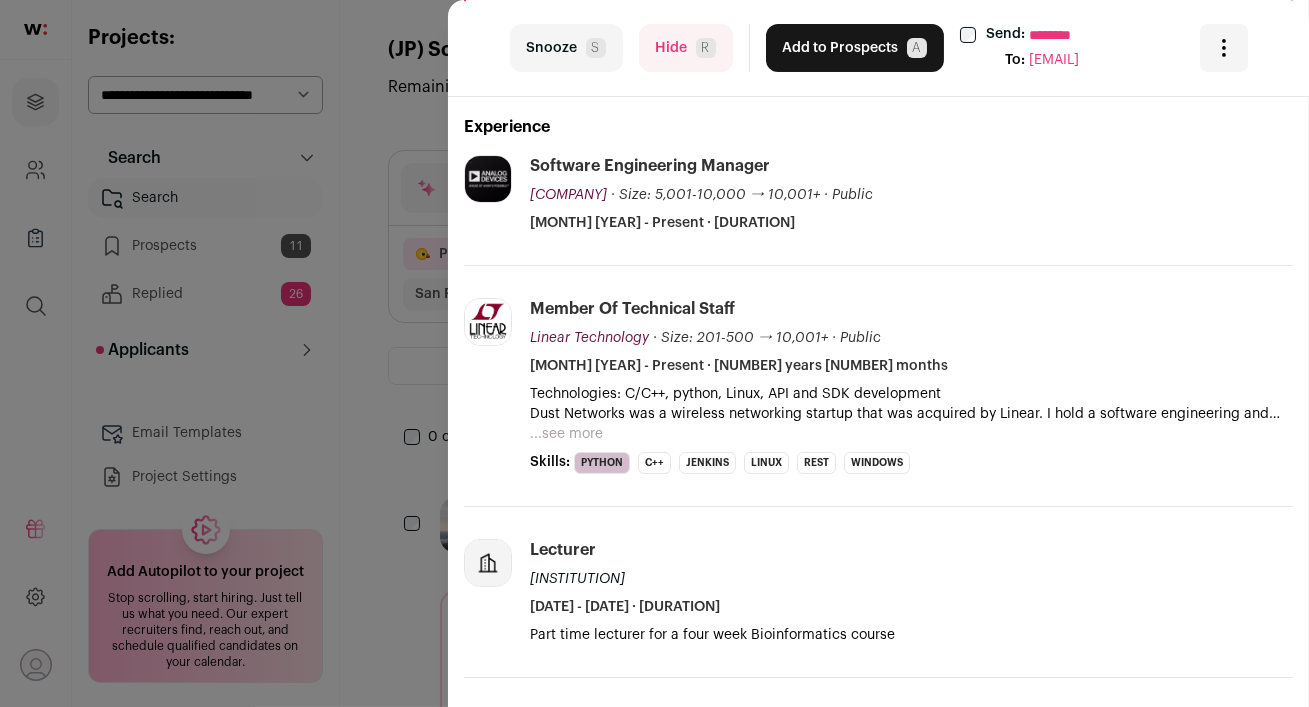 scroll, scrollTop: 458, scrollLeft: 0, axis: vertical 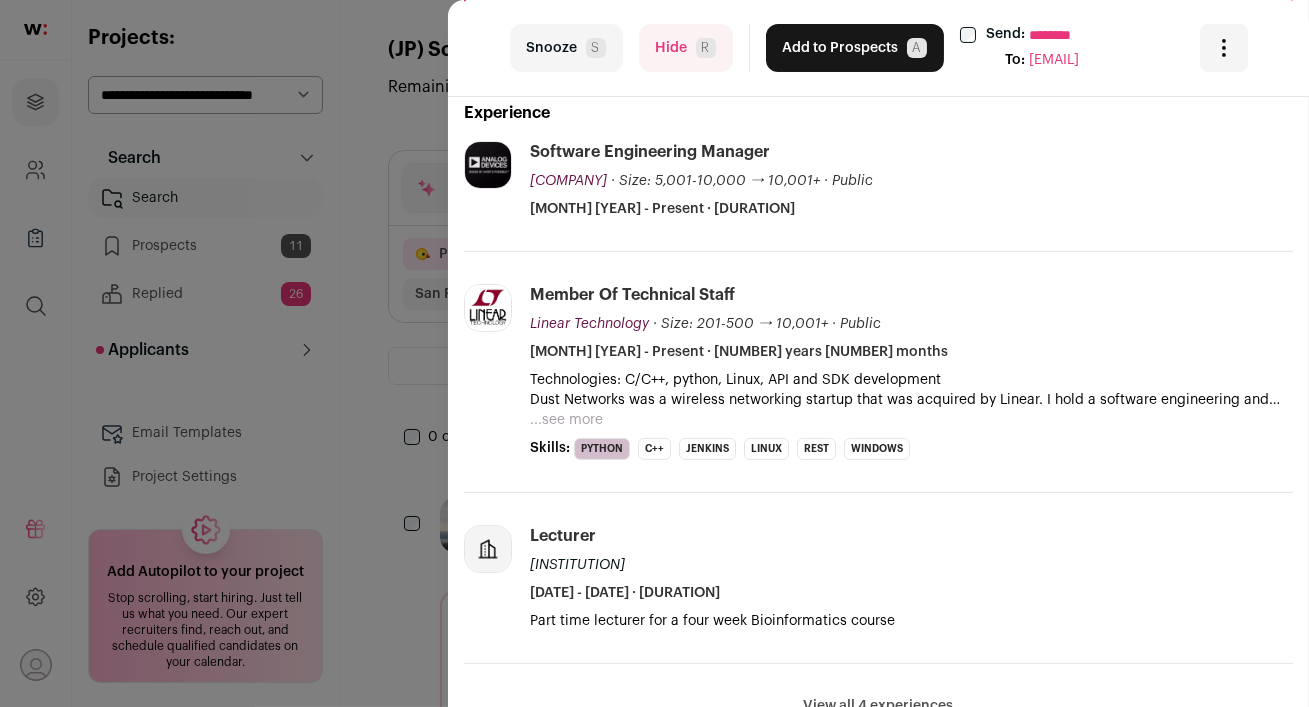 click on "Hide
R" at bounding box center [686, 48] 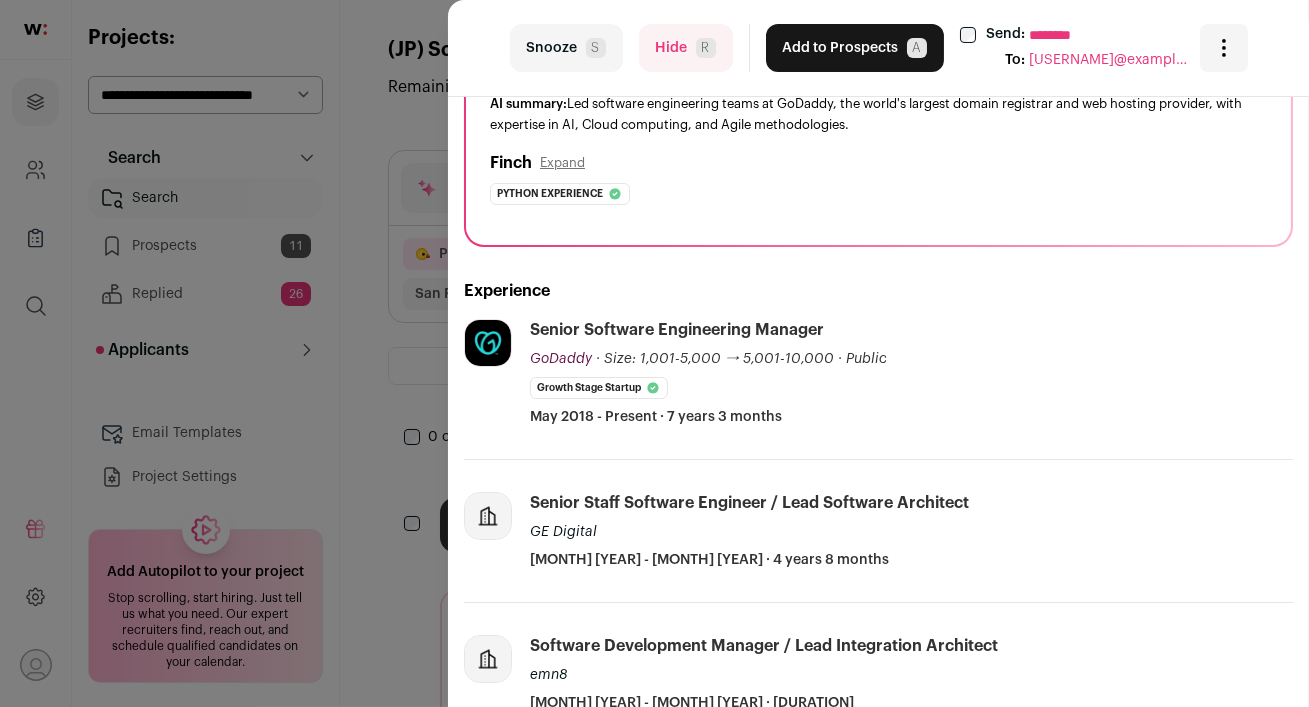 scroll, scrollTop: 292, scrollLeft: 0, axis: vertical 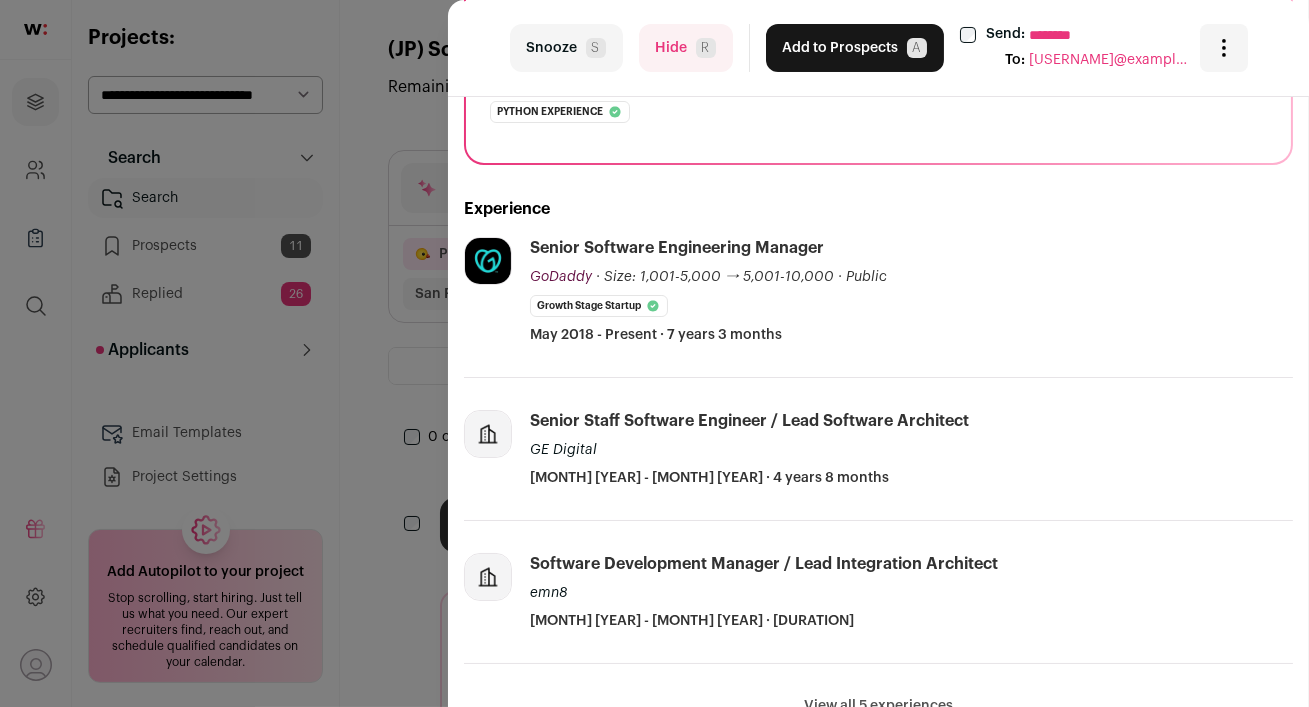 click on "Hide
R" at bounding box center (686, 48) 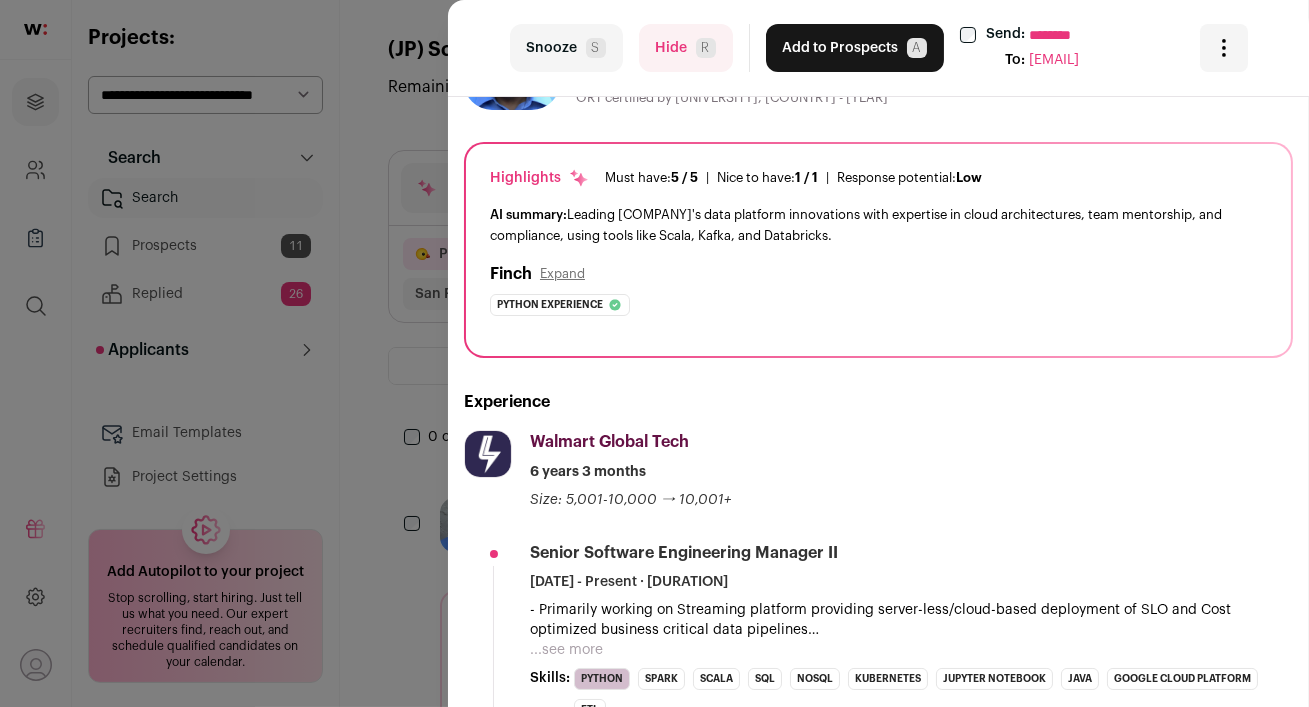 scroll, scrollTop: 0, scrollLeft: 0, axis: both 